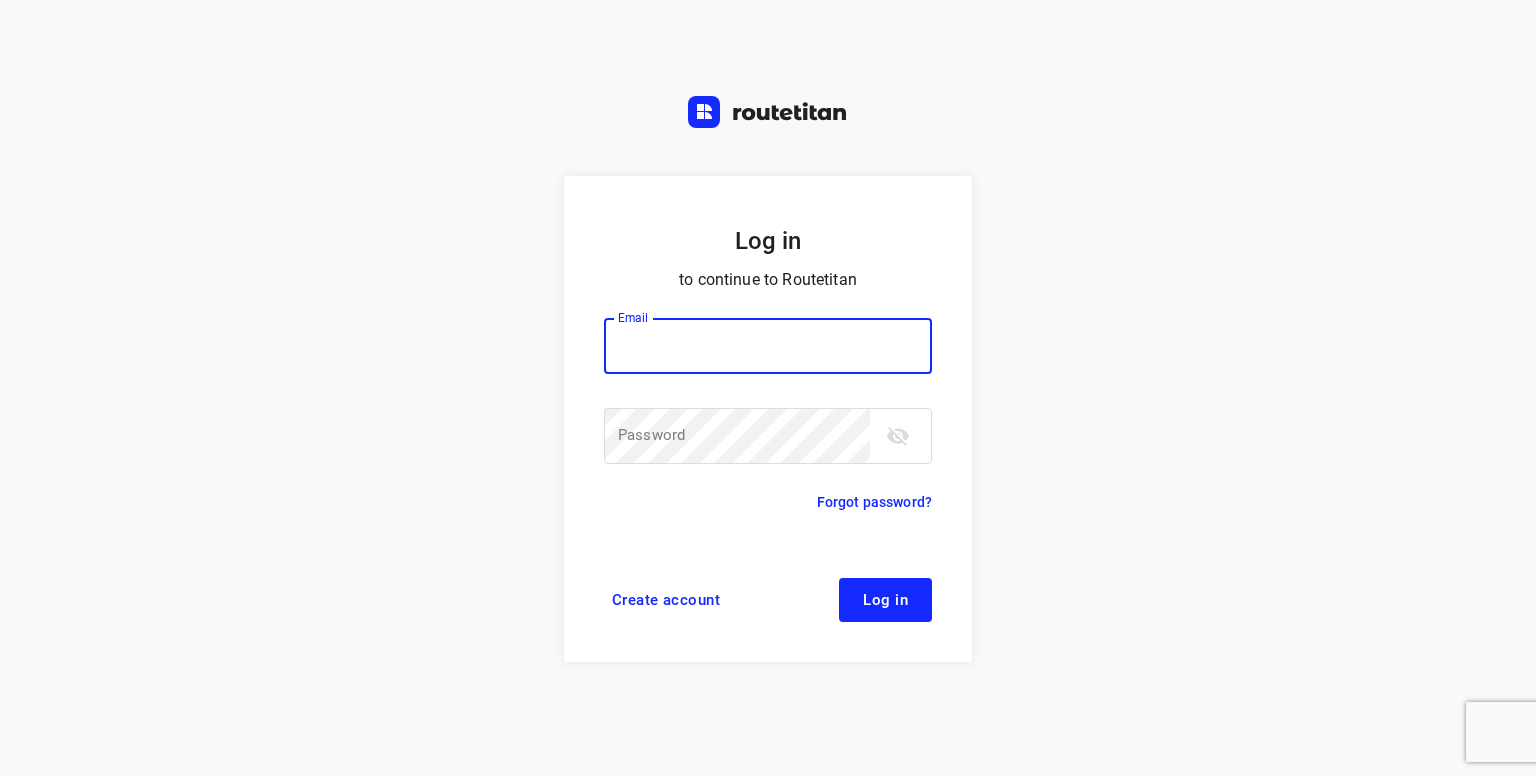 scroll, scrollTop: 0, scrollLeft: 0, axis: both 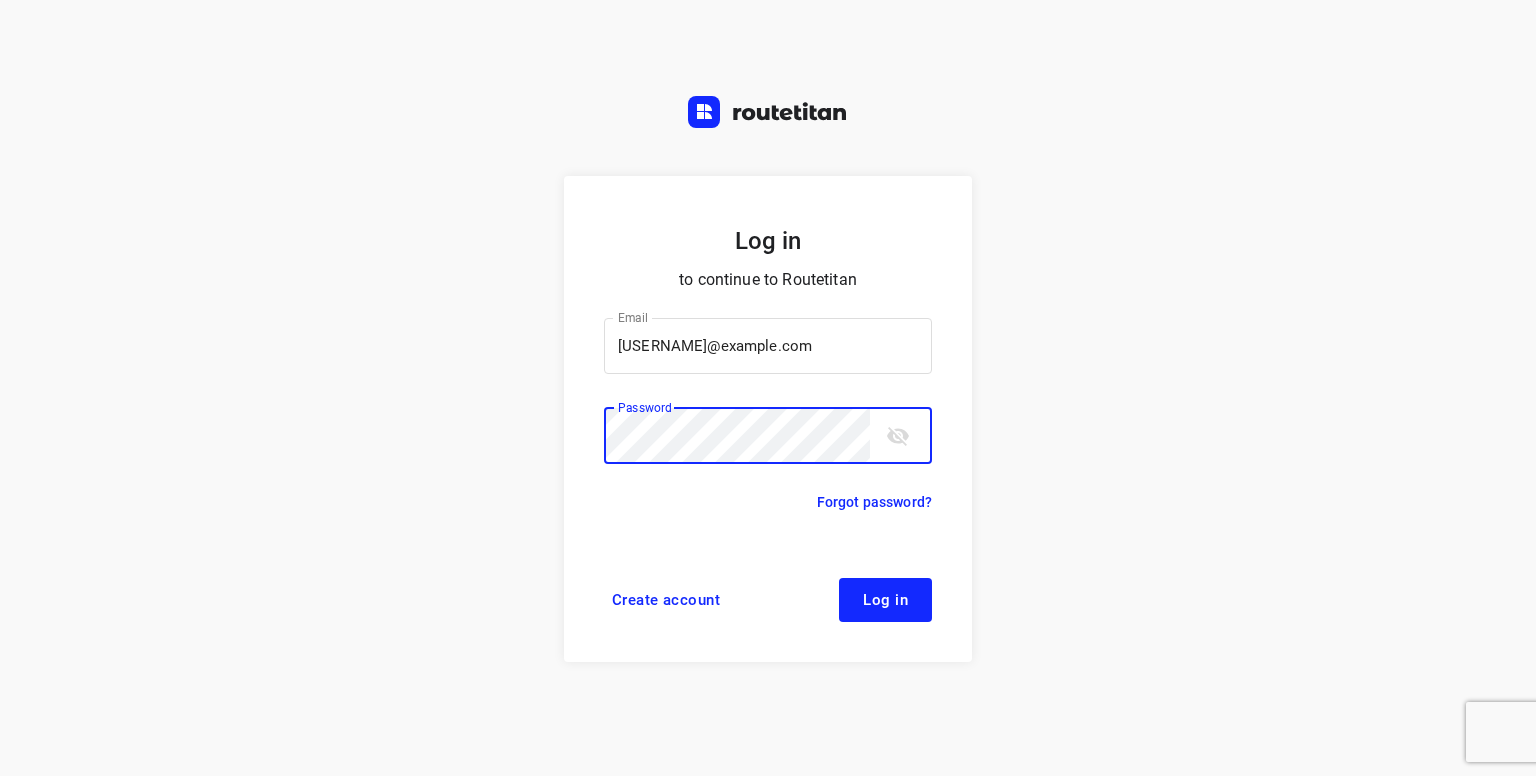 click on "Log in" at bounding box center [885, 600] 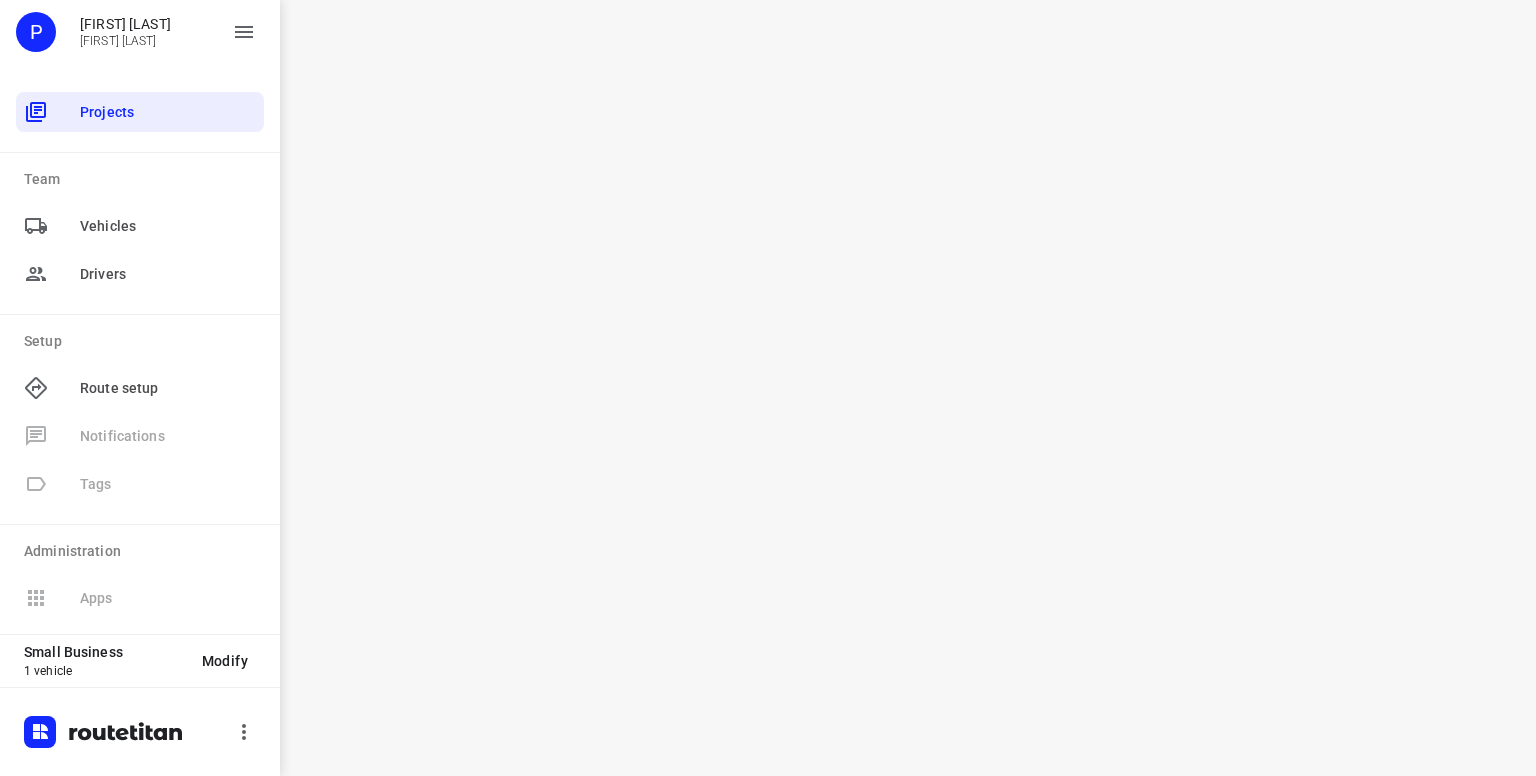 scroll, scrollTop: 0, scrollLeft: 0, axis: both 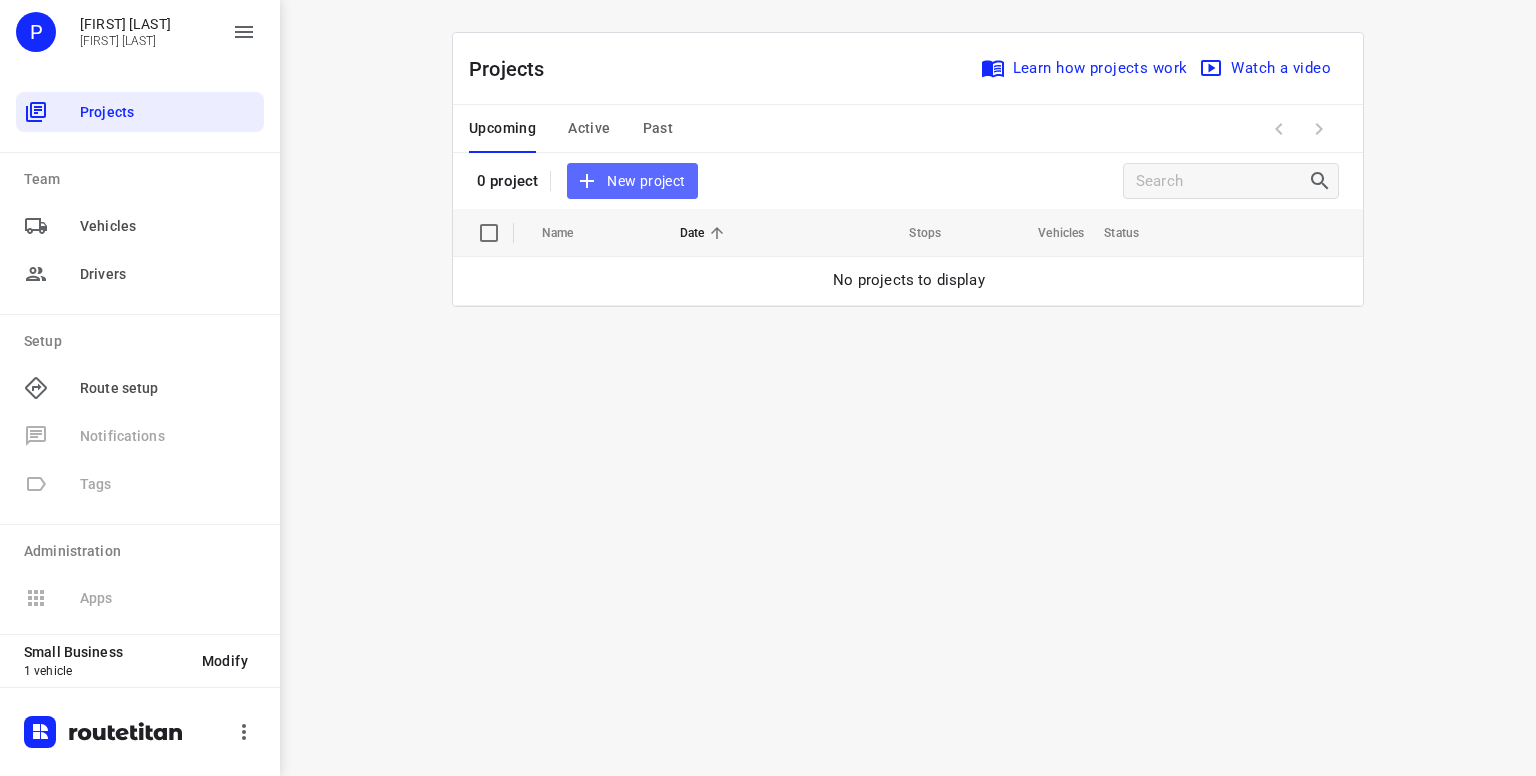 click on "New project" at bounding box center (632, 181) 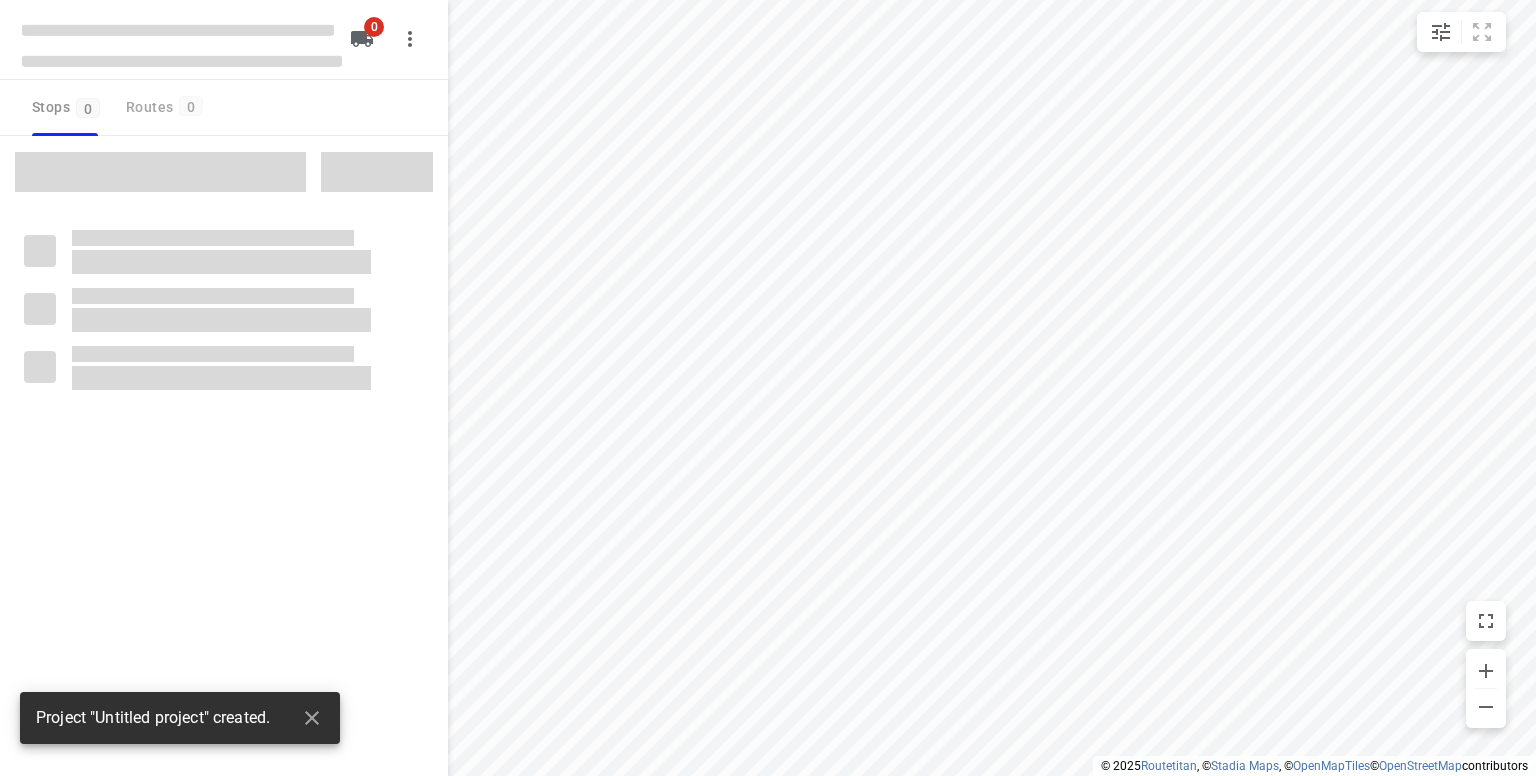 type on "distance" 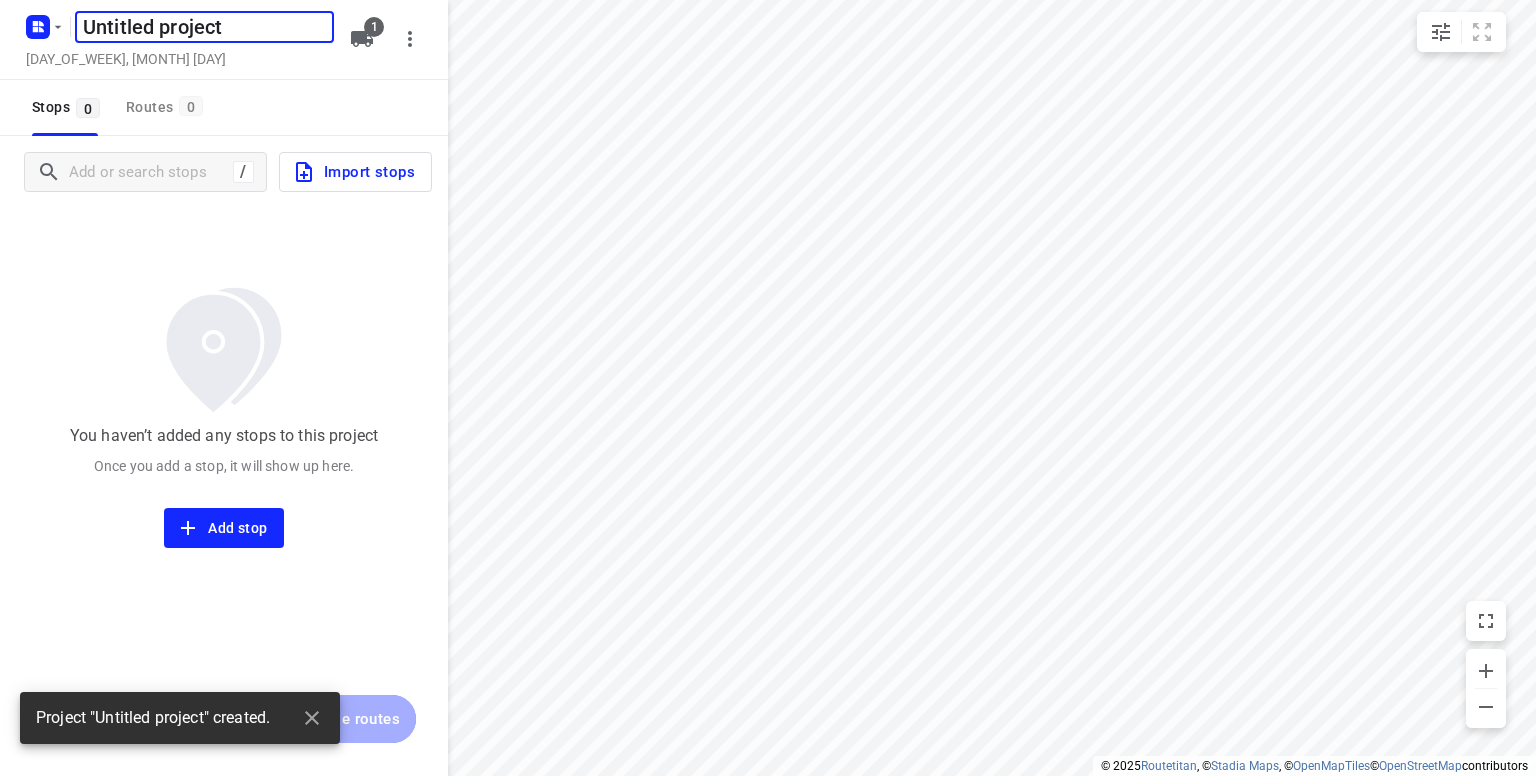 click on "Untitled project" at bounding box center (204, 27) 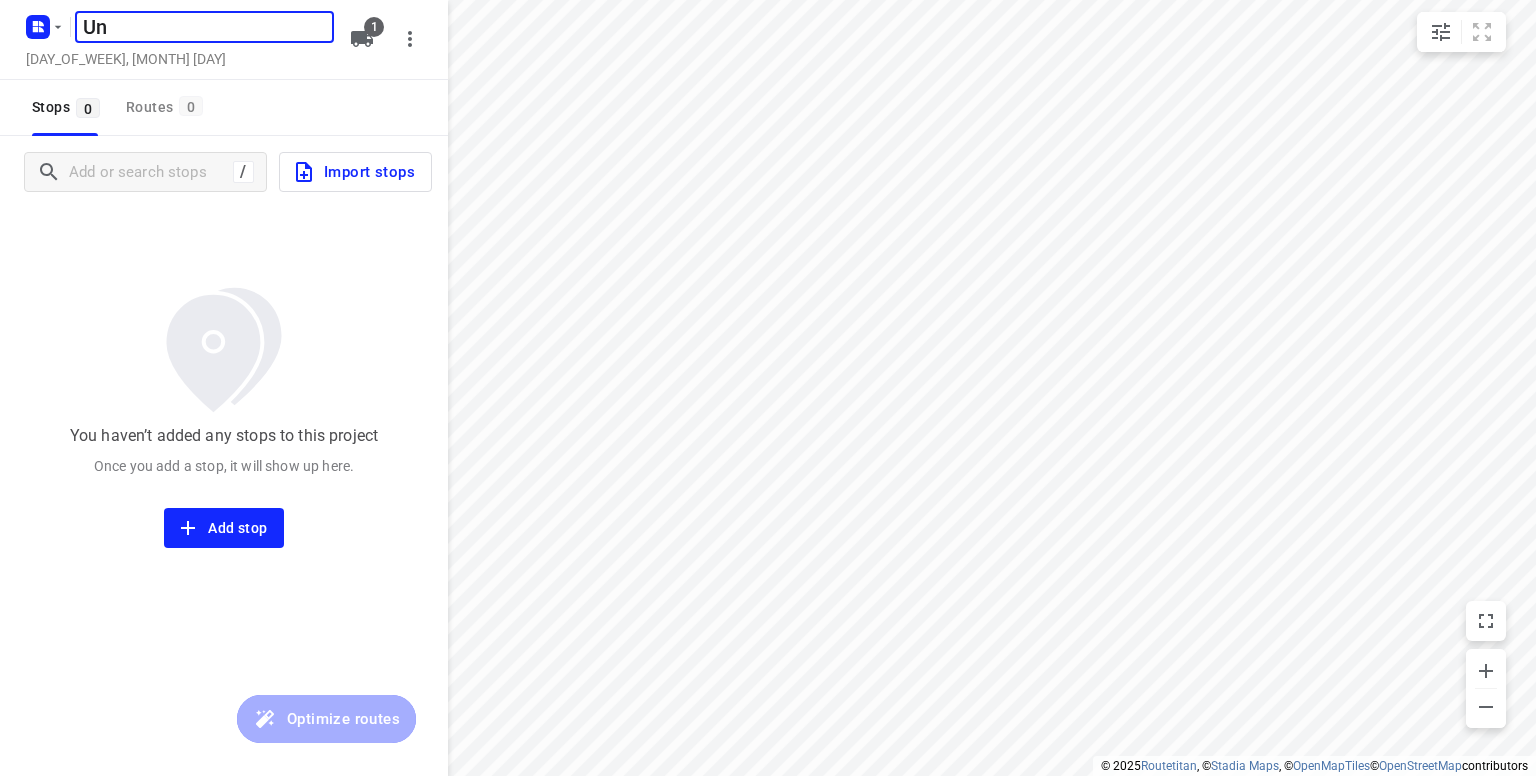type on "U" 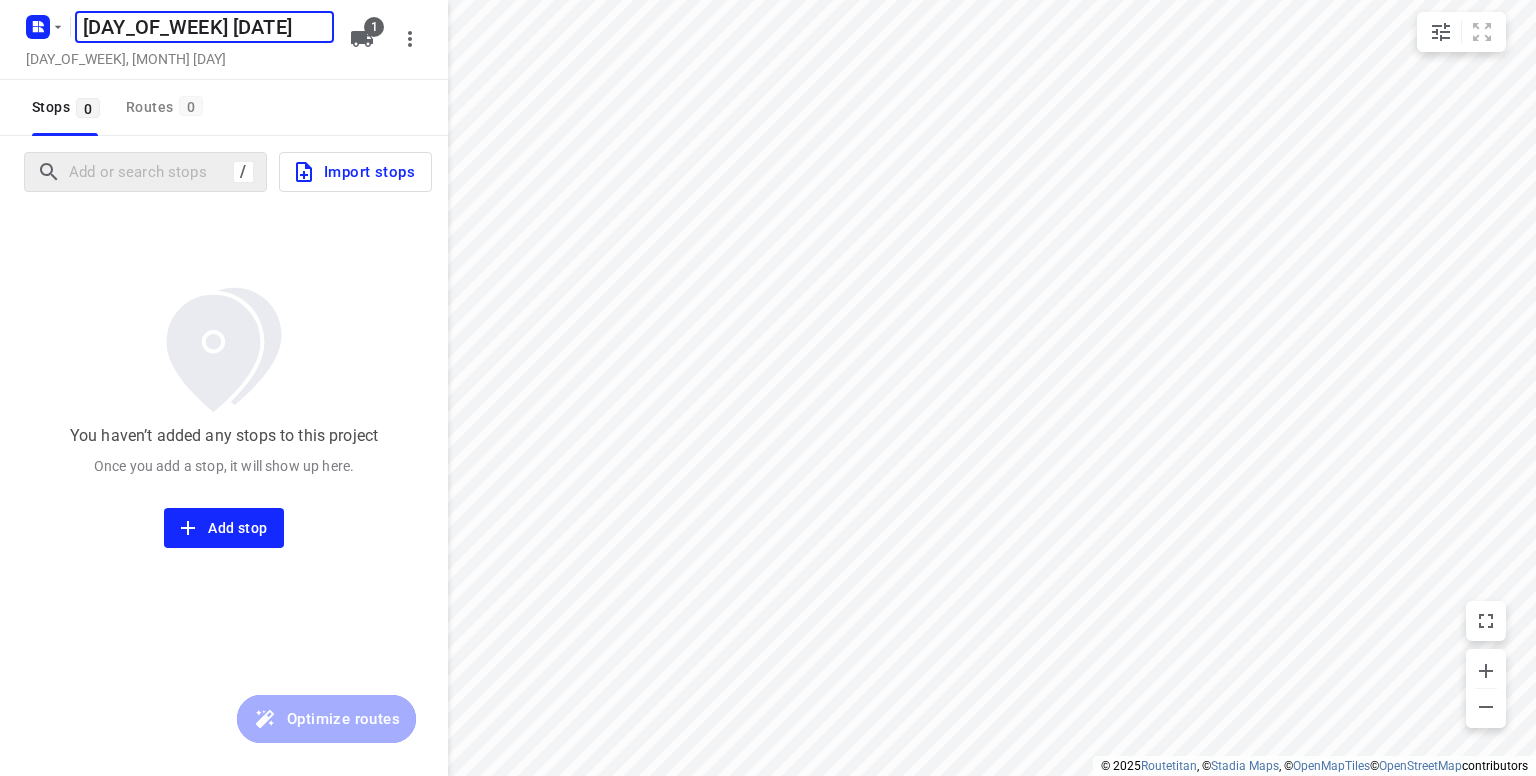 type on "[DAY_OF_WEEK] [DATE]" 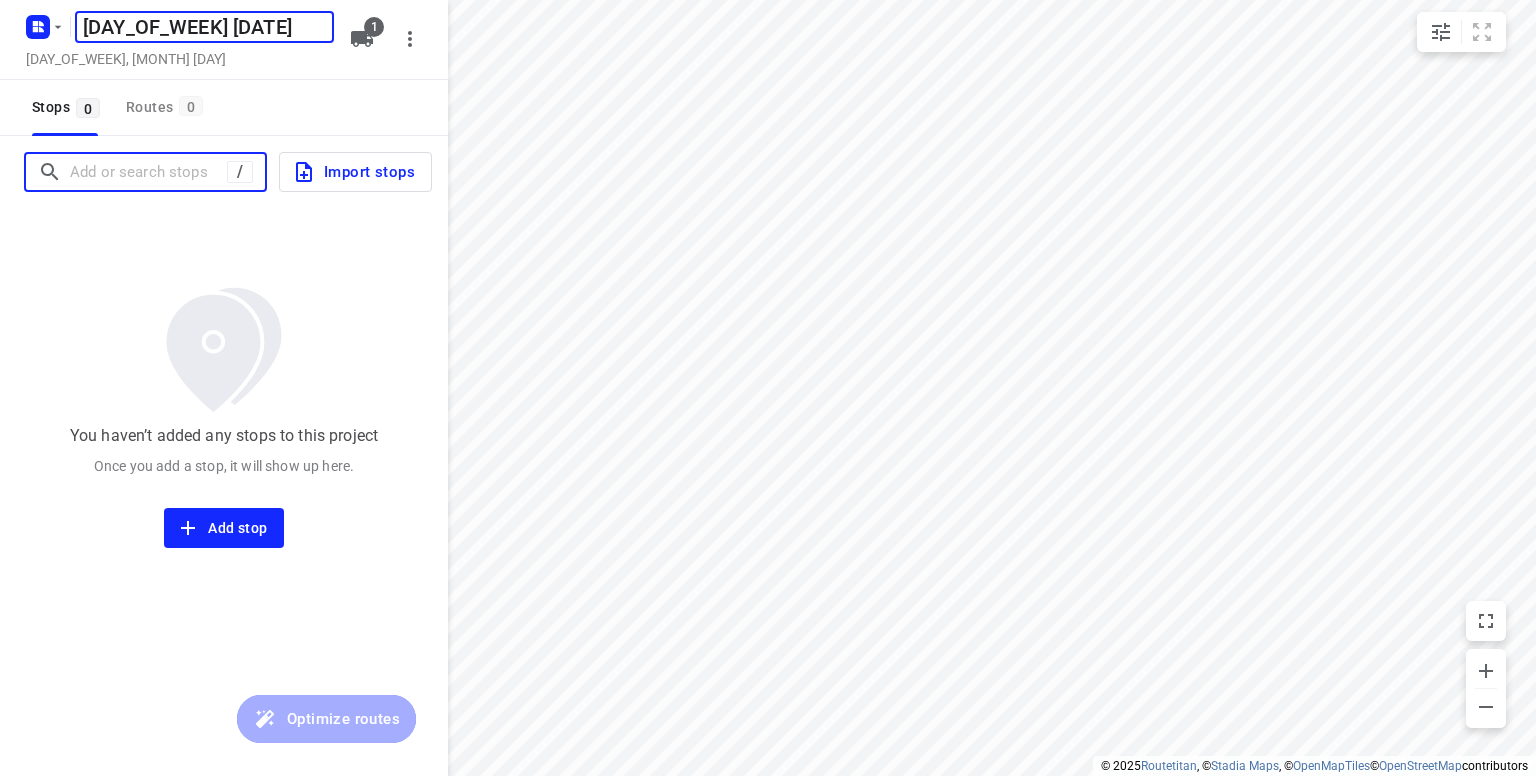 click at bounding box center (148, 172) 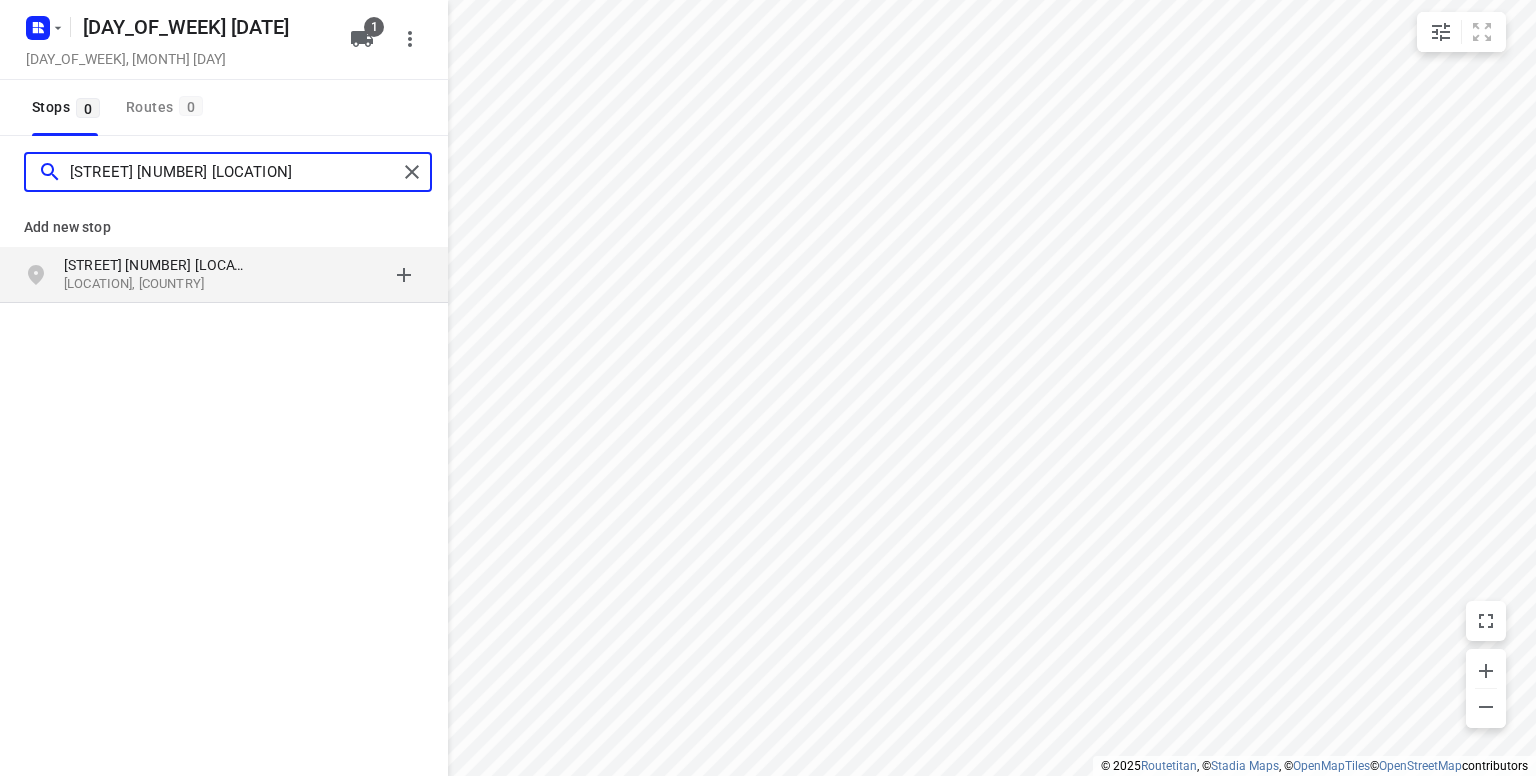 type on "[STREET] [NUMBER] [LOCATION]" 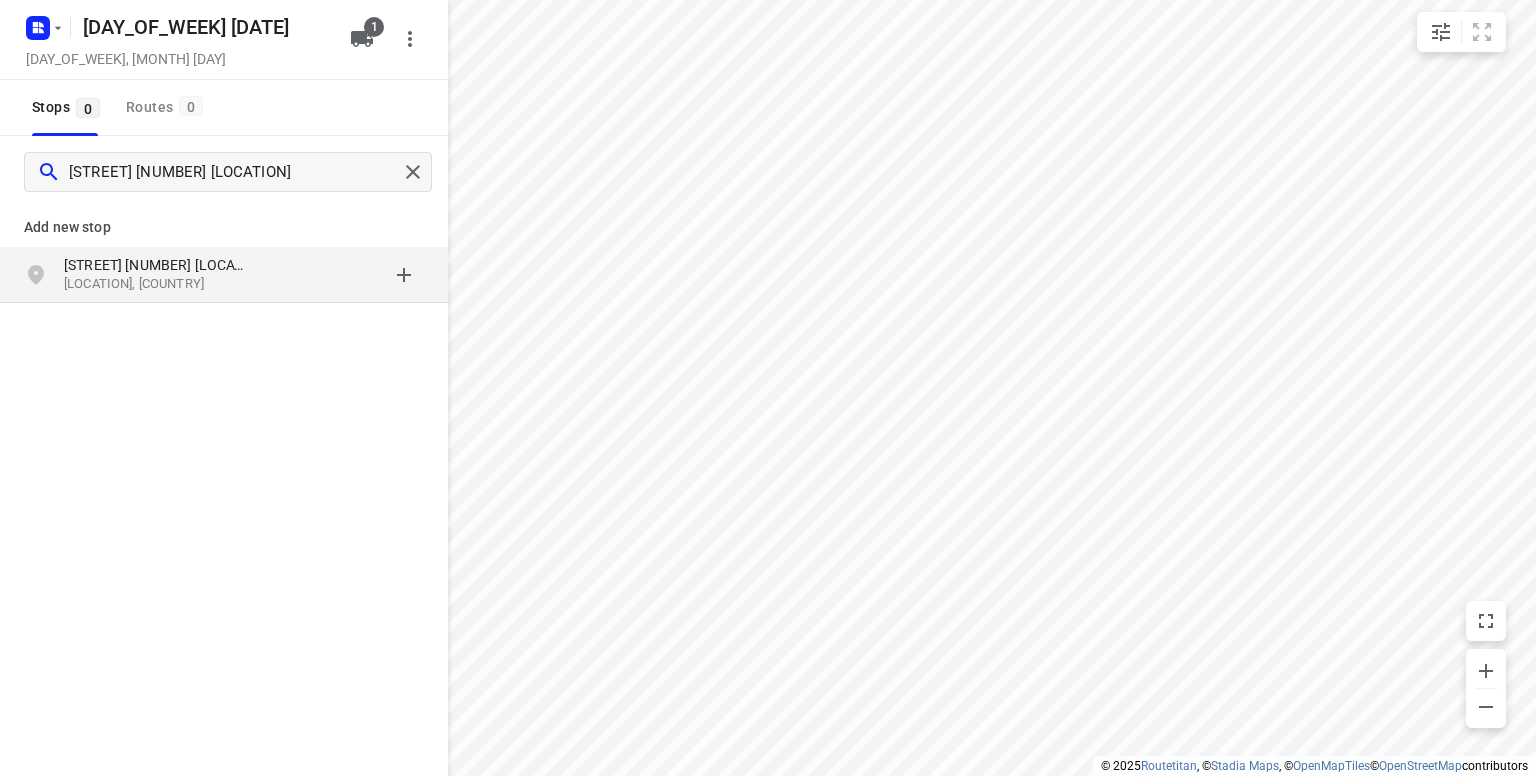 click on "[LOCATION], [COUNTRY]" at bounding box center (156, 284) 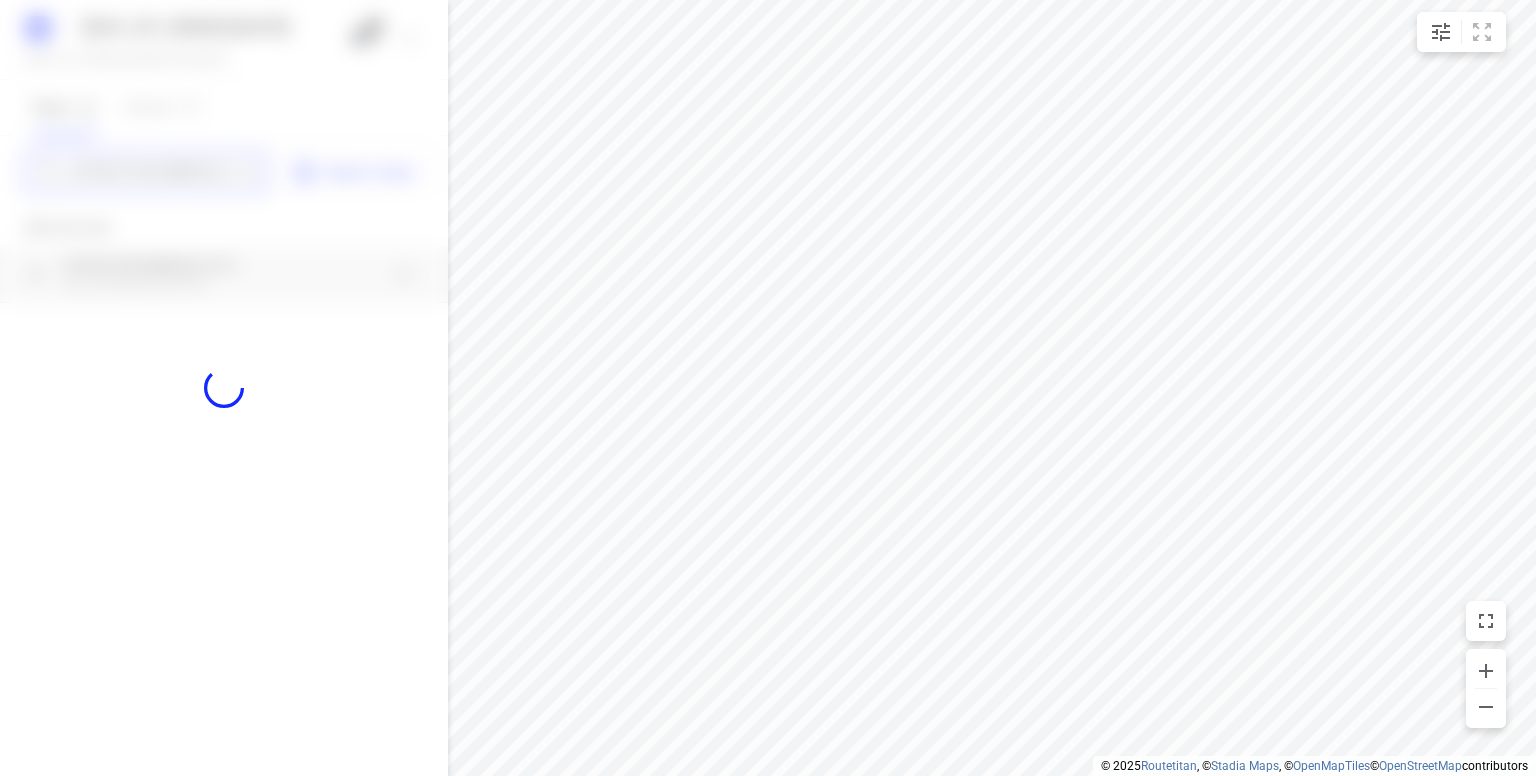 type 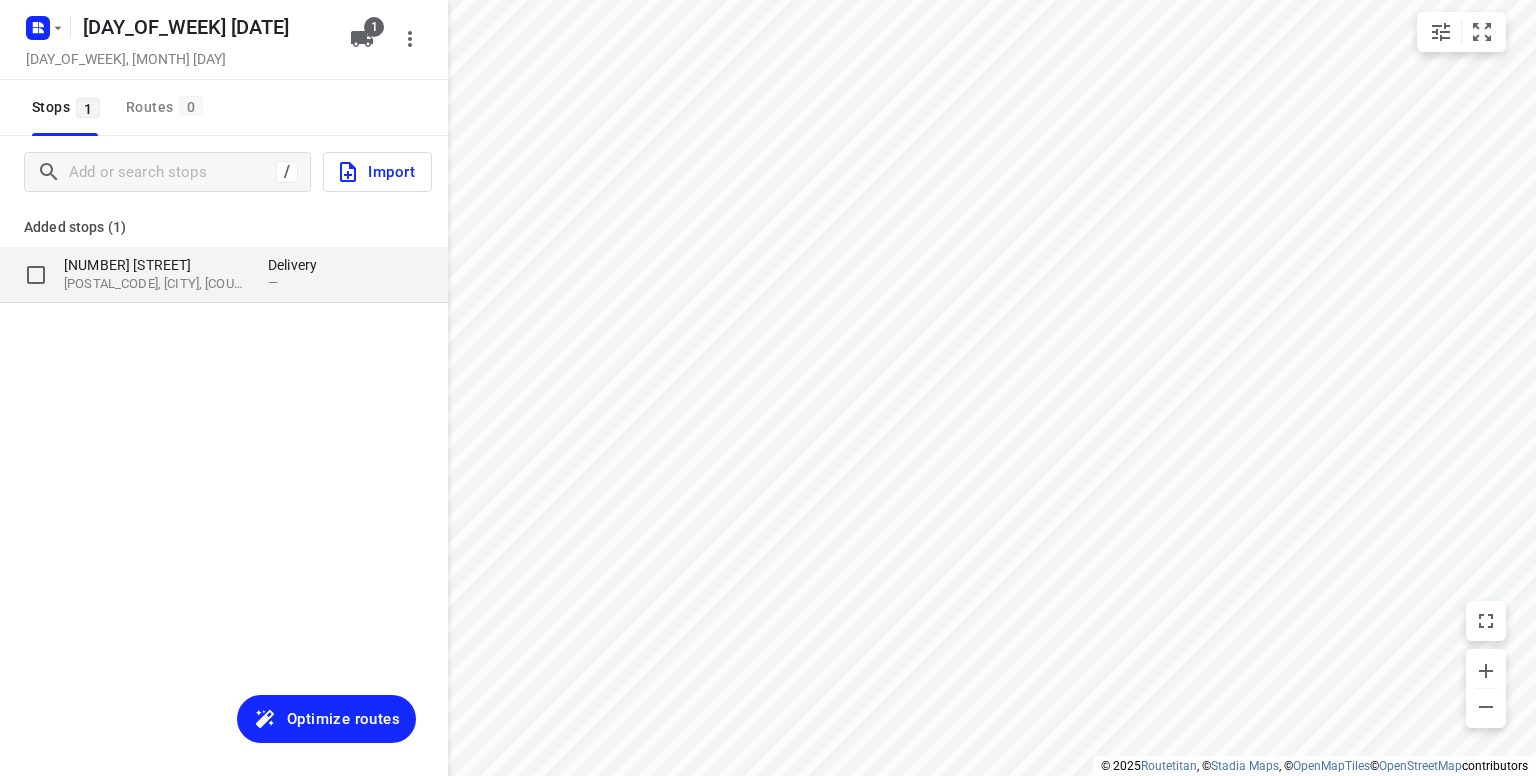 click on "[POSTAL_CODE], [CITY], [COUNTRY]" at bounding box center [156, 284] 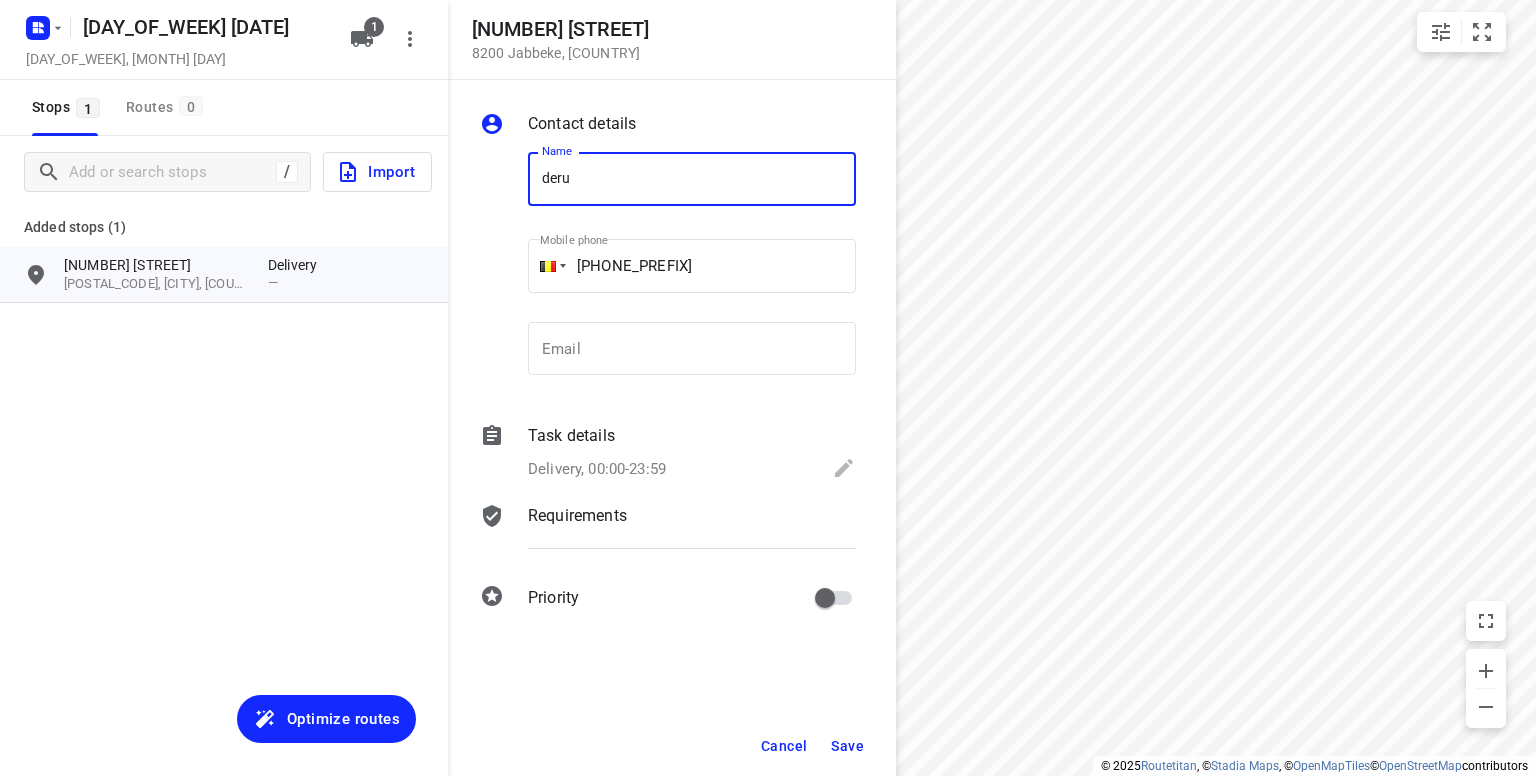 type on "[LAST] [PHONE]" 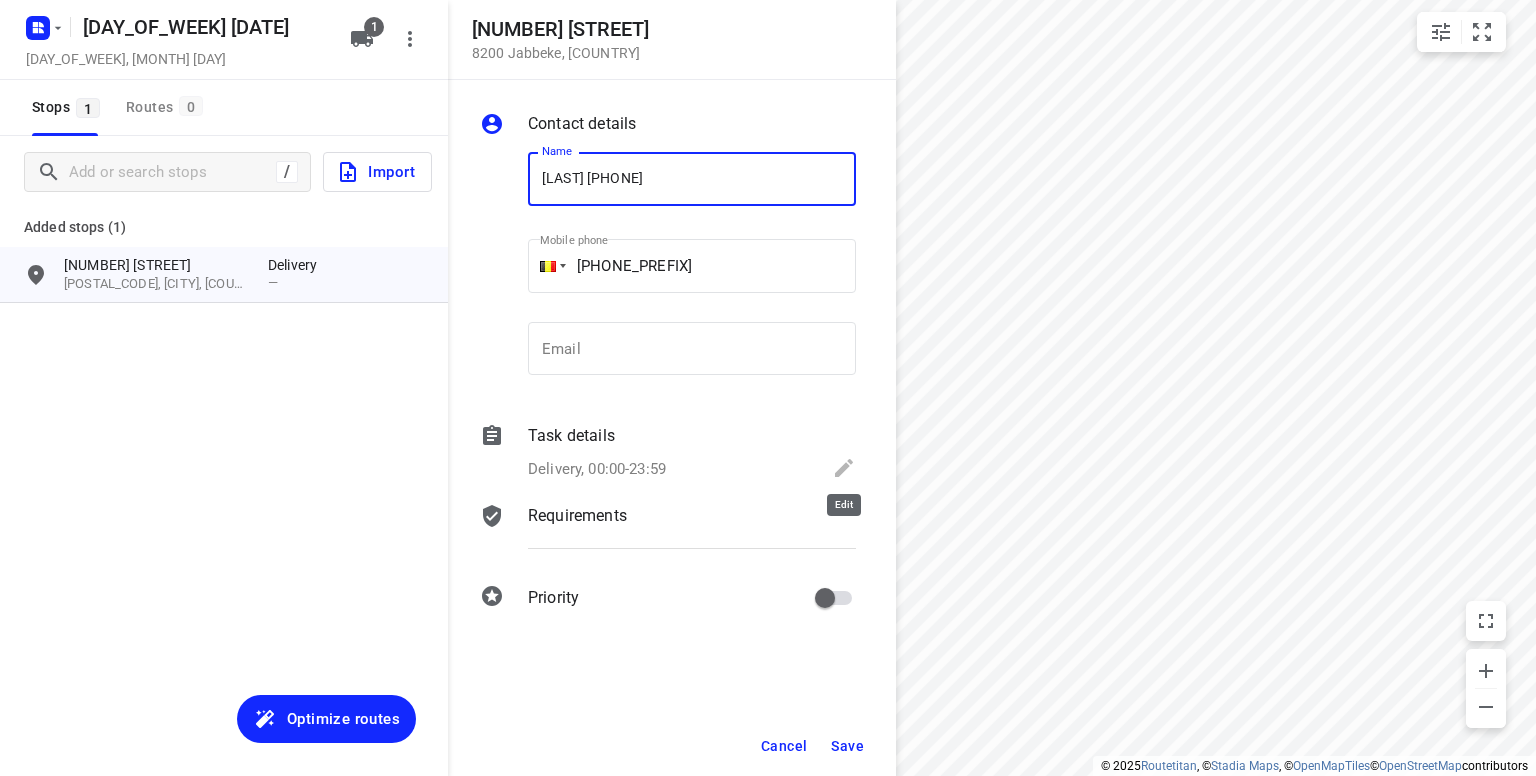 click 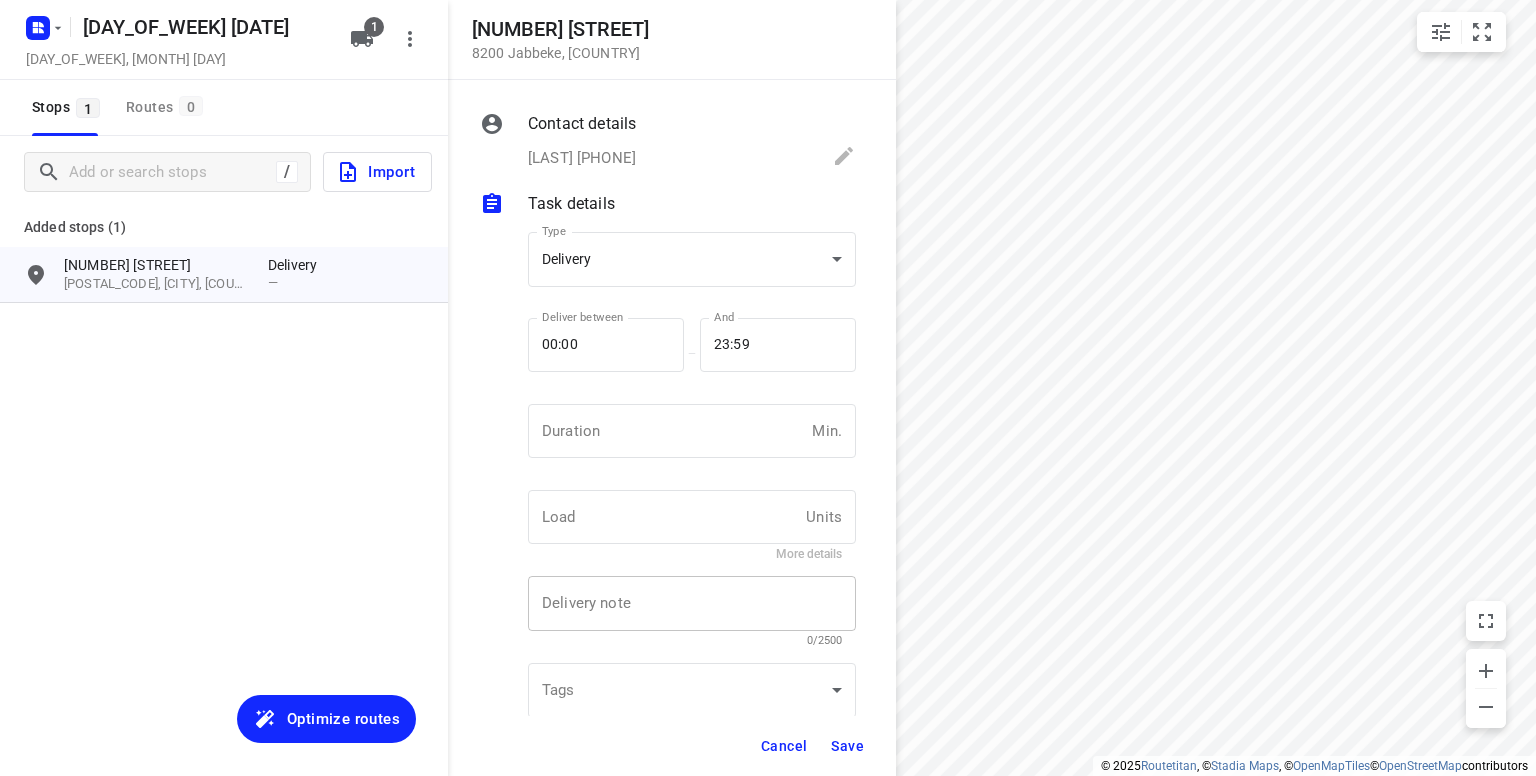 click at bounding box center (692, 604) 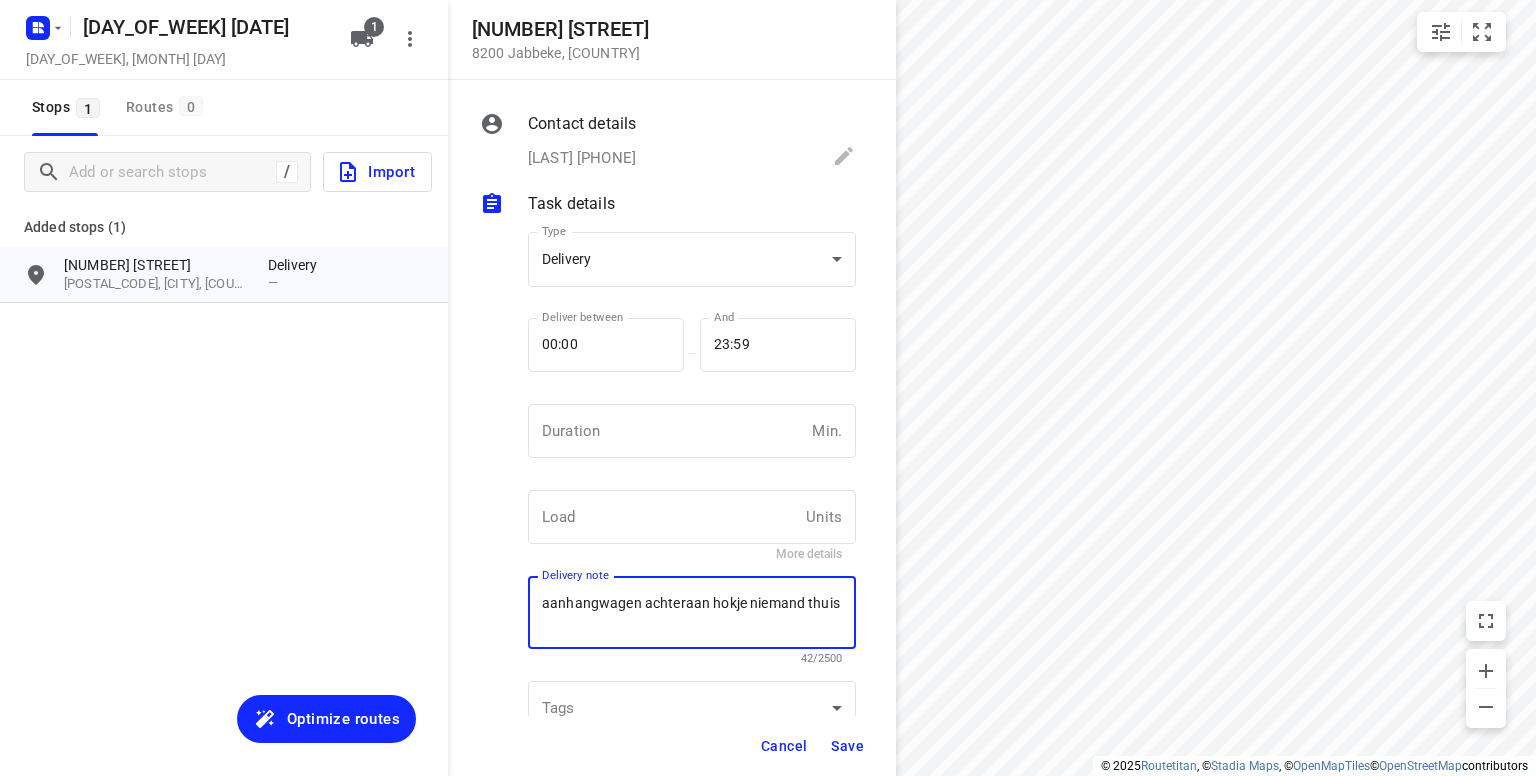 type on "aanhangwagen achteraan hokje niemand thuis" 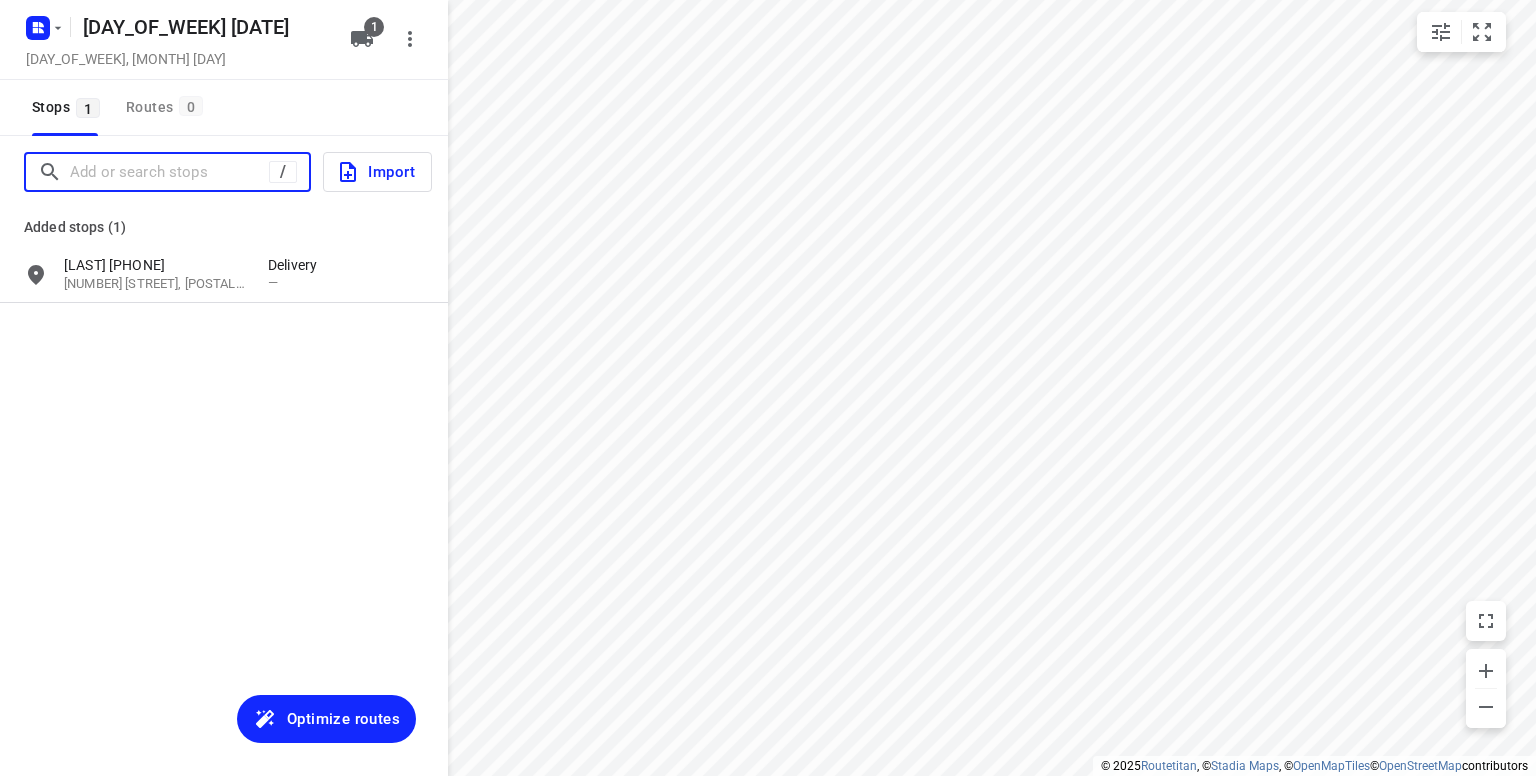 click at bounding box center [169, 172] 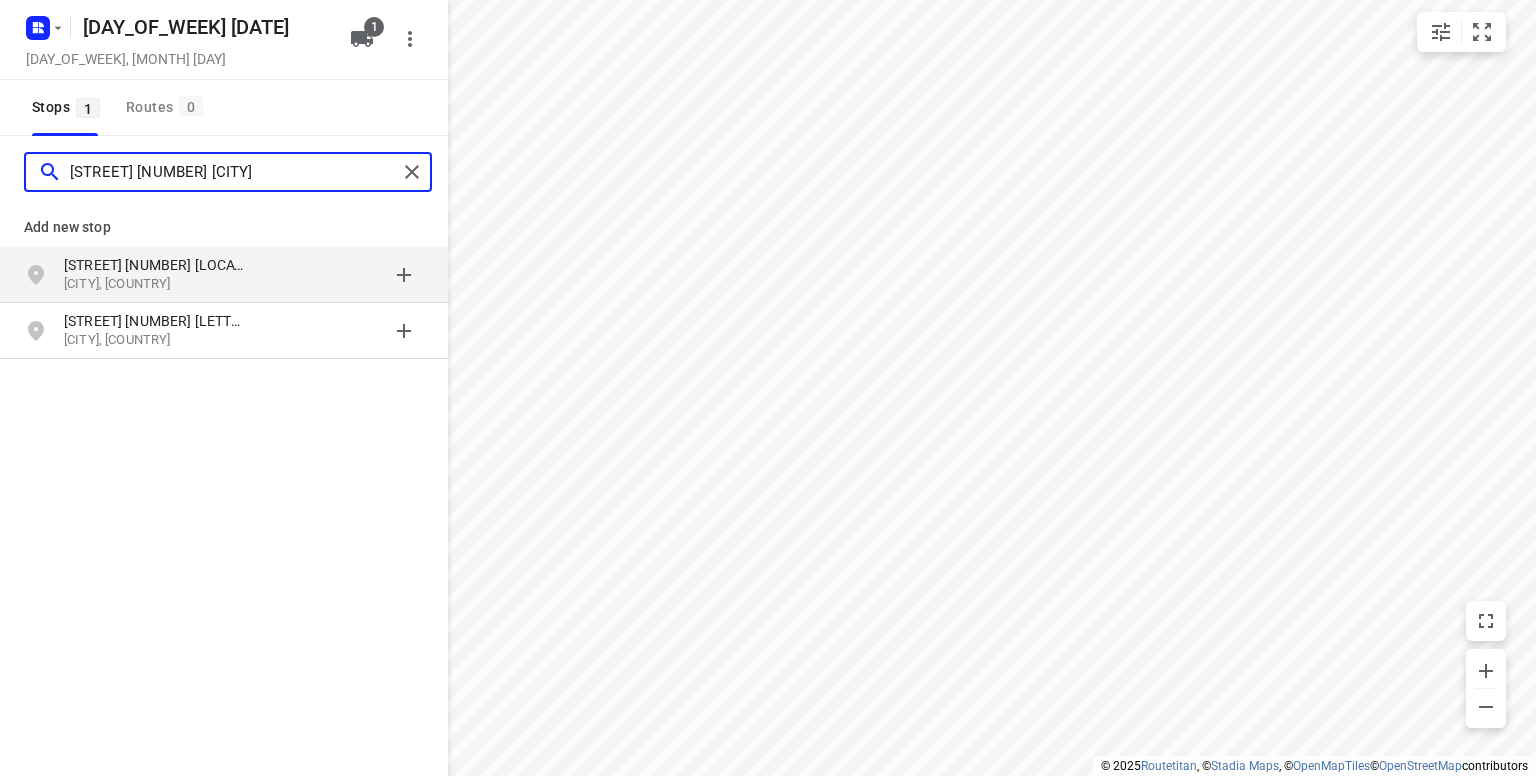 type on "[STREET] [NUMBER] [CITY]" 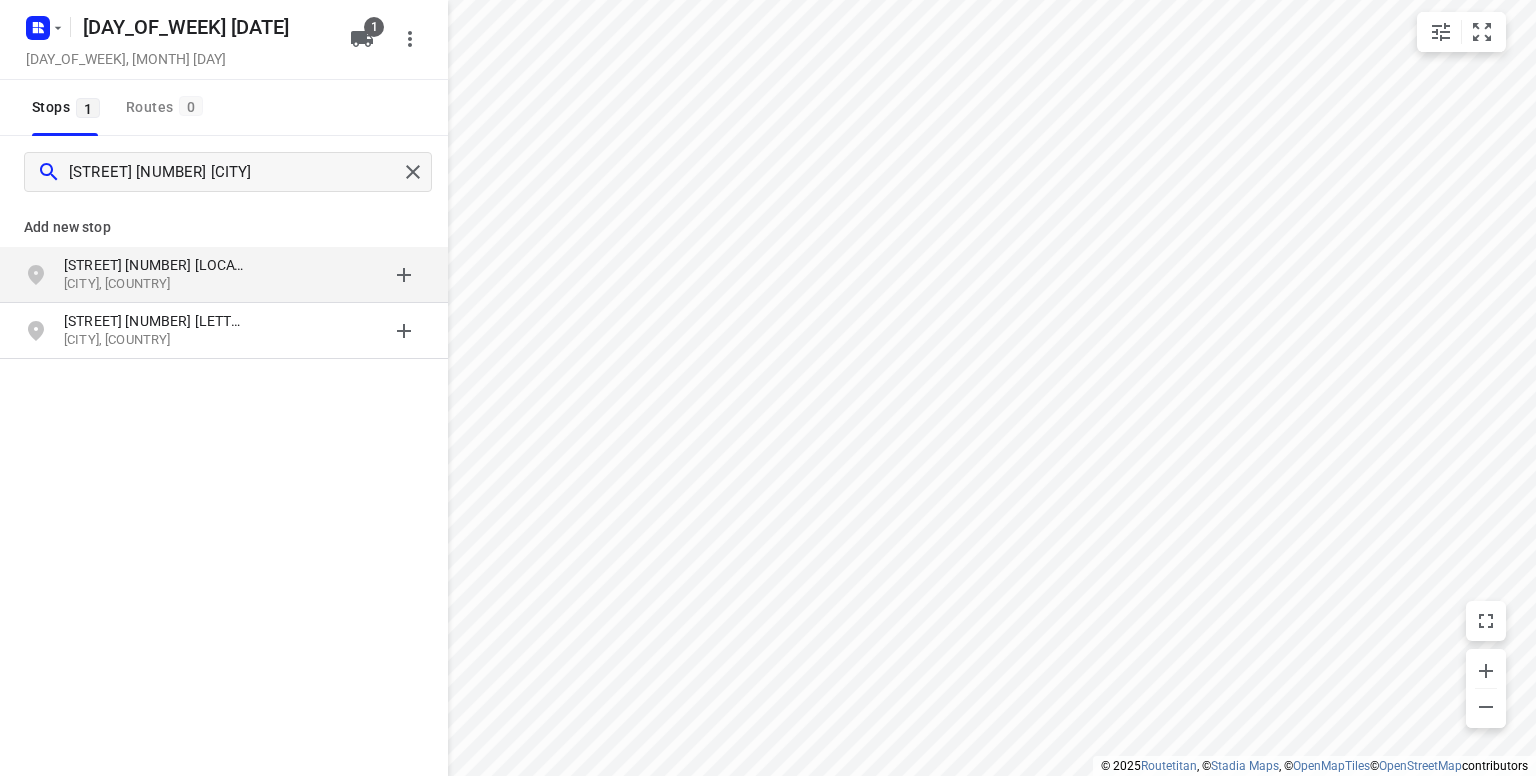 click on "[STREET] [NUMBER] [LOCATION]" at bounding box center (156, 265) 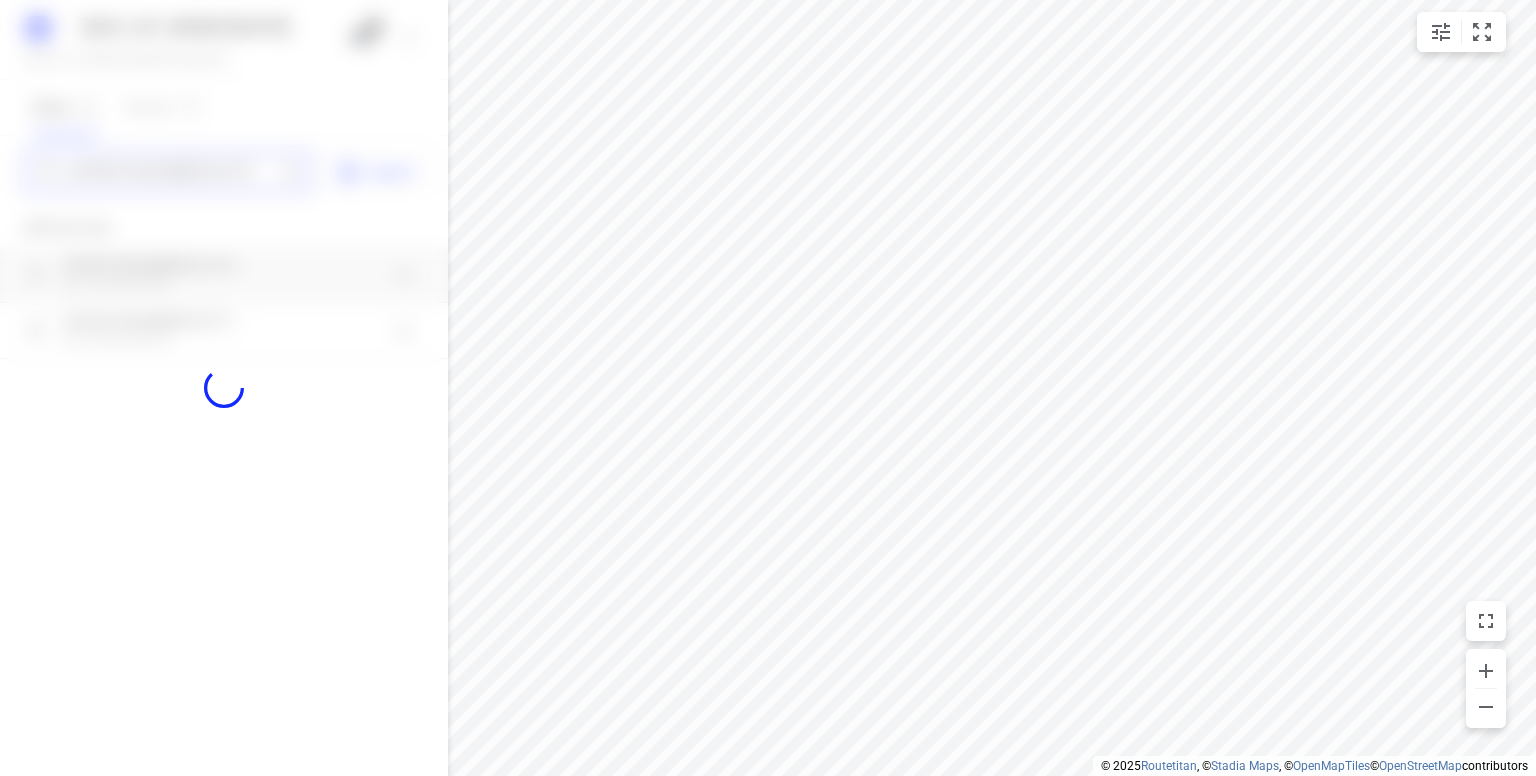type 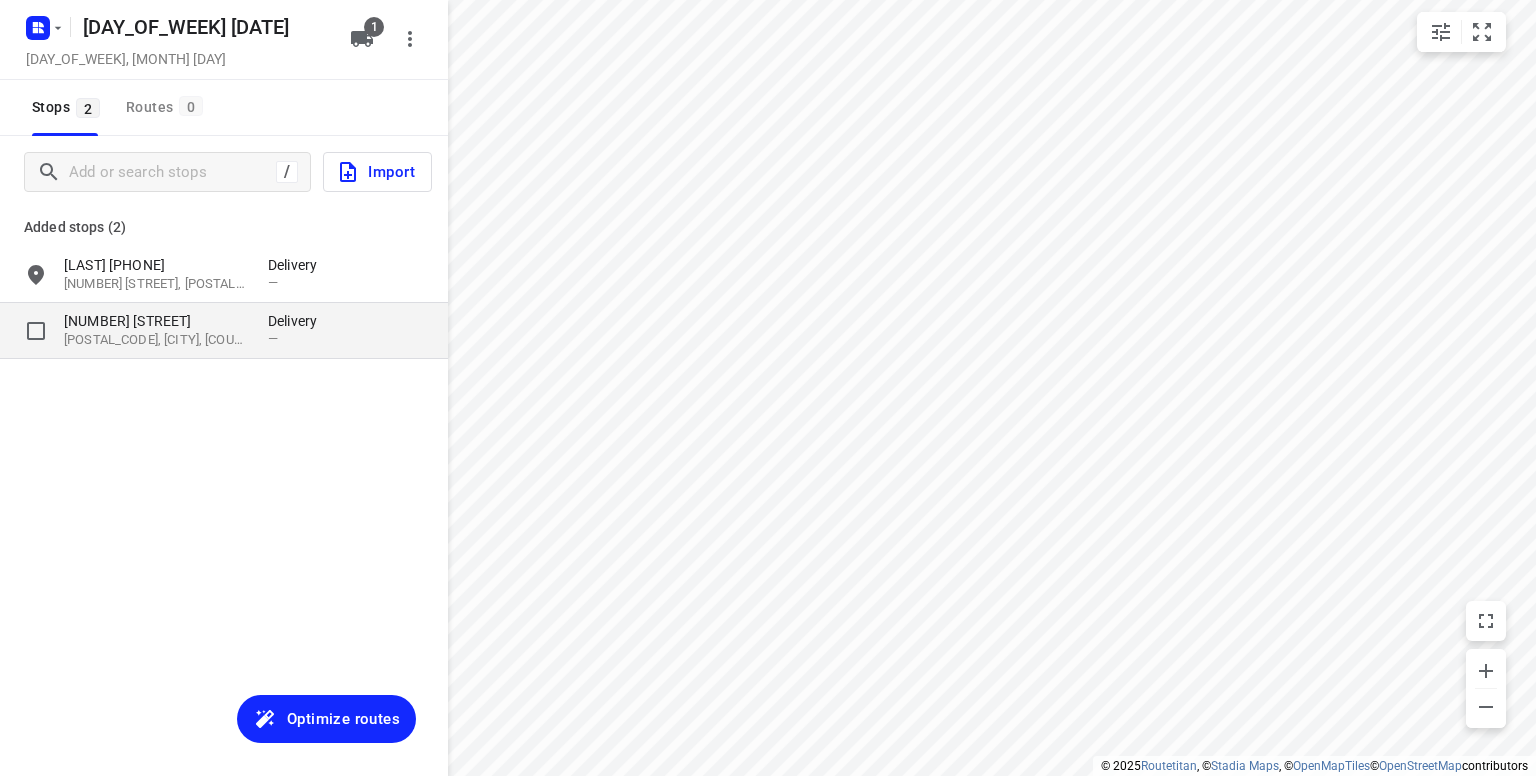 click on "[NUMBER] [STREET]" at bounding box center (156, 321) 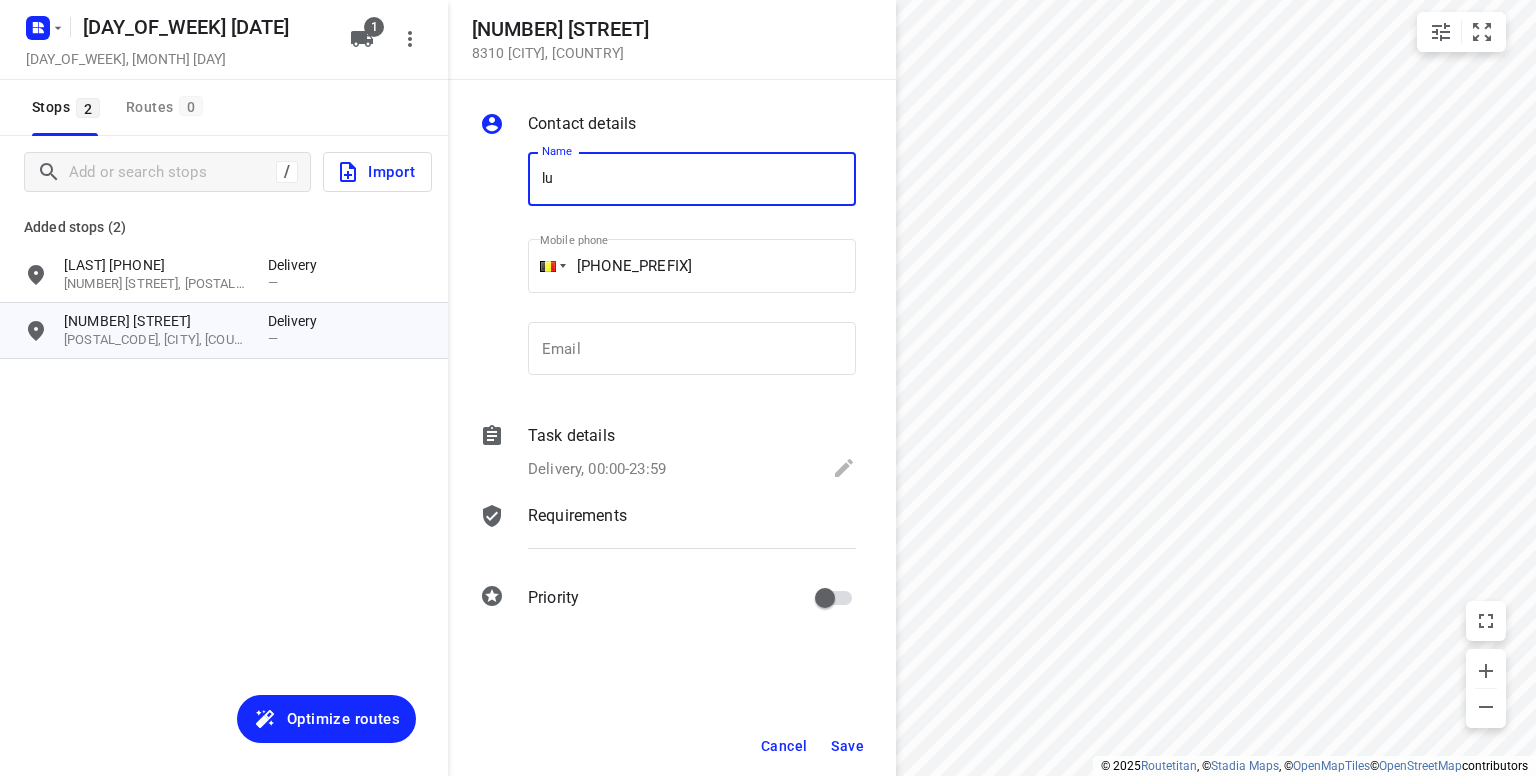 type on "Luypaert Nathalie [PHONE]" 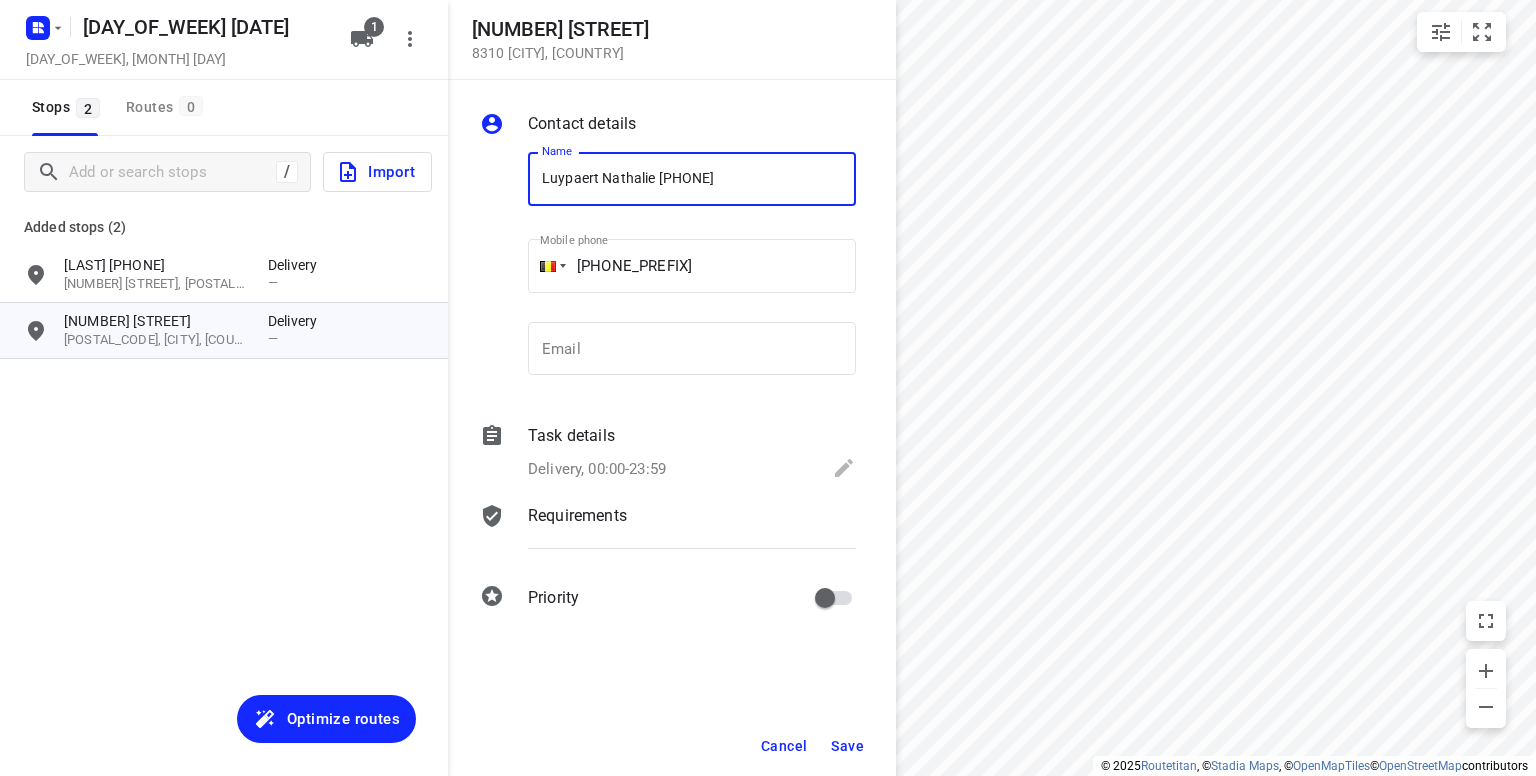 click on "Save" at bounding box center [847, 746] 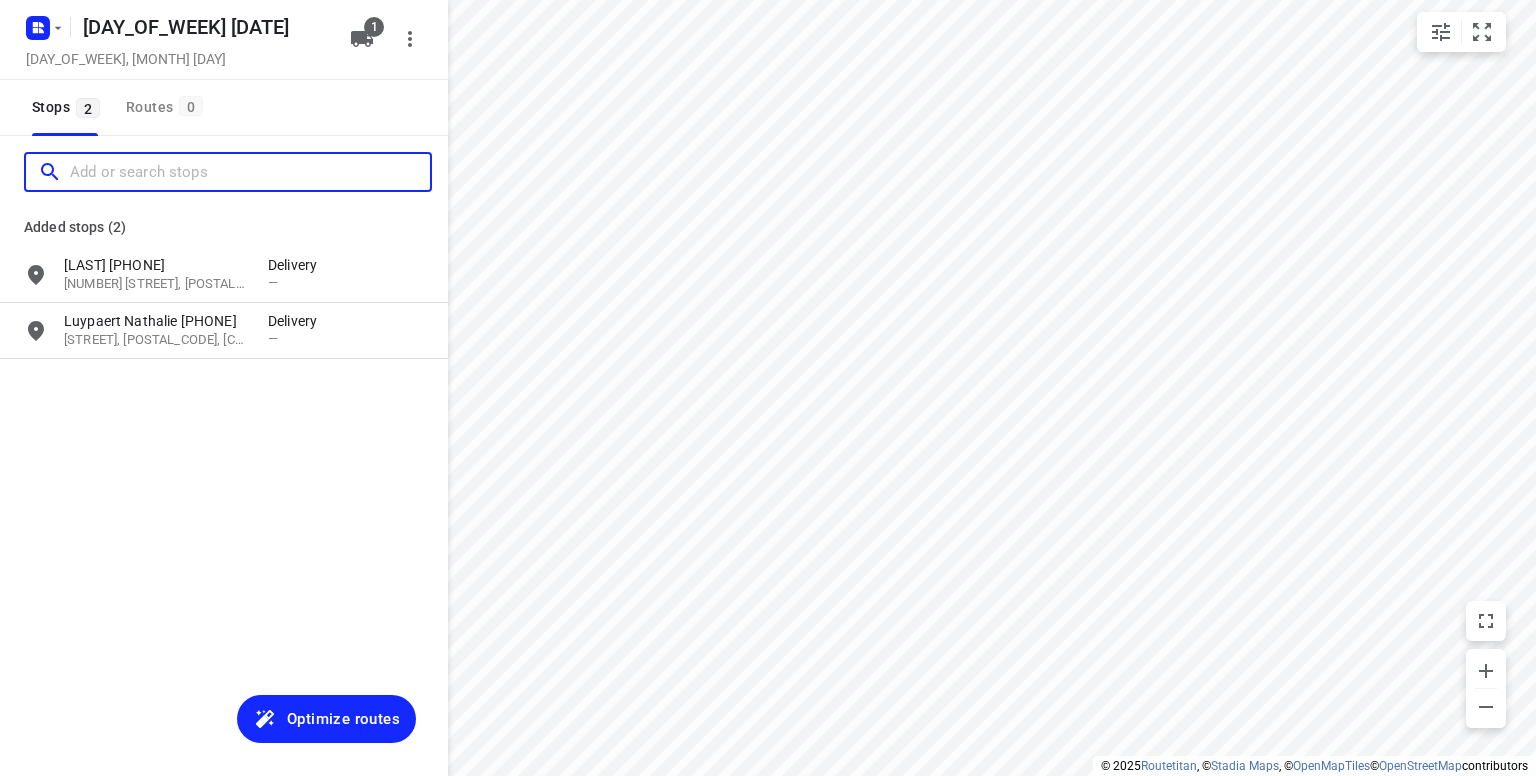 click at bounding box center [250, 172] 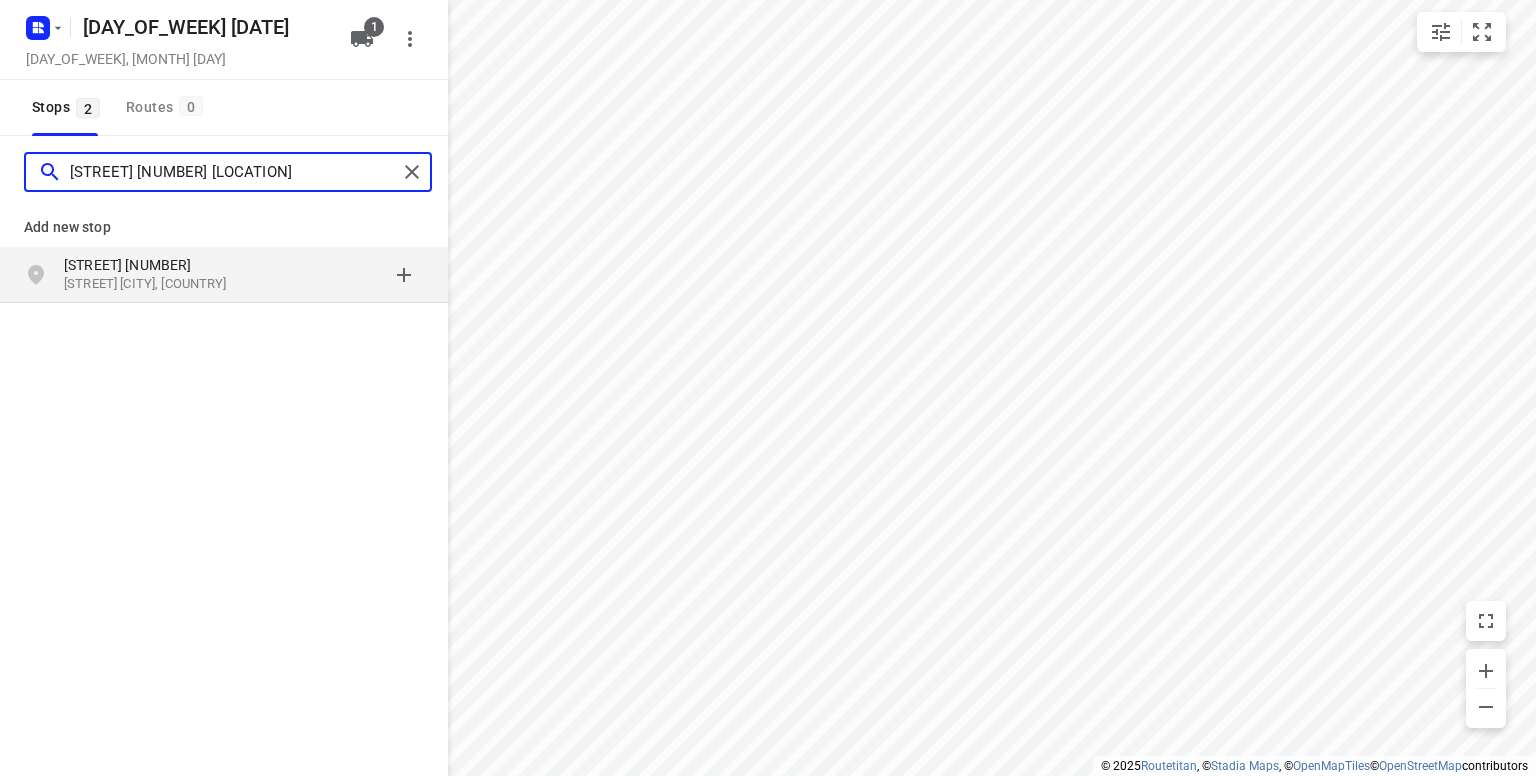 type on "[STREET] [NUMBER] [LOCATION]" 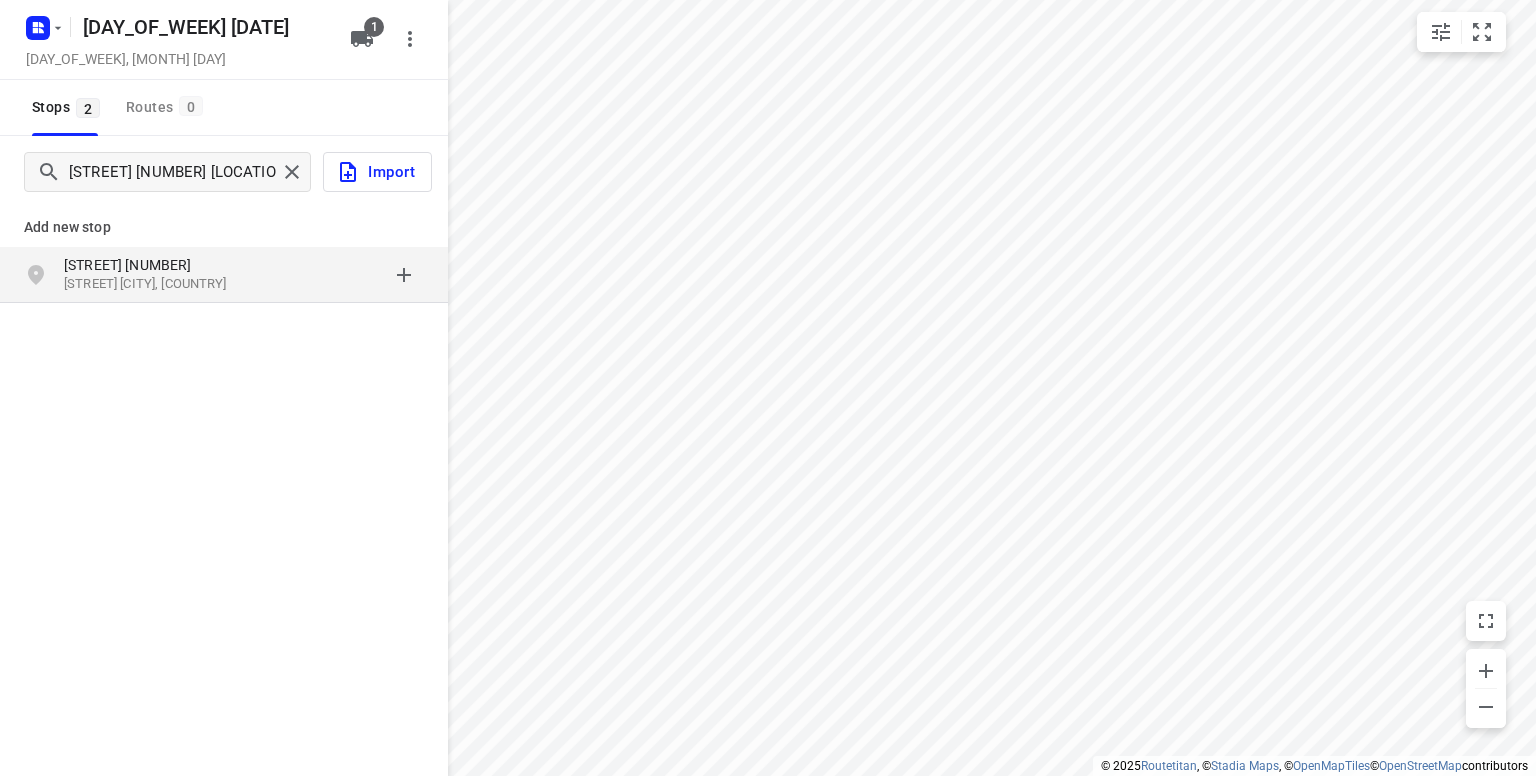 click on "[STREET] [NUMBER]" at bounding box center [156, 265] 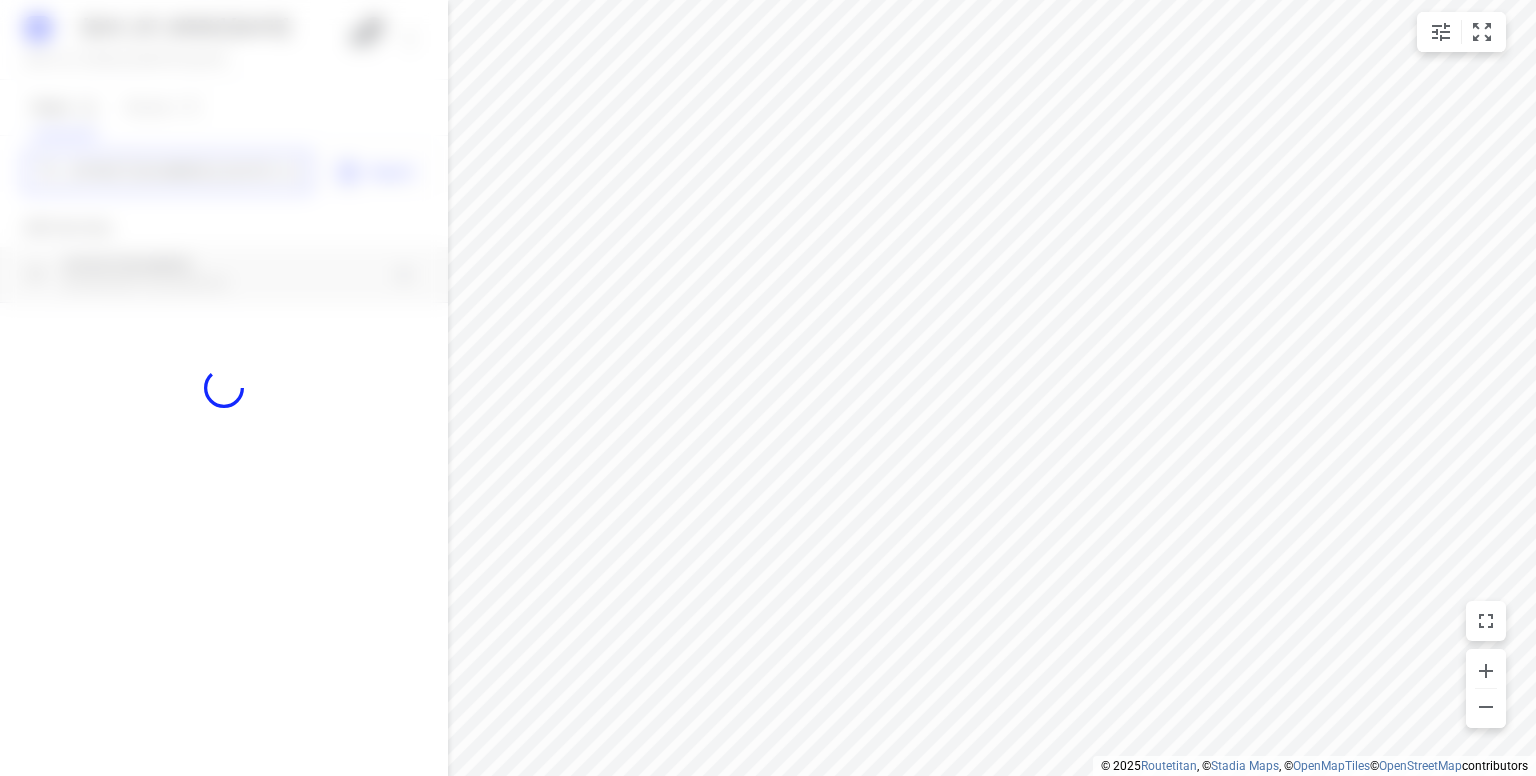 type 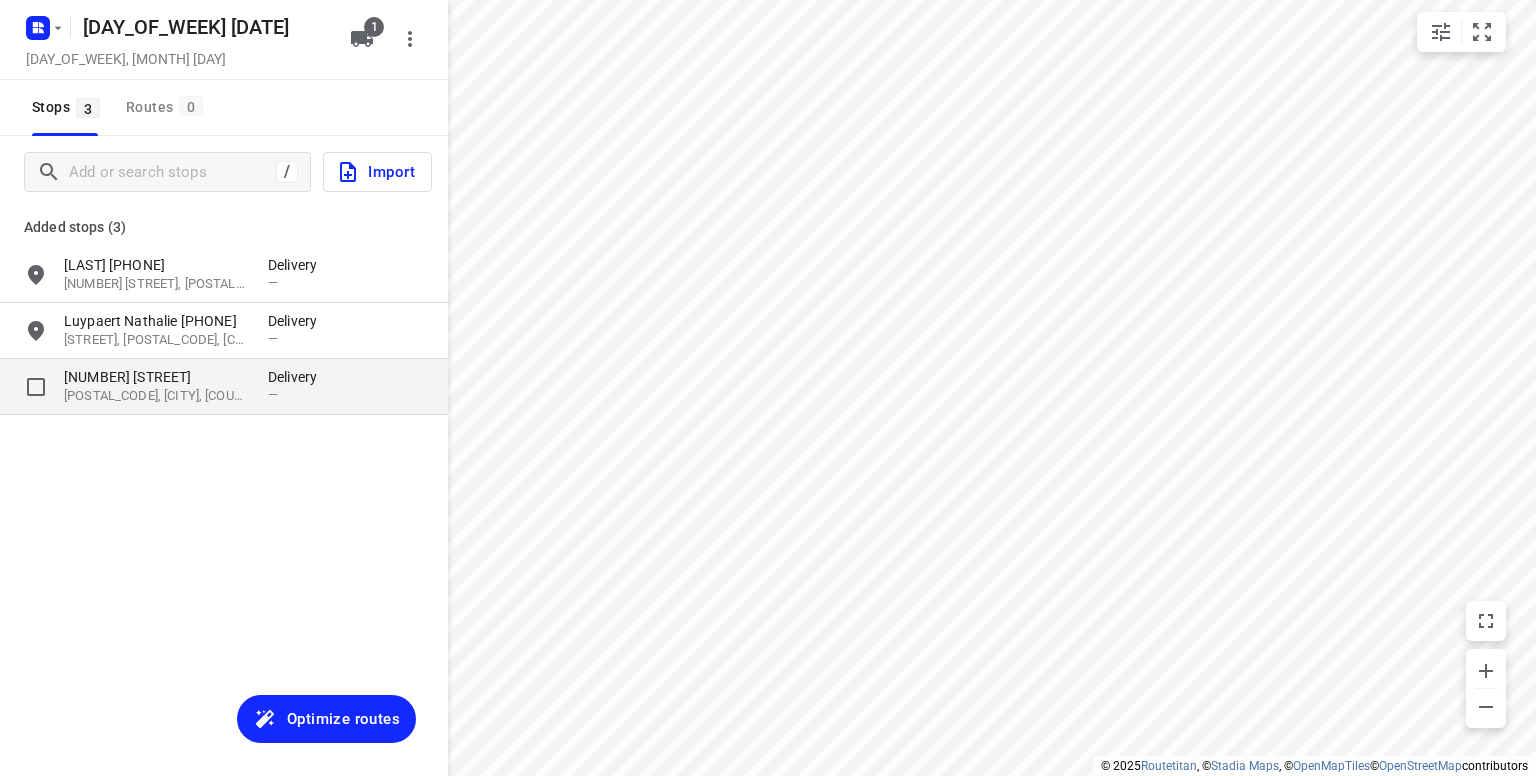 click on "[POSTAL_CODE], [CITY], [COUNTRY]" at bounding box center (156, 396) 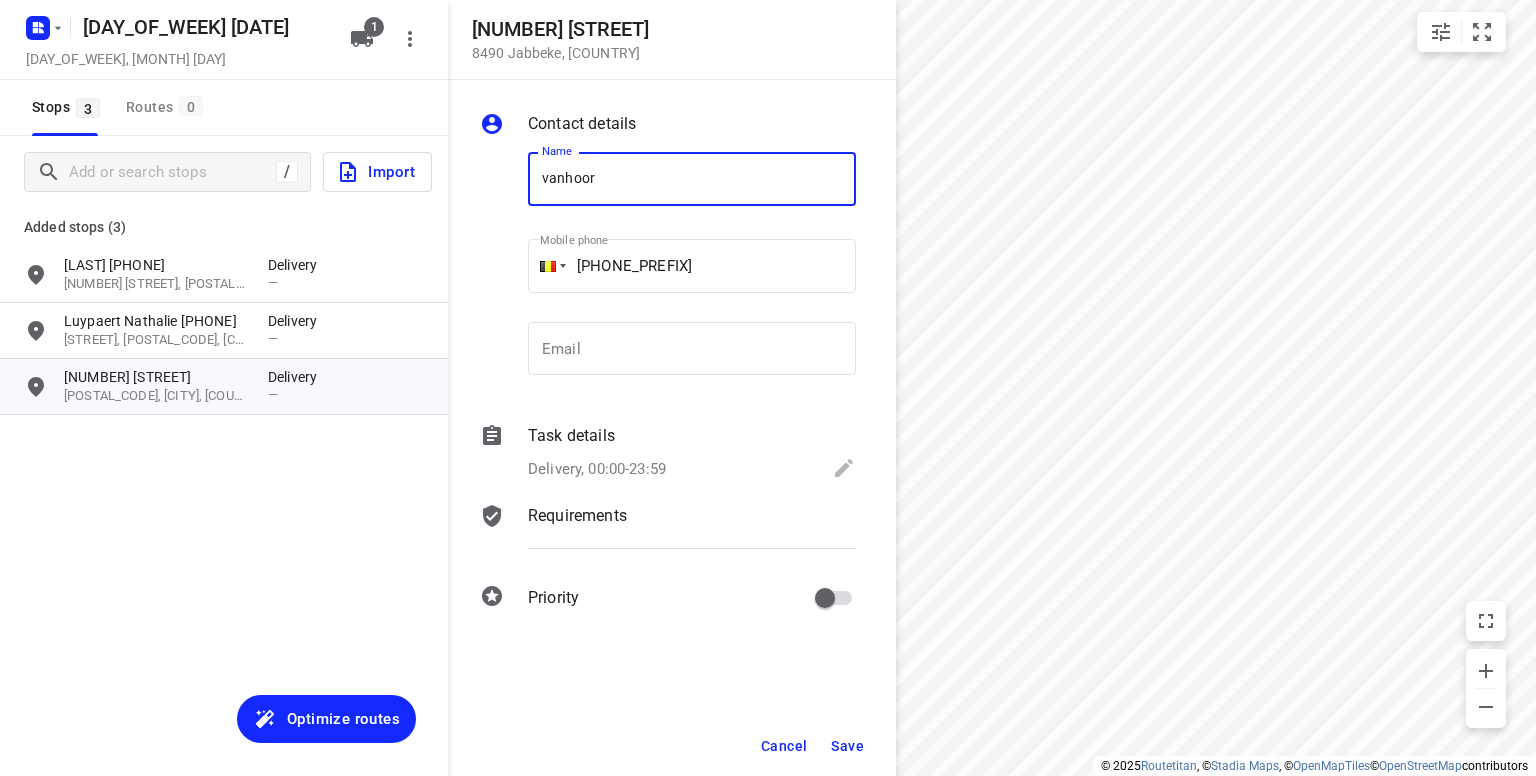 type on "[LAST] [FIRST] [PHONE]" 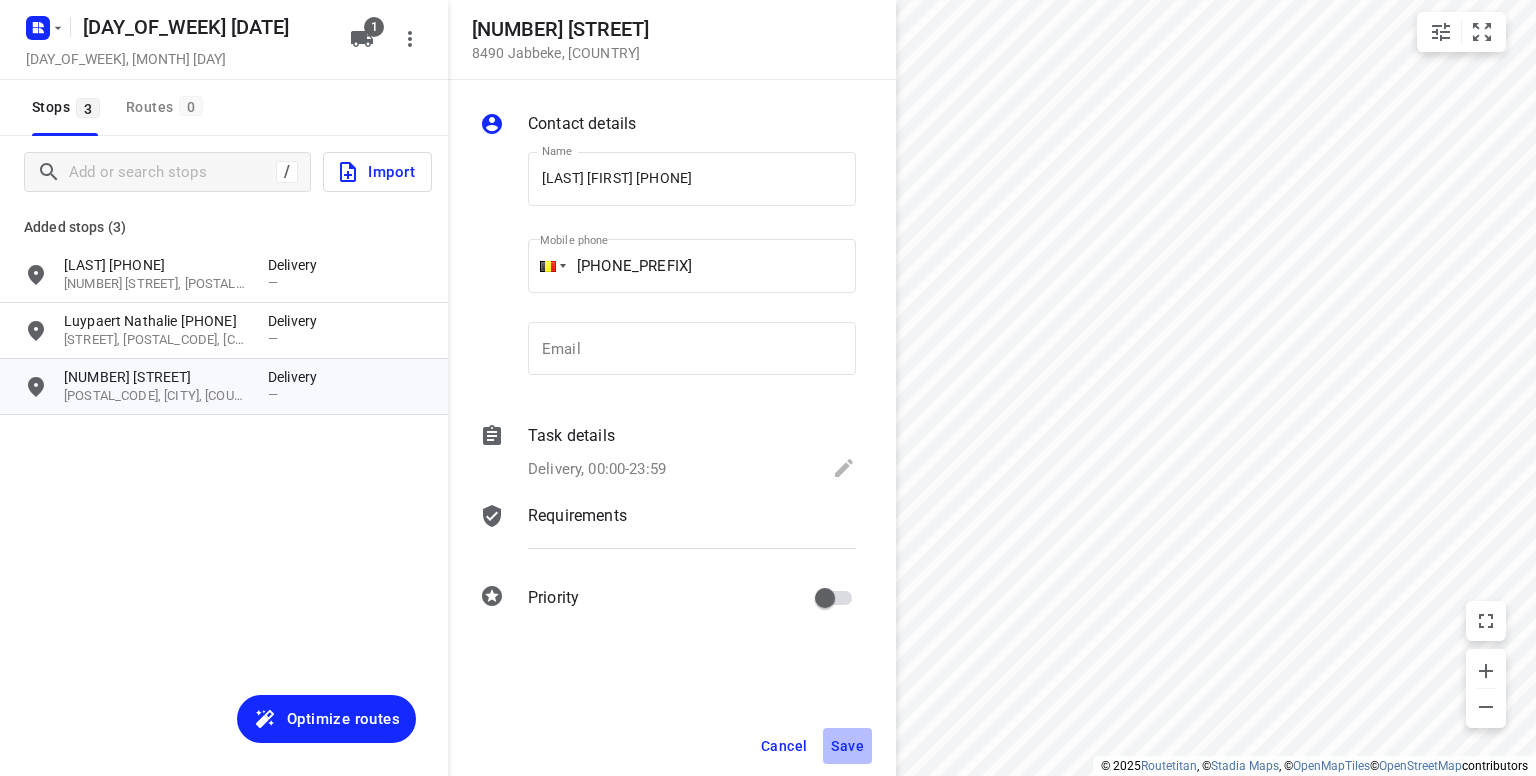 click on "Save" at bounding box center [847, 746] 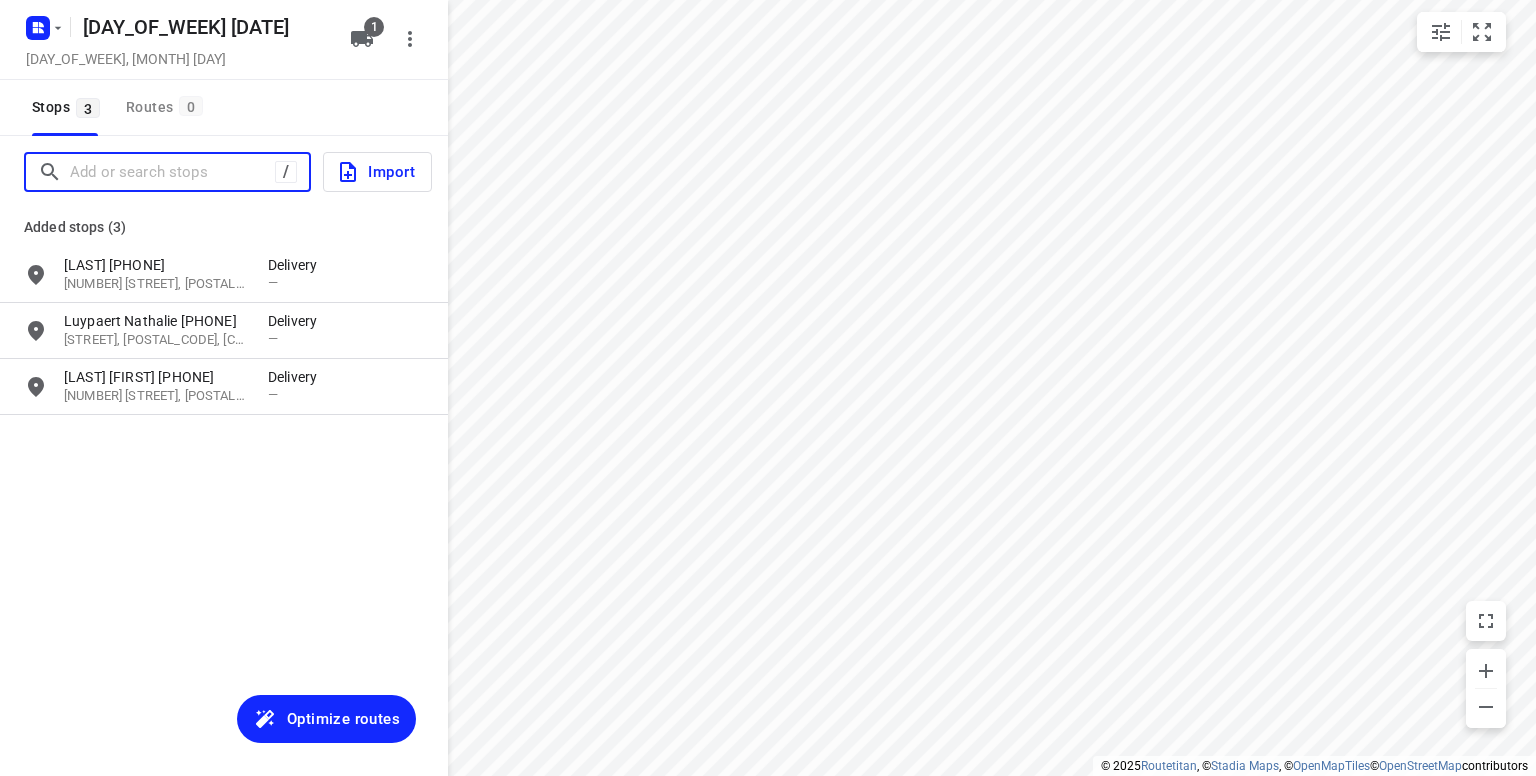 click at bounding box center [172, 172] 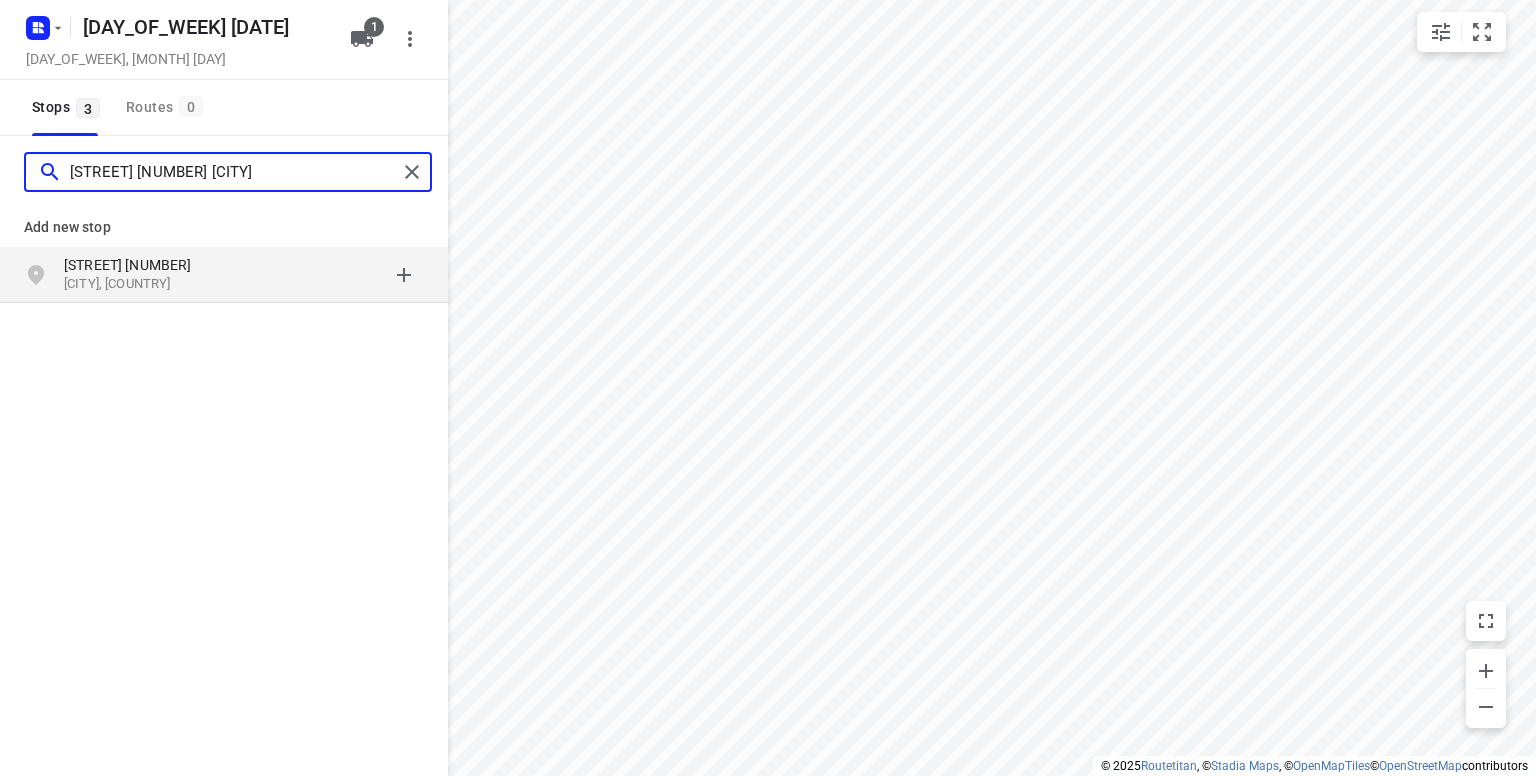 type on "[STREET] [NUMBER] [CITY]" 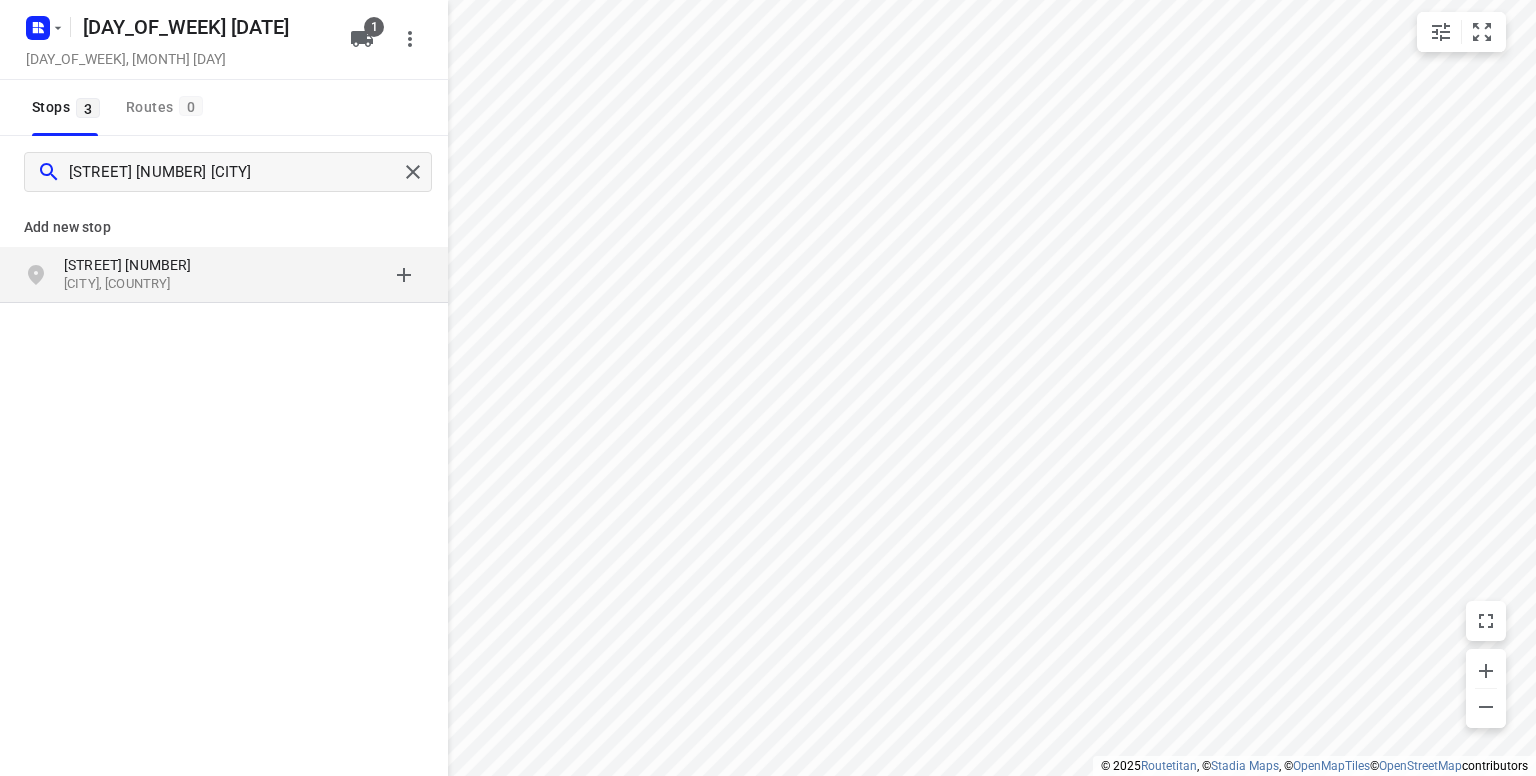 click on "[STREET] [NUMBER]" at bounding box center [156, 265] 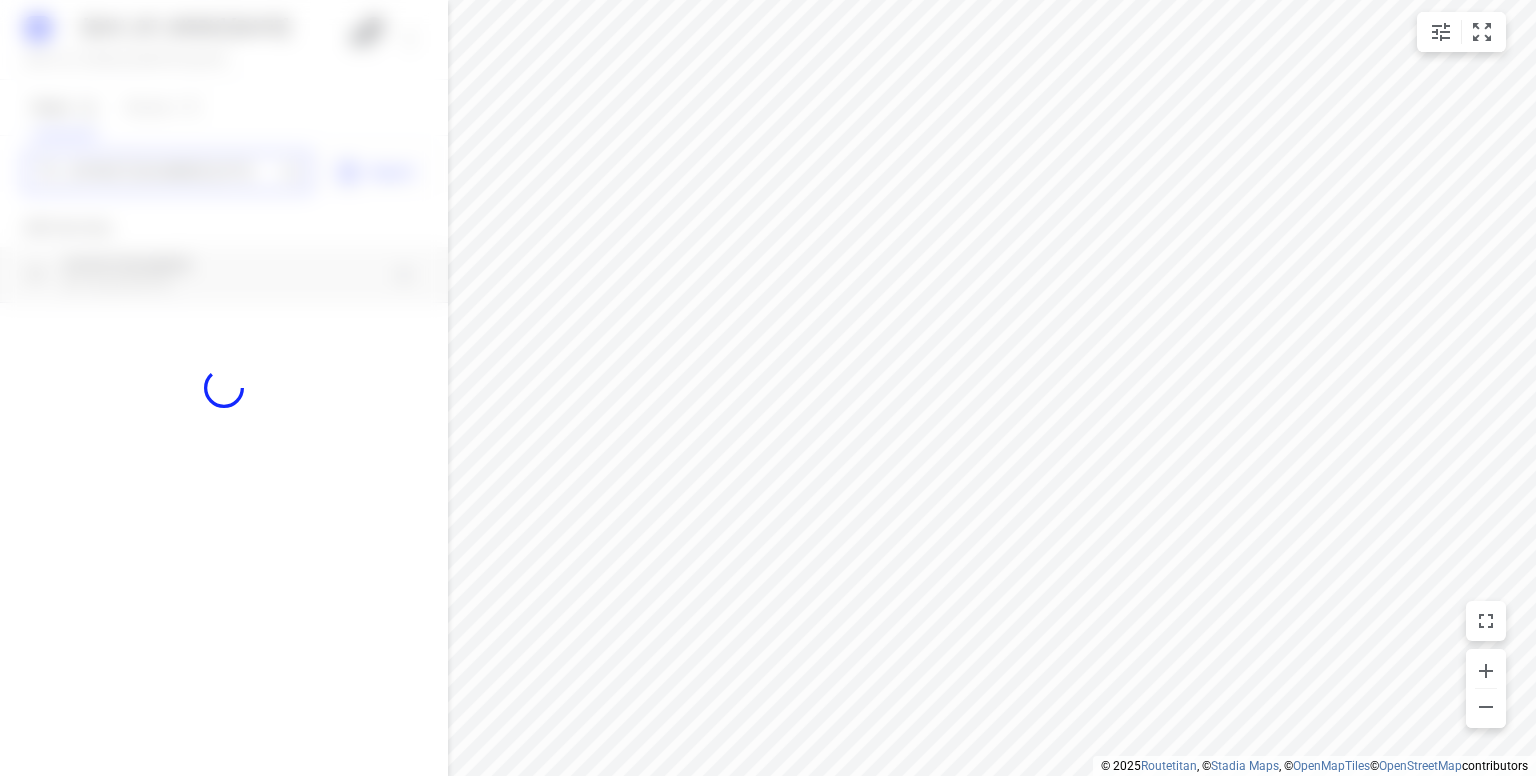 type 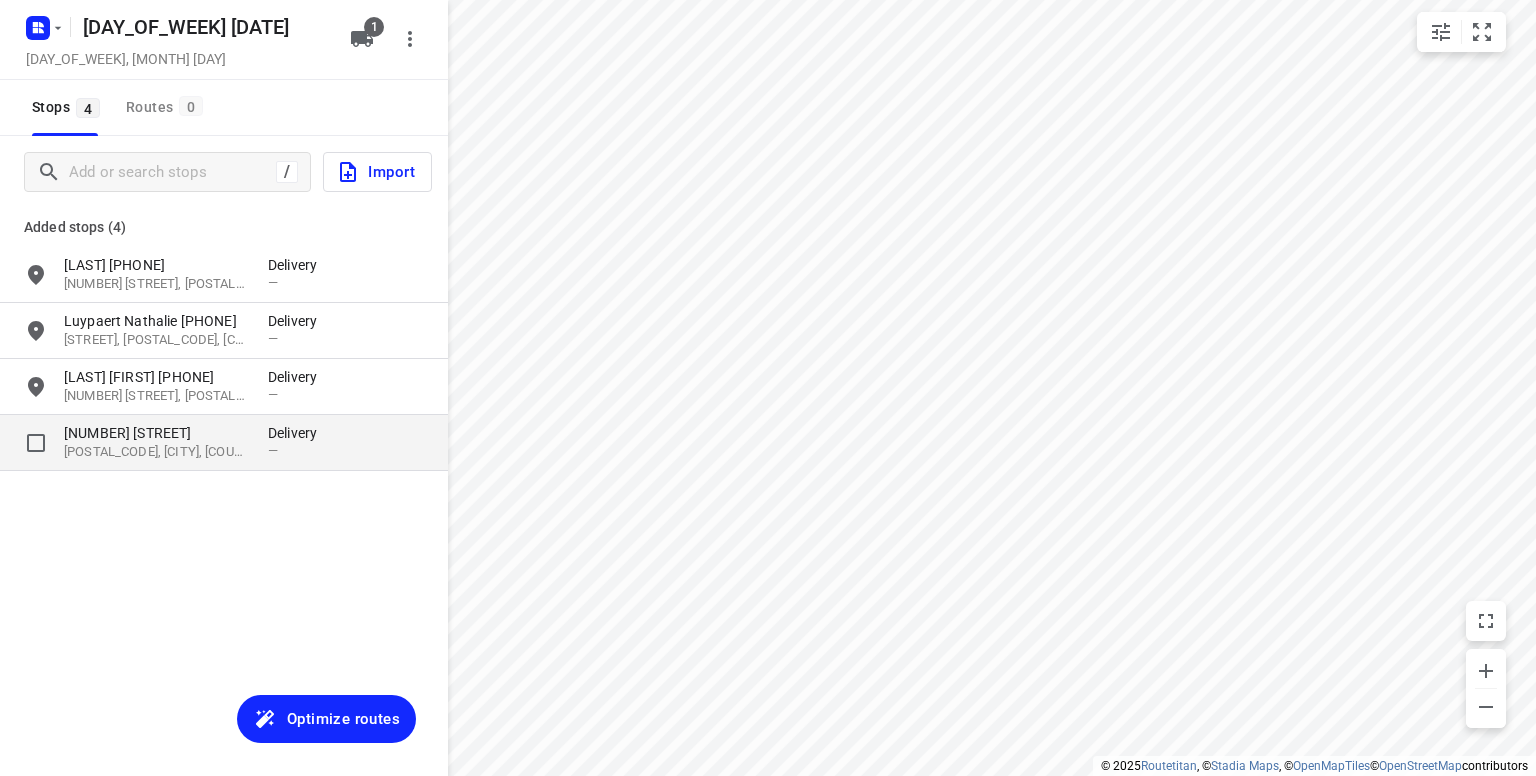 click on "[POSTAL_CODE], [CITY], [COUNTRY]" at bounding box center (156, 452) 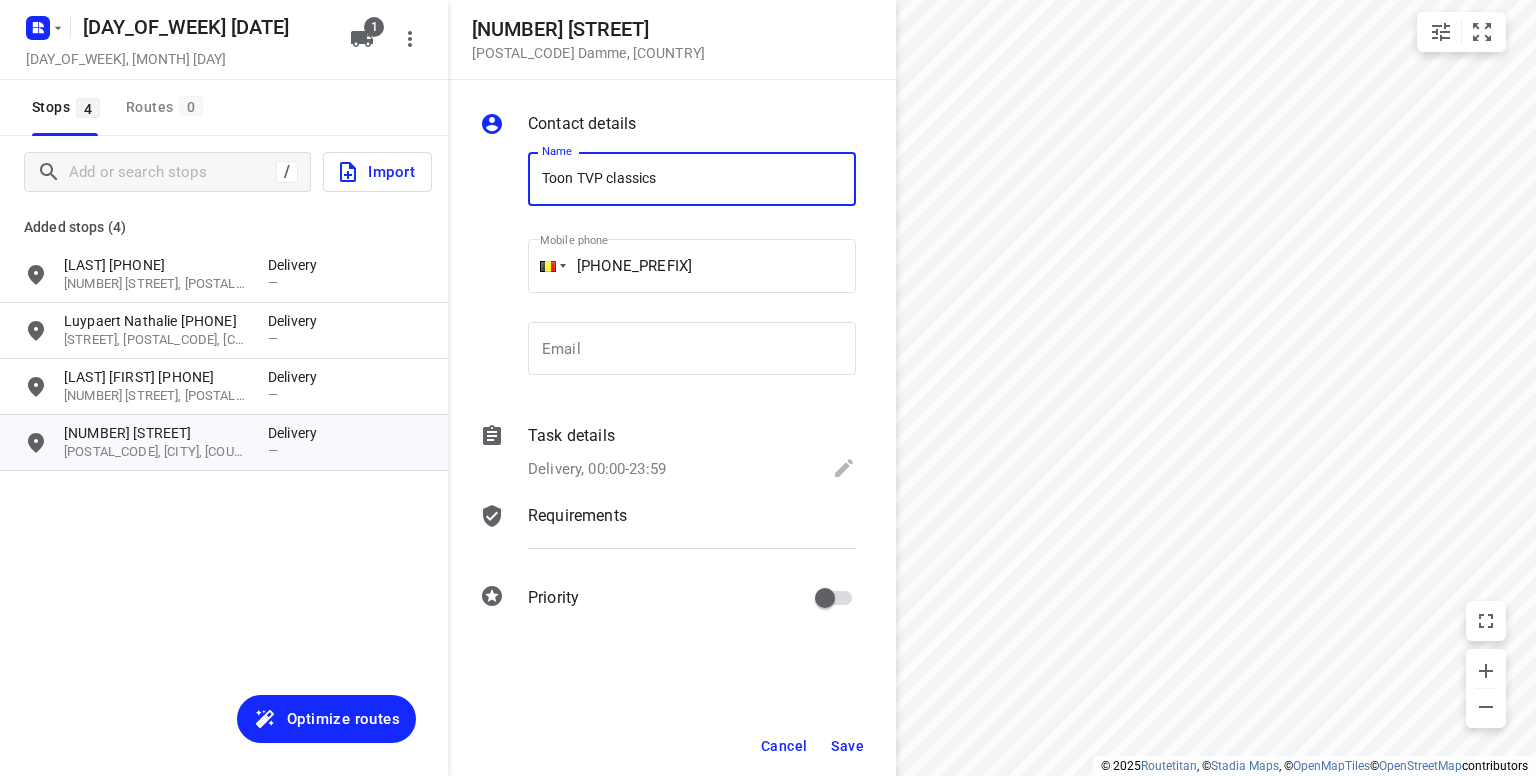 click on "Toon TVP classics" at bounding box center (692, 179) 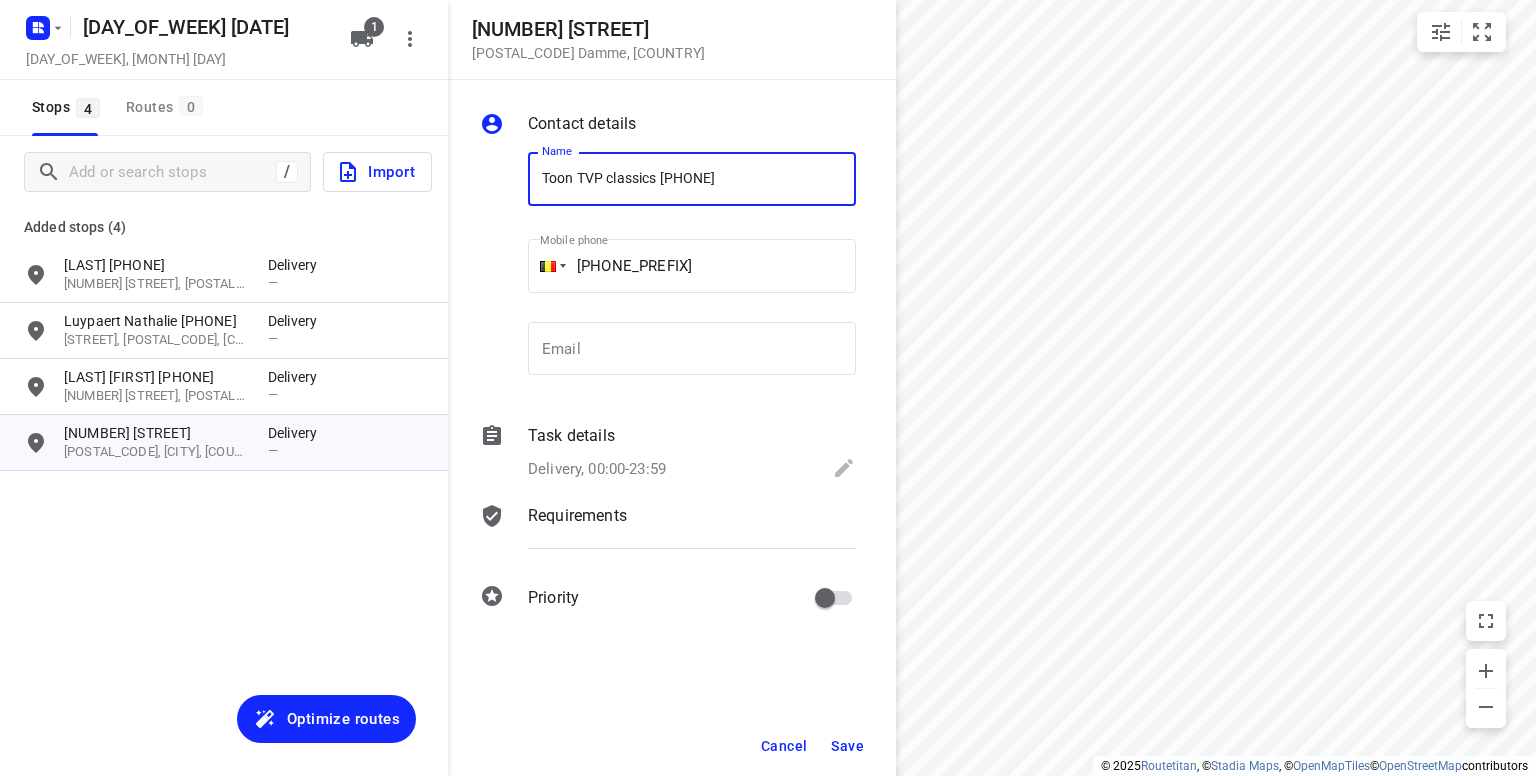 type on "Toon TVP classics [PHONE]" 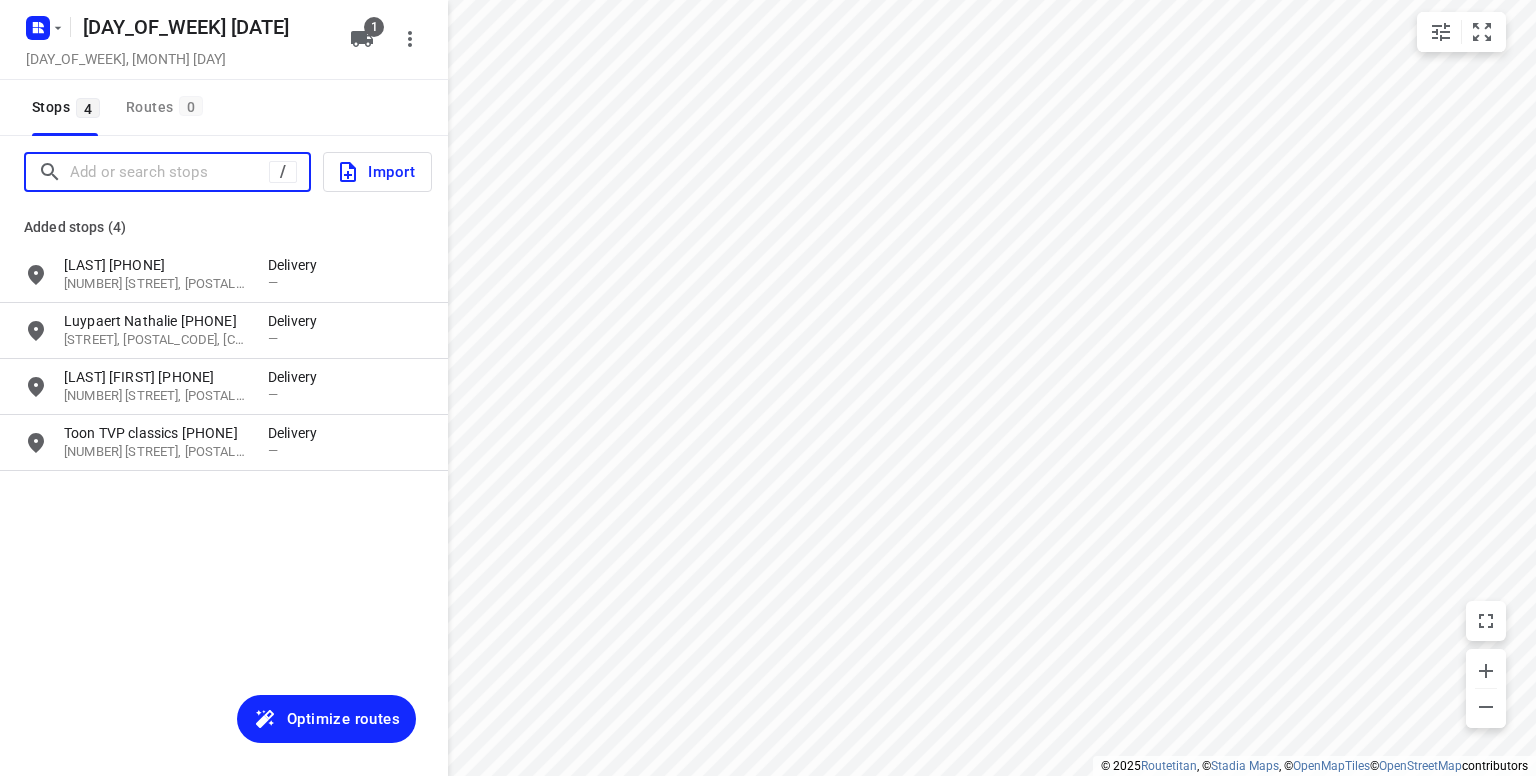 click at bounding box center [169, 172] 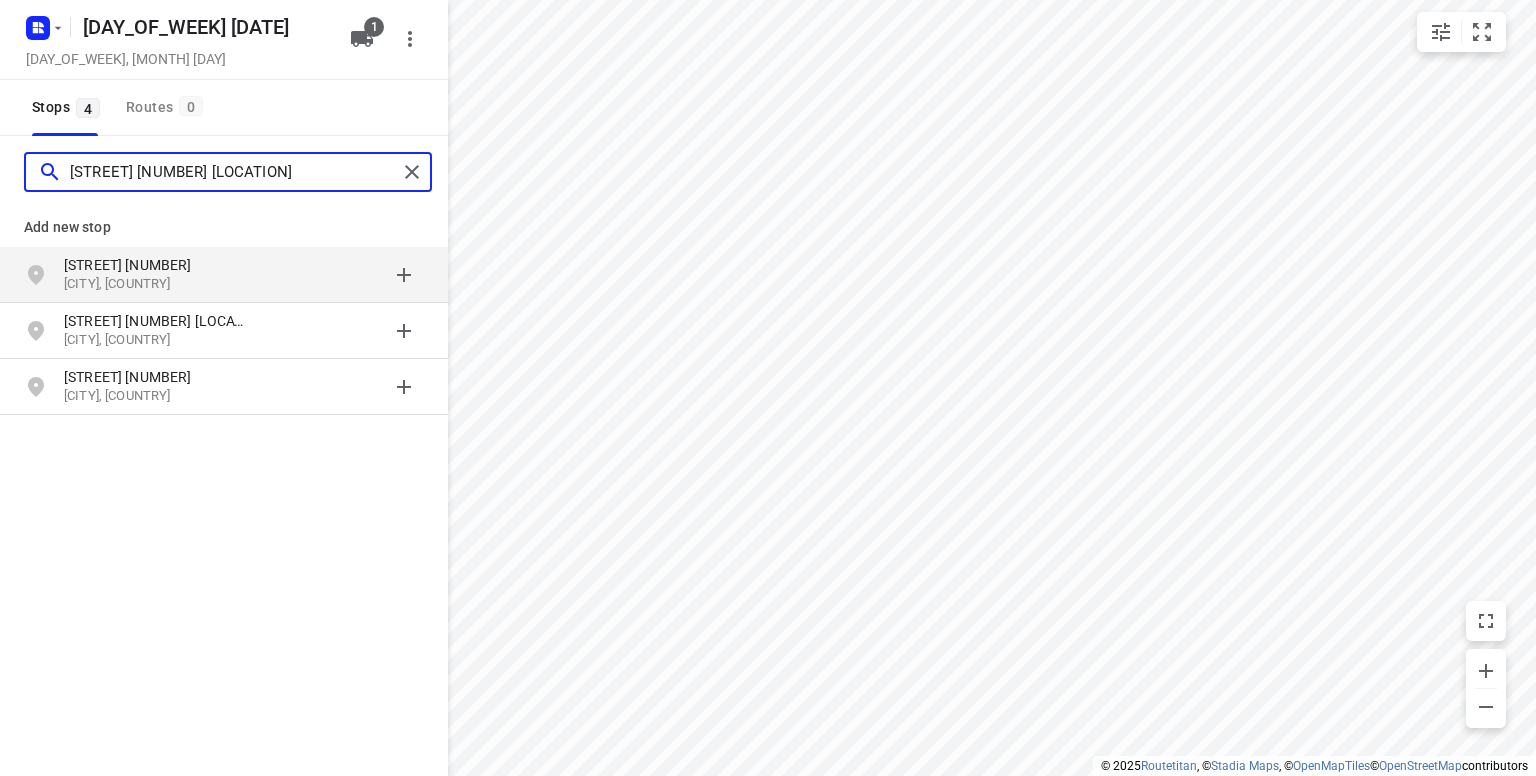 click on "[STREET] [NUMBER] [LOCATION]" at bounding box center [233, 172] 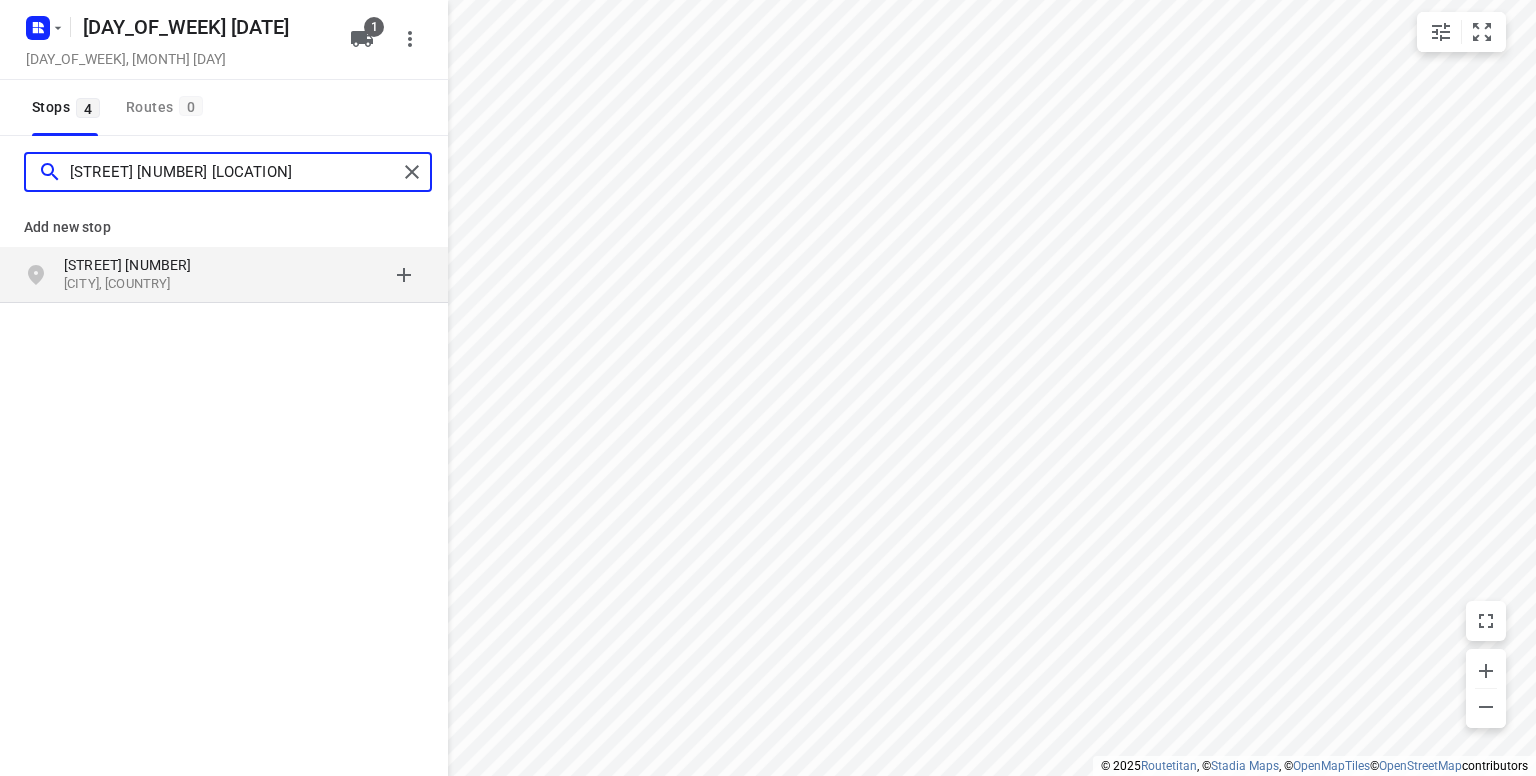 click on "[STREET] [NUMBER] [LOCATION]" at bounding box center [233, 172] 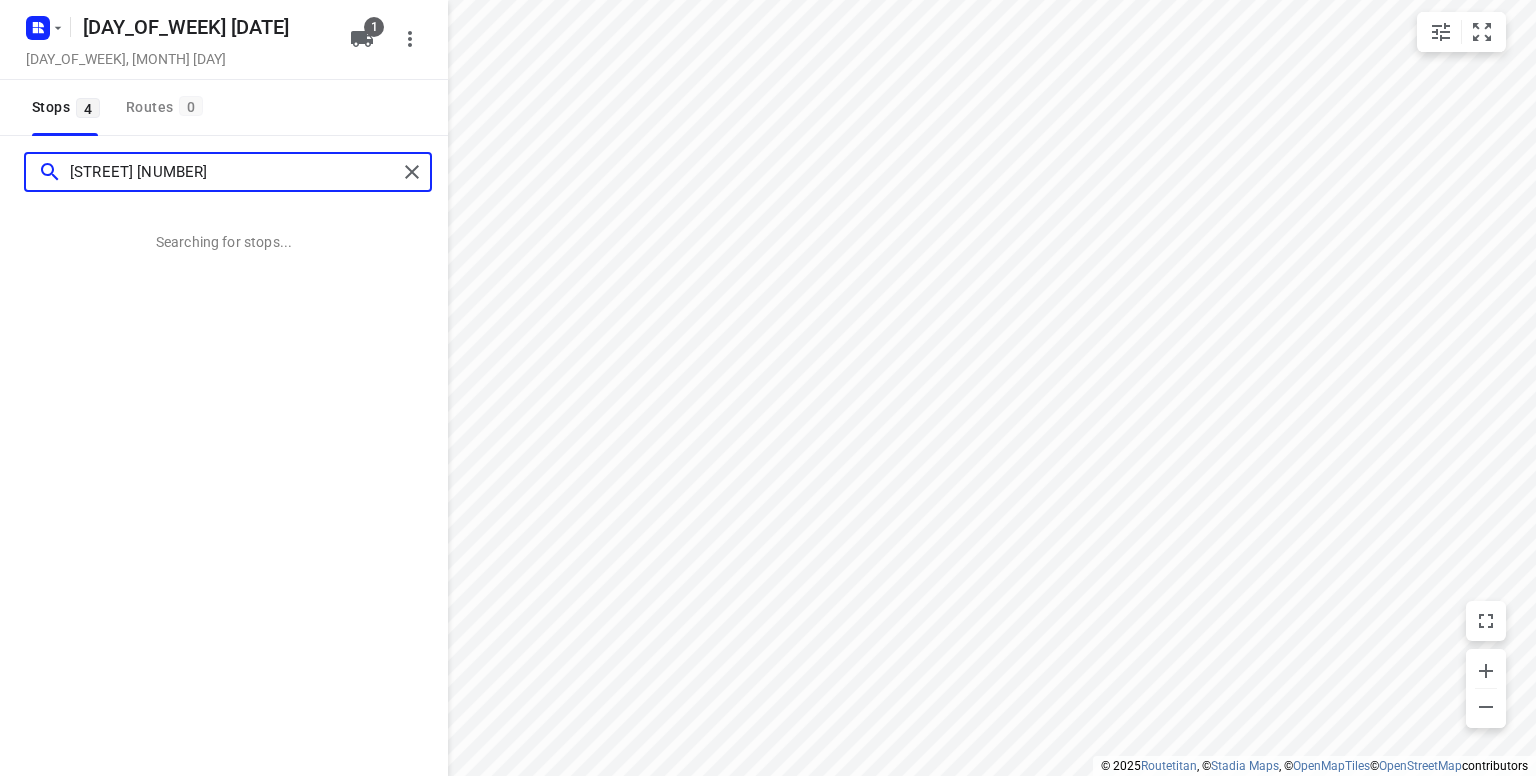 click on "[STREET] [NUMBER]" at bounding box center [233, 172] 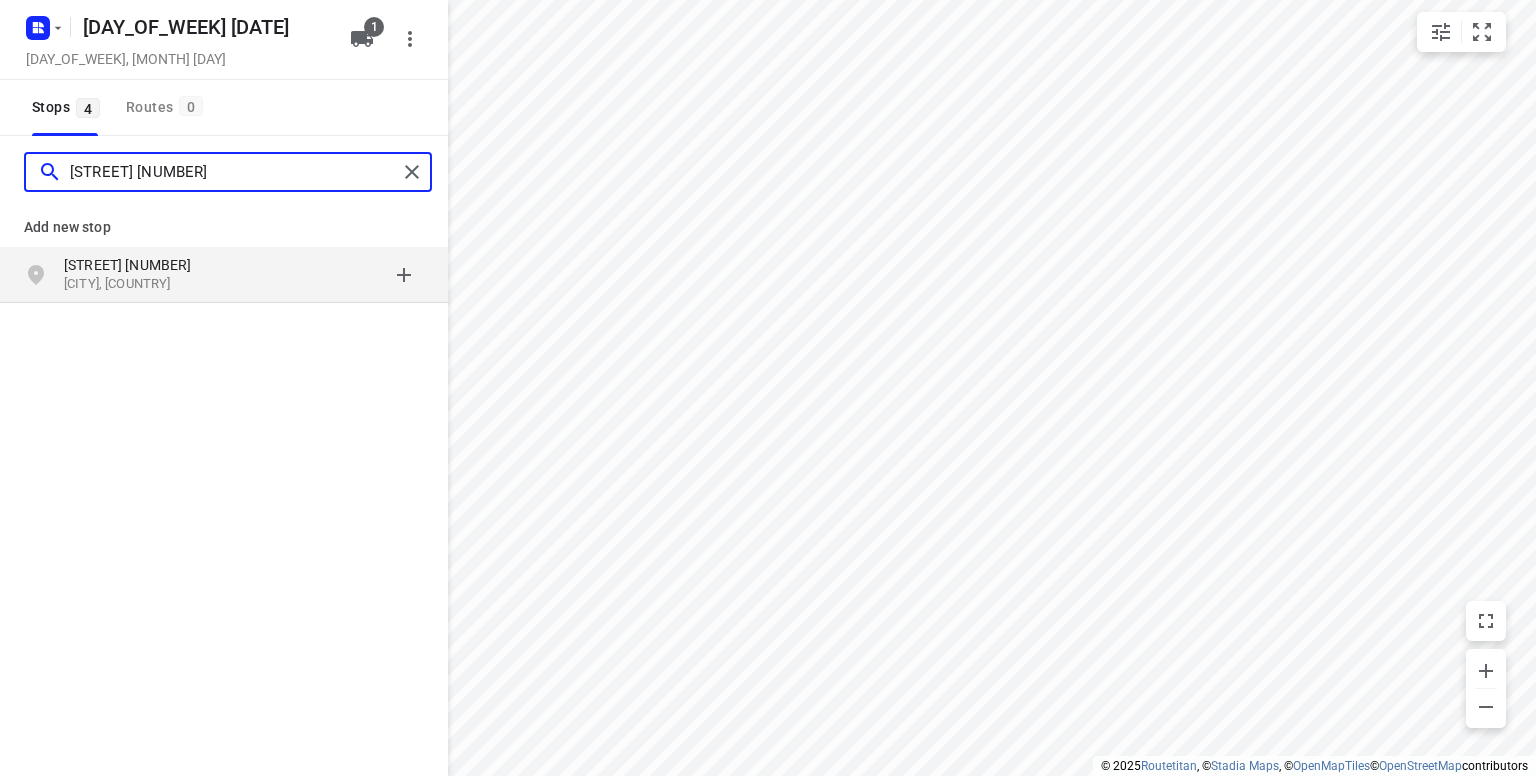 click on "[STREET] [NUMBER]" at bounding box center [233, 172] 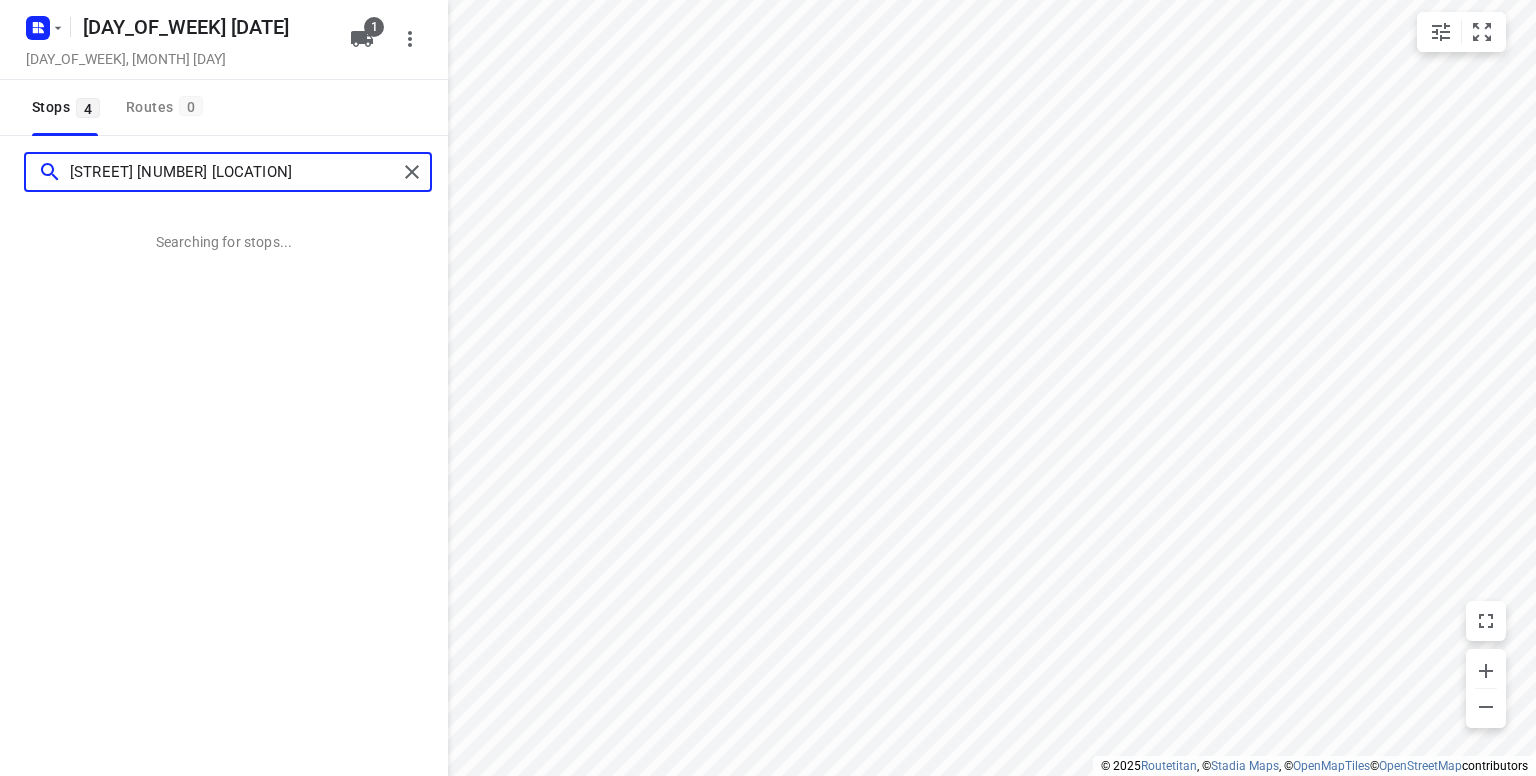 click on "[STREET] [NUMBER] [LOCATION]" at bounding box center [233, 172] 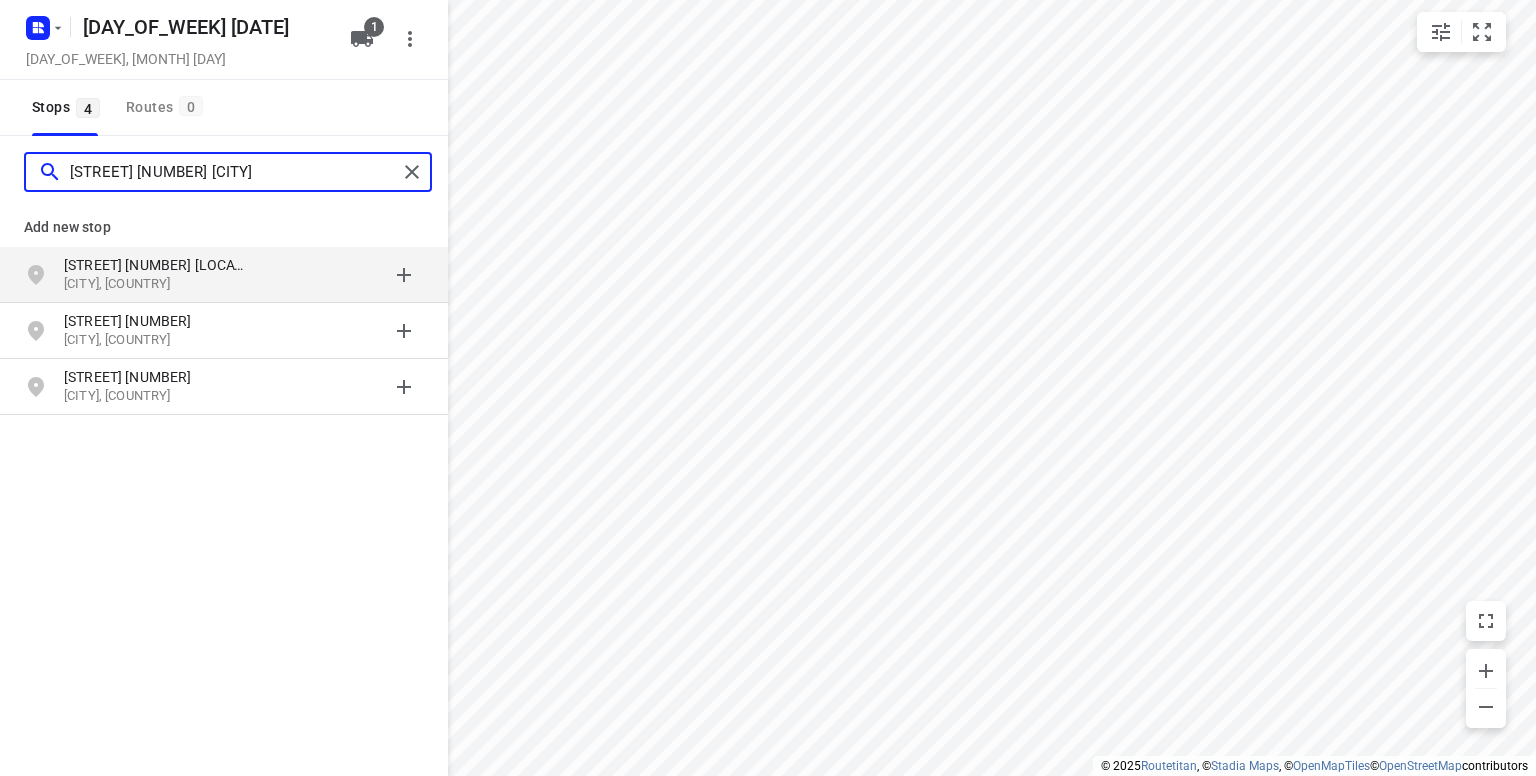 click on "[STREET] [NUMBER] [CITY]" at bounding box center (233, 172) 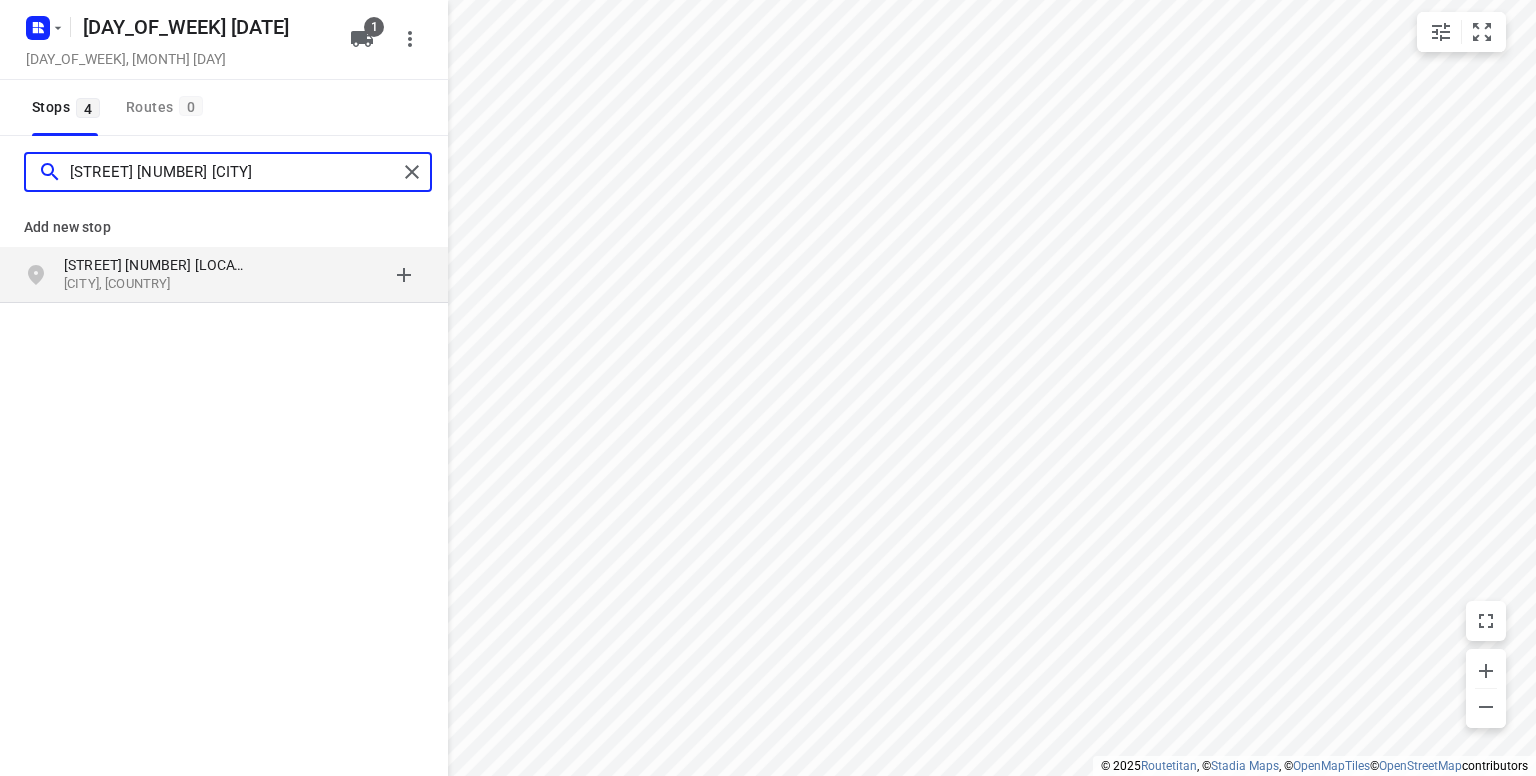 type on "[STREET] [NUMBER] [CITY]" 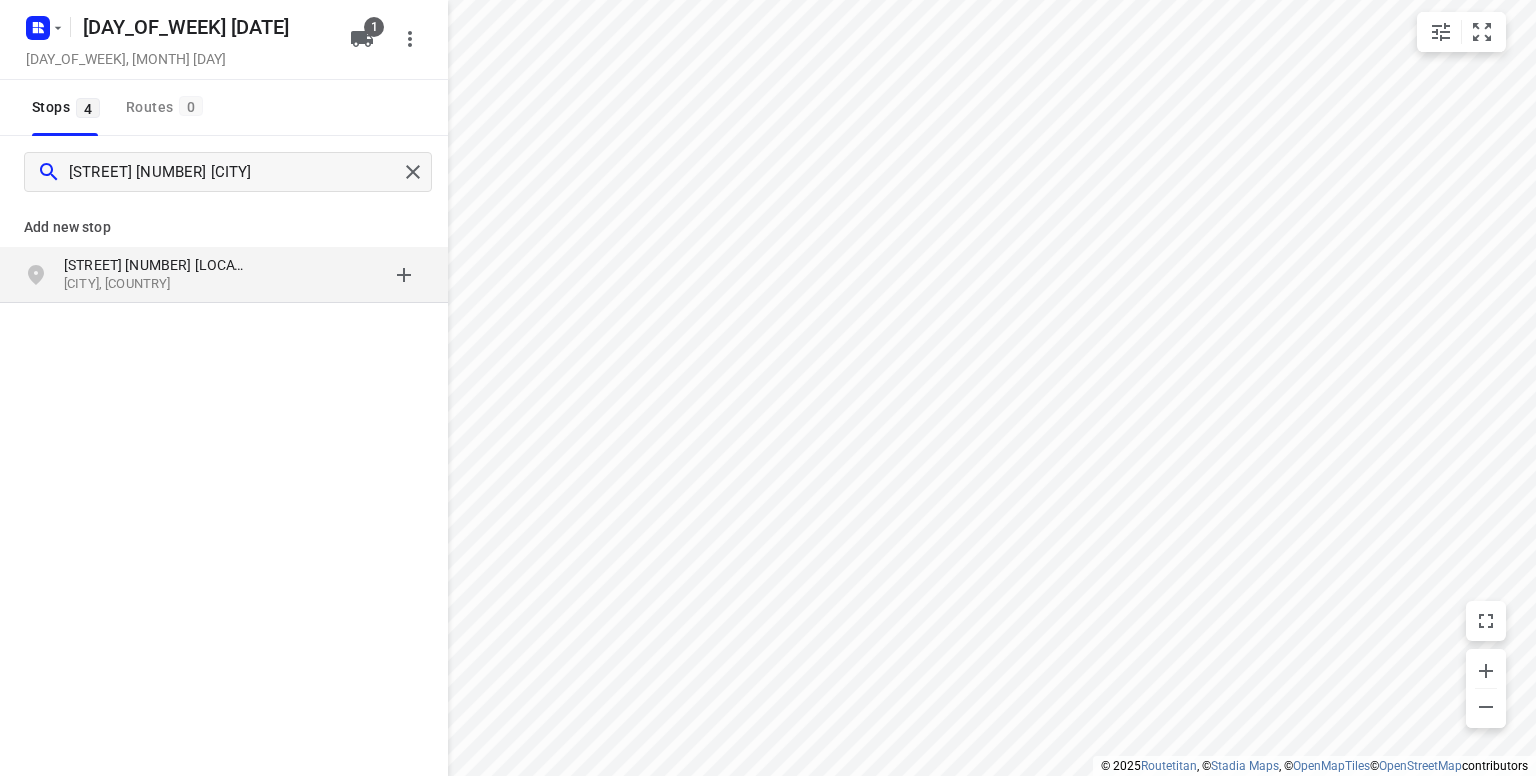 click on "[STREET] [NUMBER] [LOCATION]" at bounding box center [156, 265] 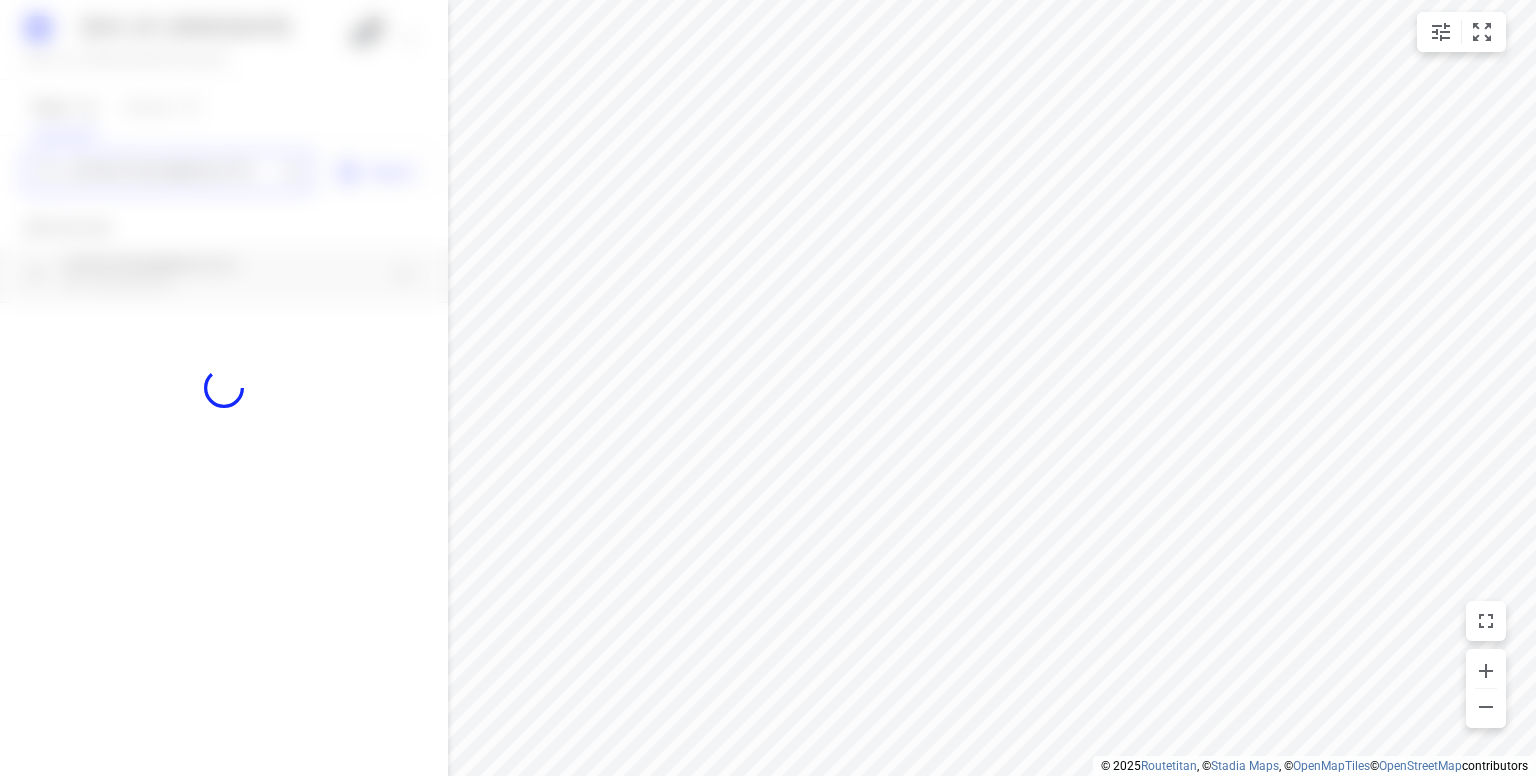 type 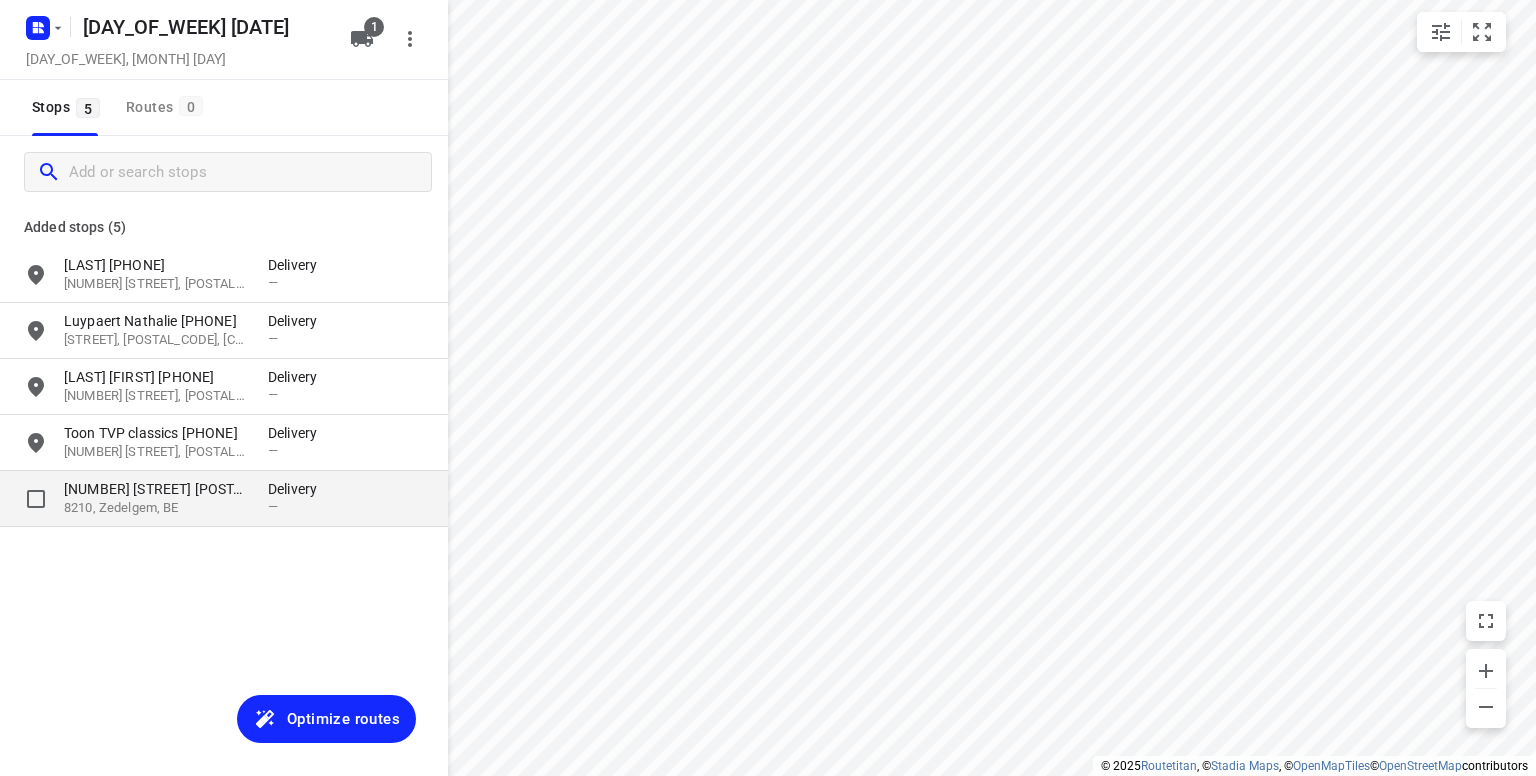 click on "8210, Zedelgem, BE" at bounding box center [156, 508] 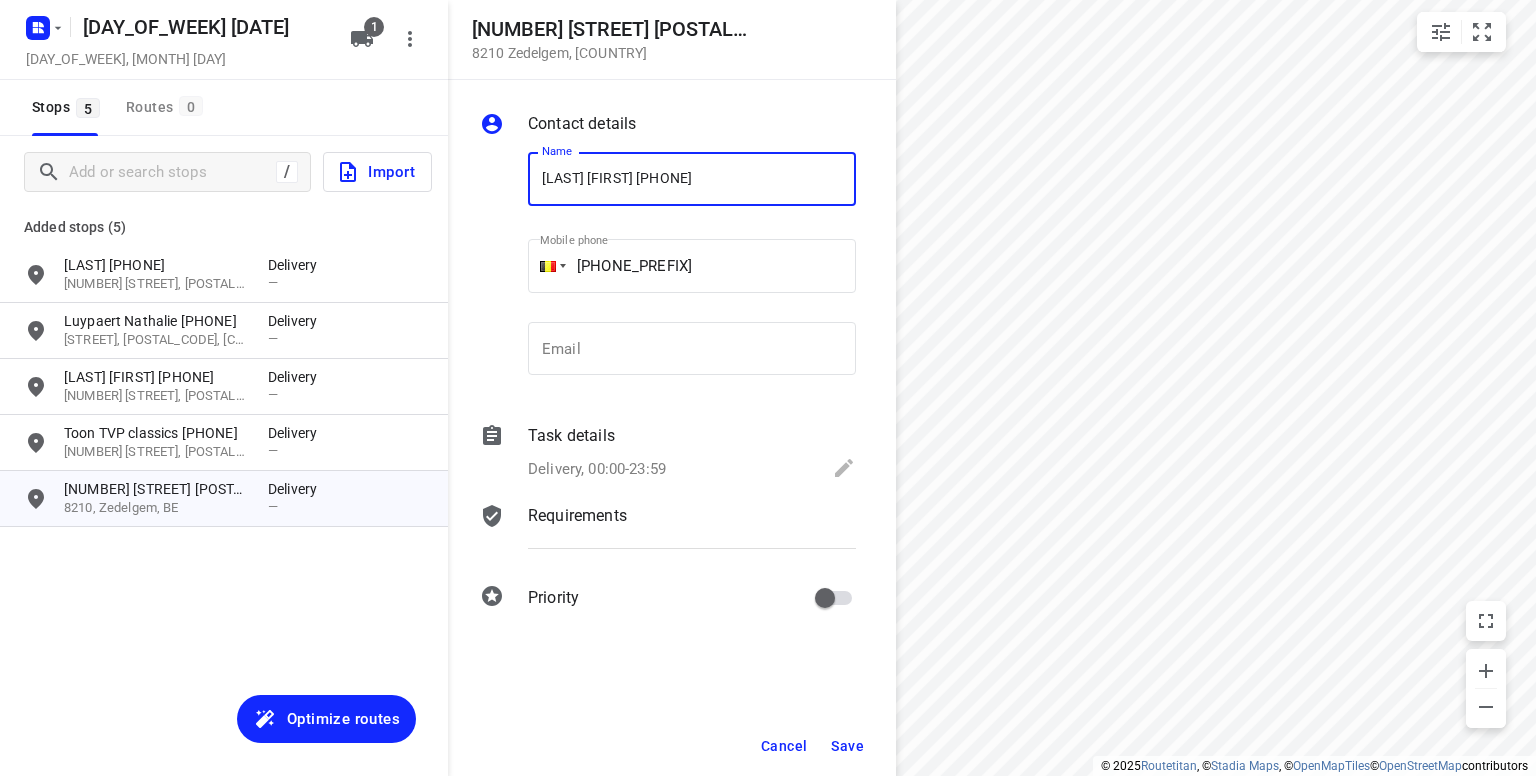 type on "[LAST] [FIRST] [PHONE]" 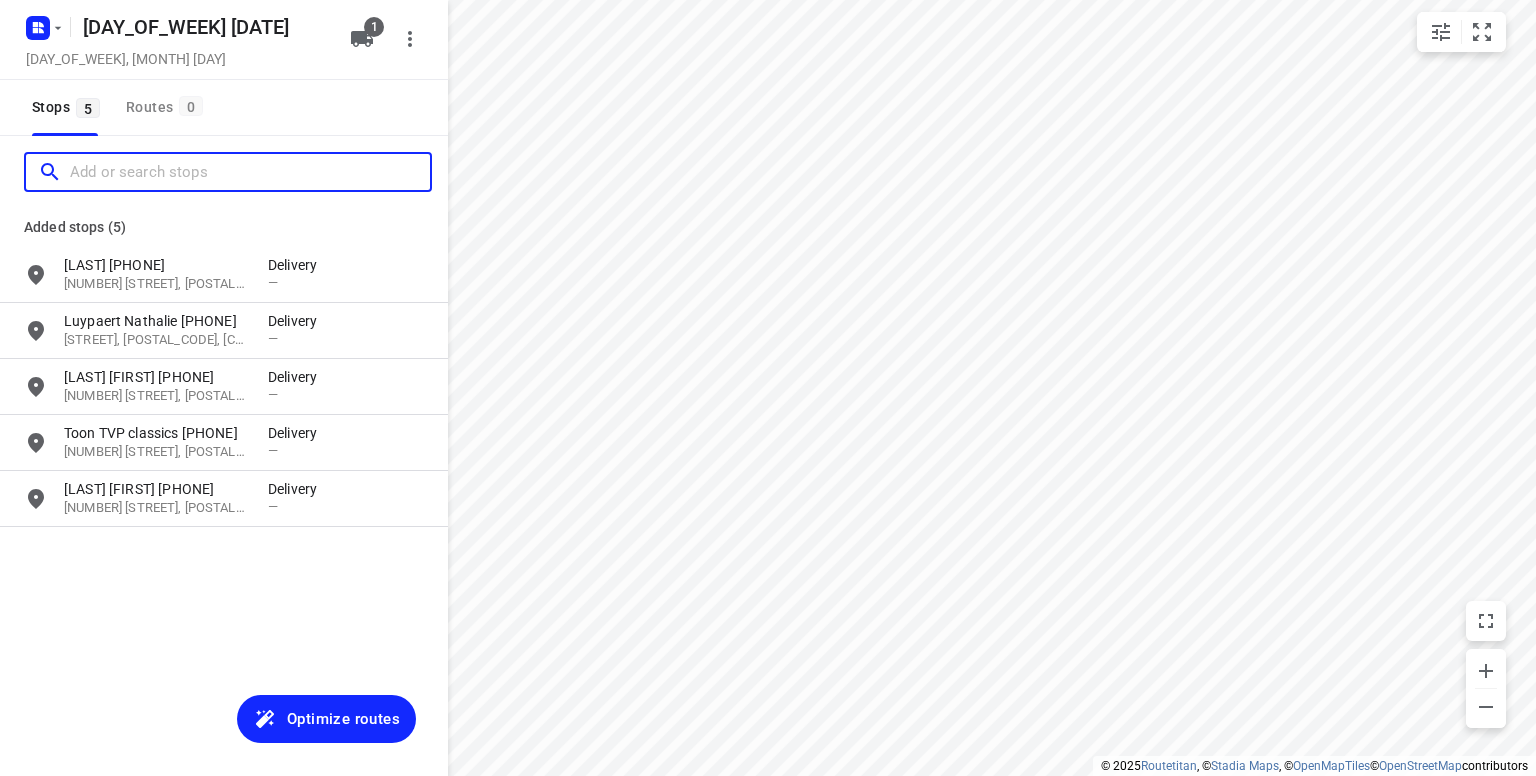 click at bounding box center (250, 172) 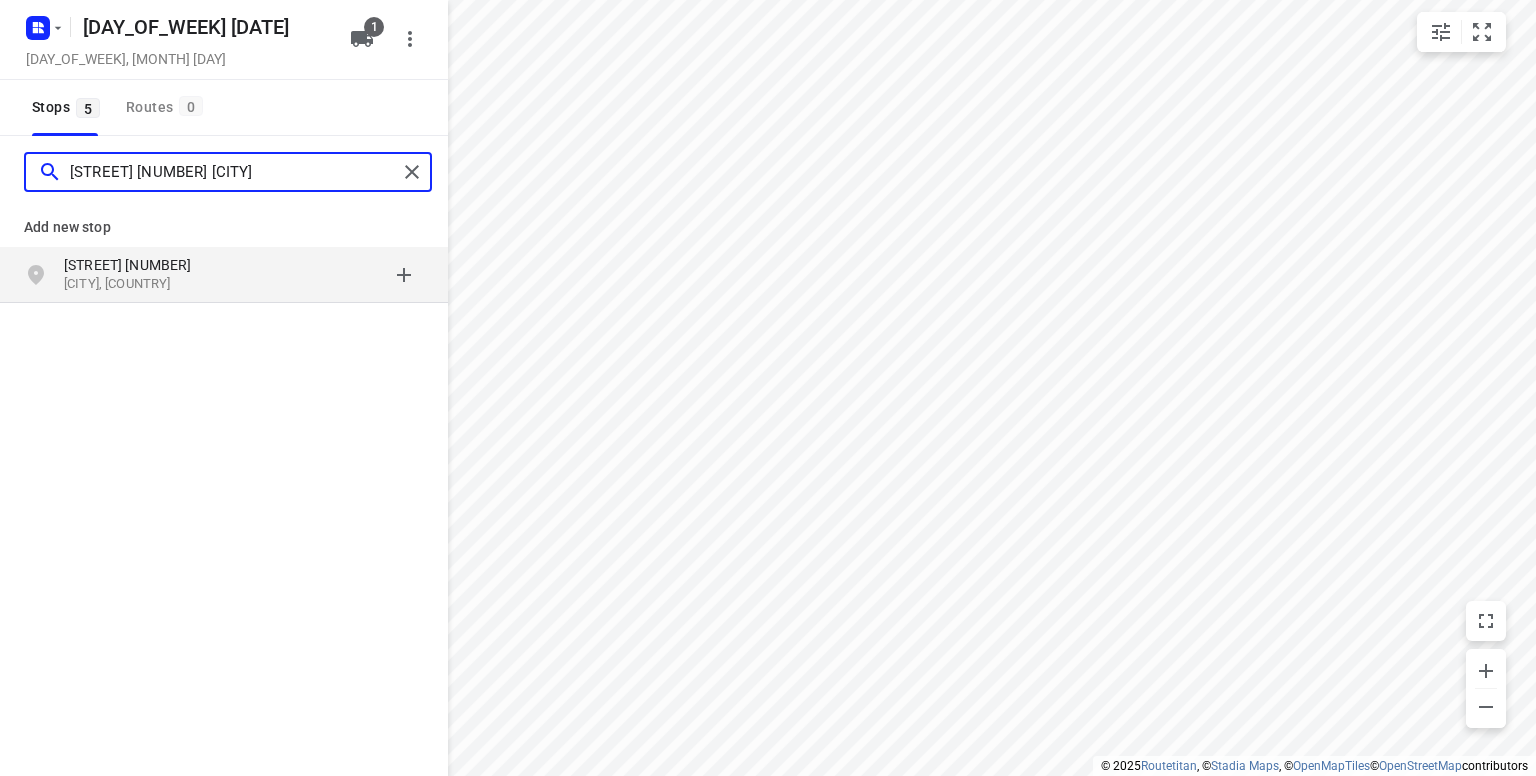 type on "[STREET] [NUMBER] [CITY]" 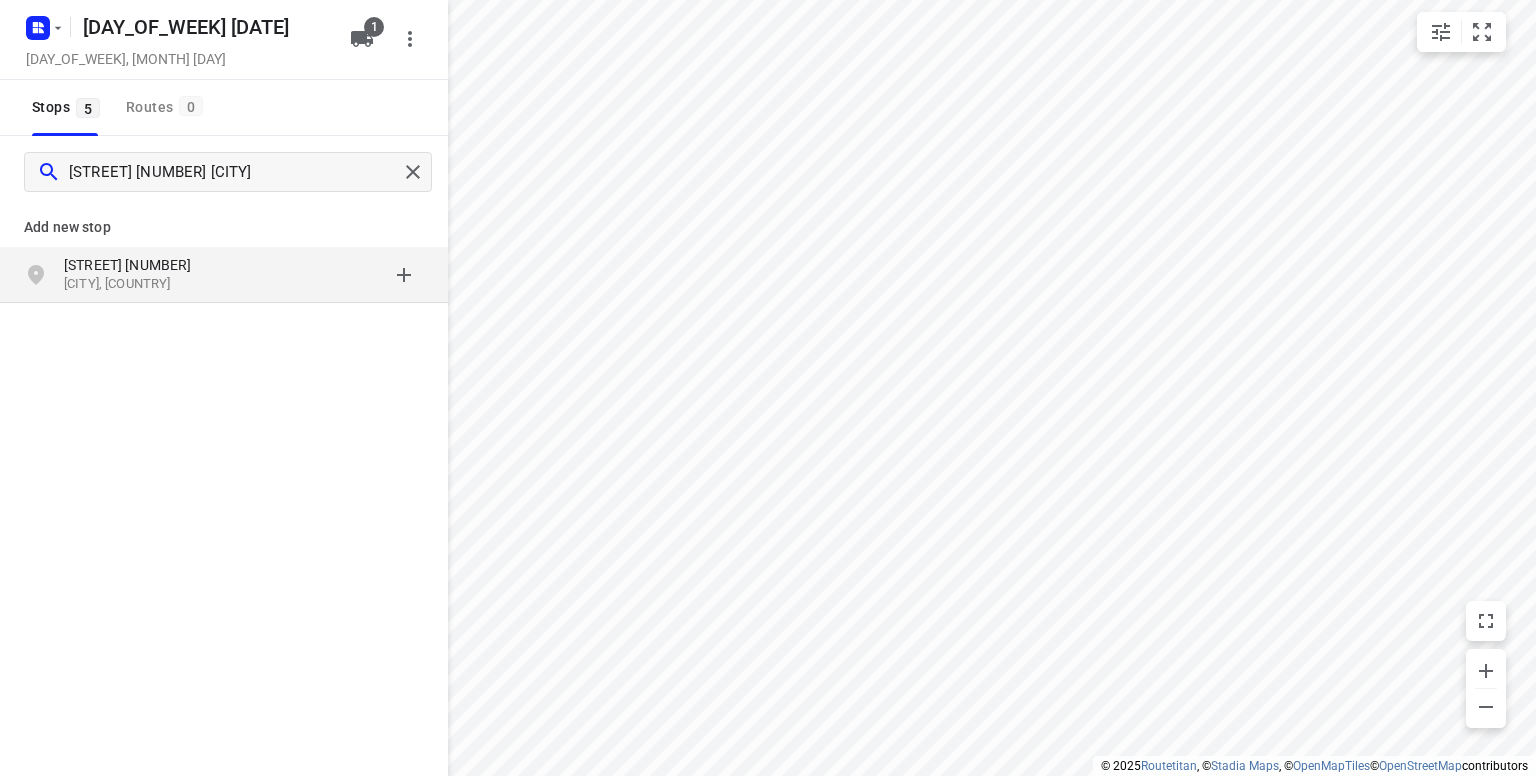 click on "[STREET] [NUMBER]" at bounding box center [156, 265] 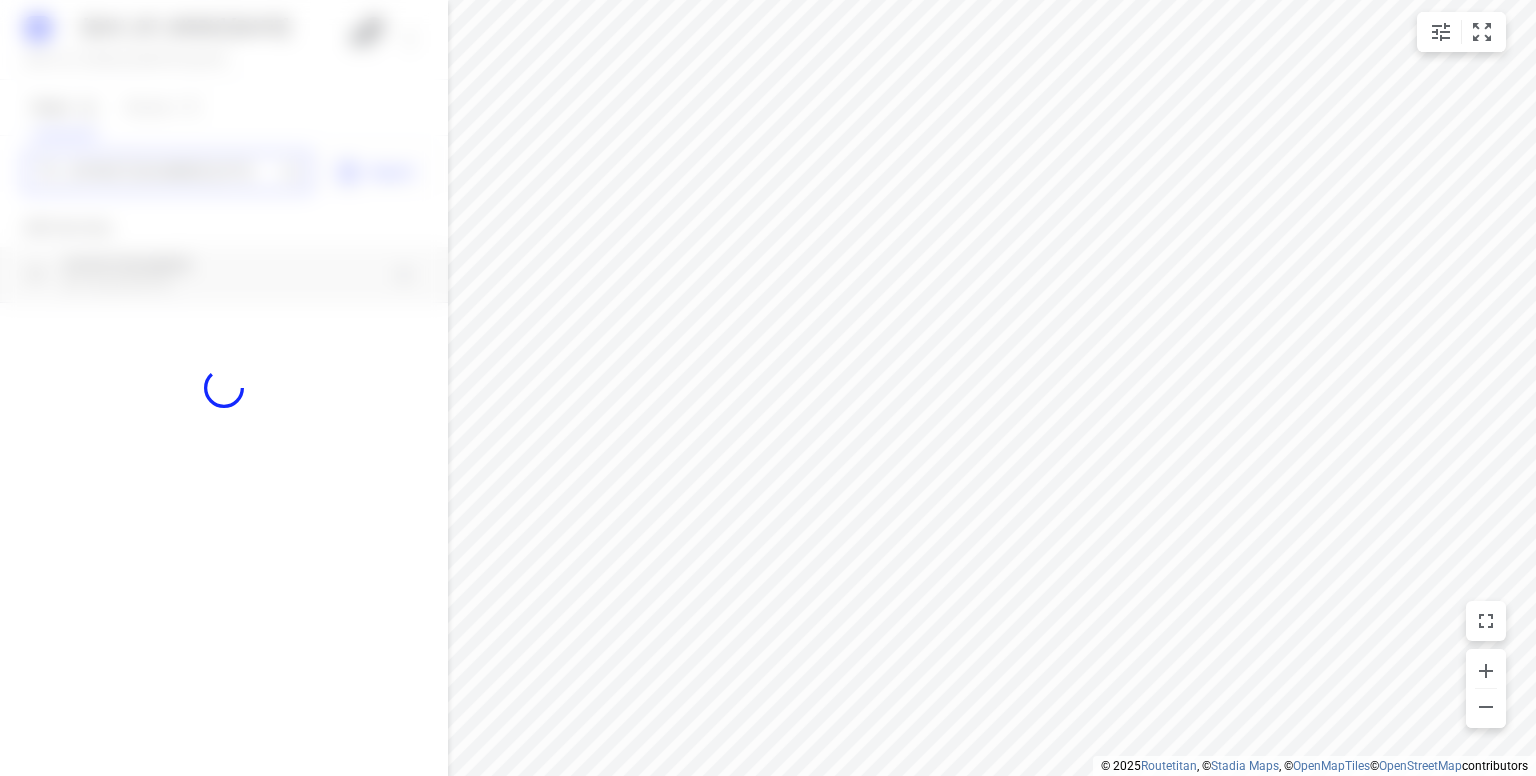 type 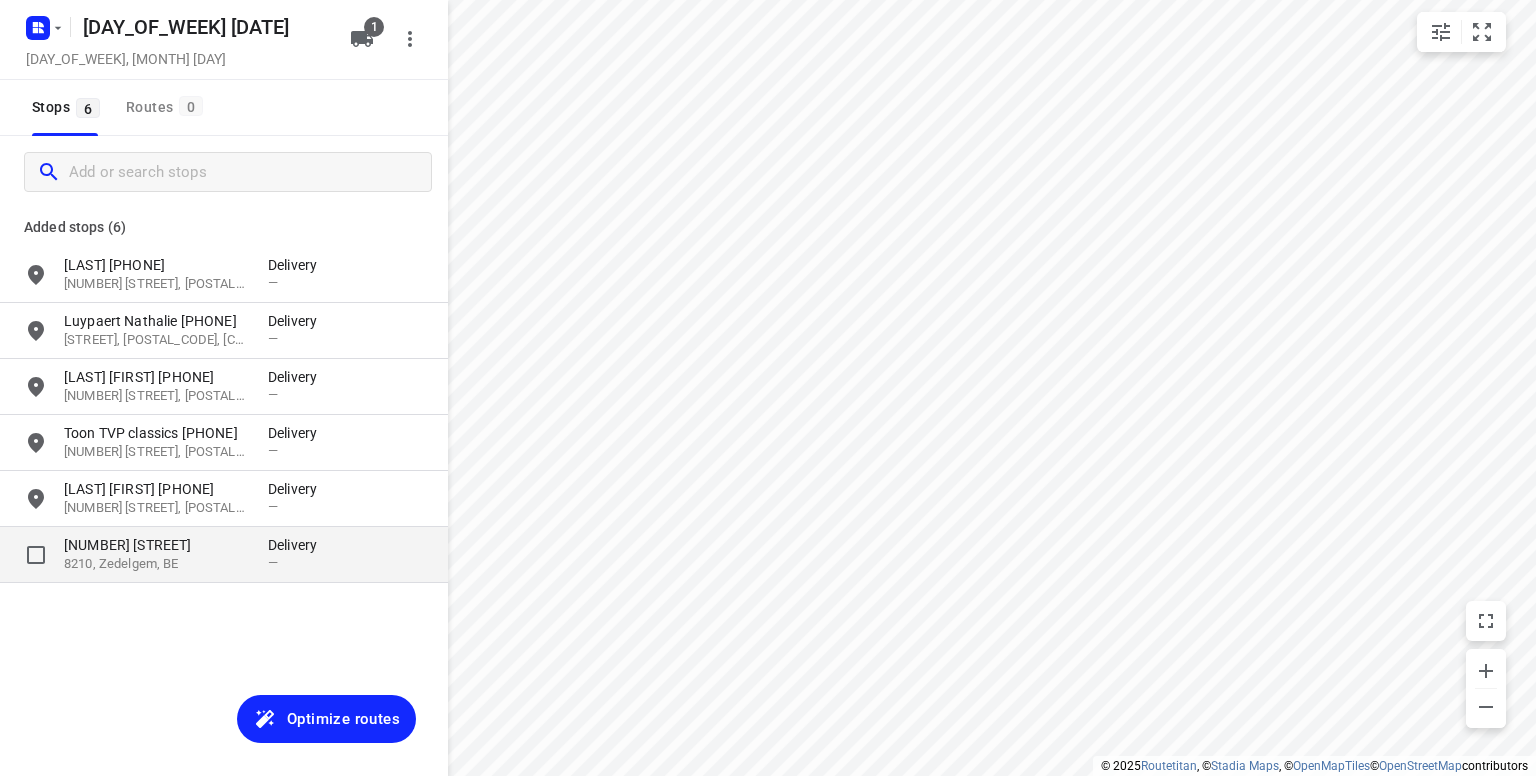 click on "8210, Zedelgem, BE" at bounding box center (156, 564) 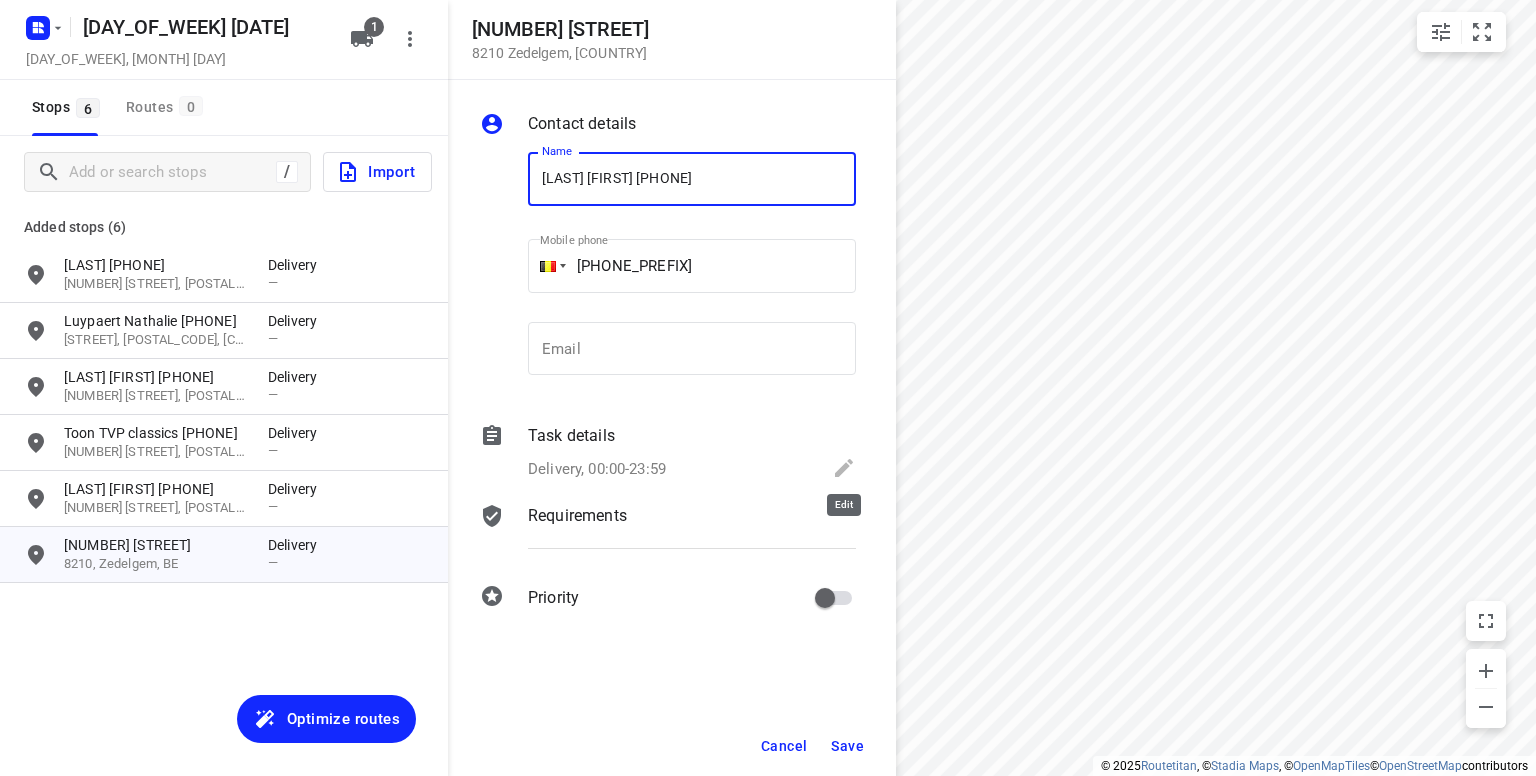 type on "[LAST] [FIRST] [PHONE]" 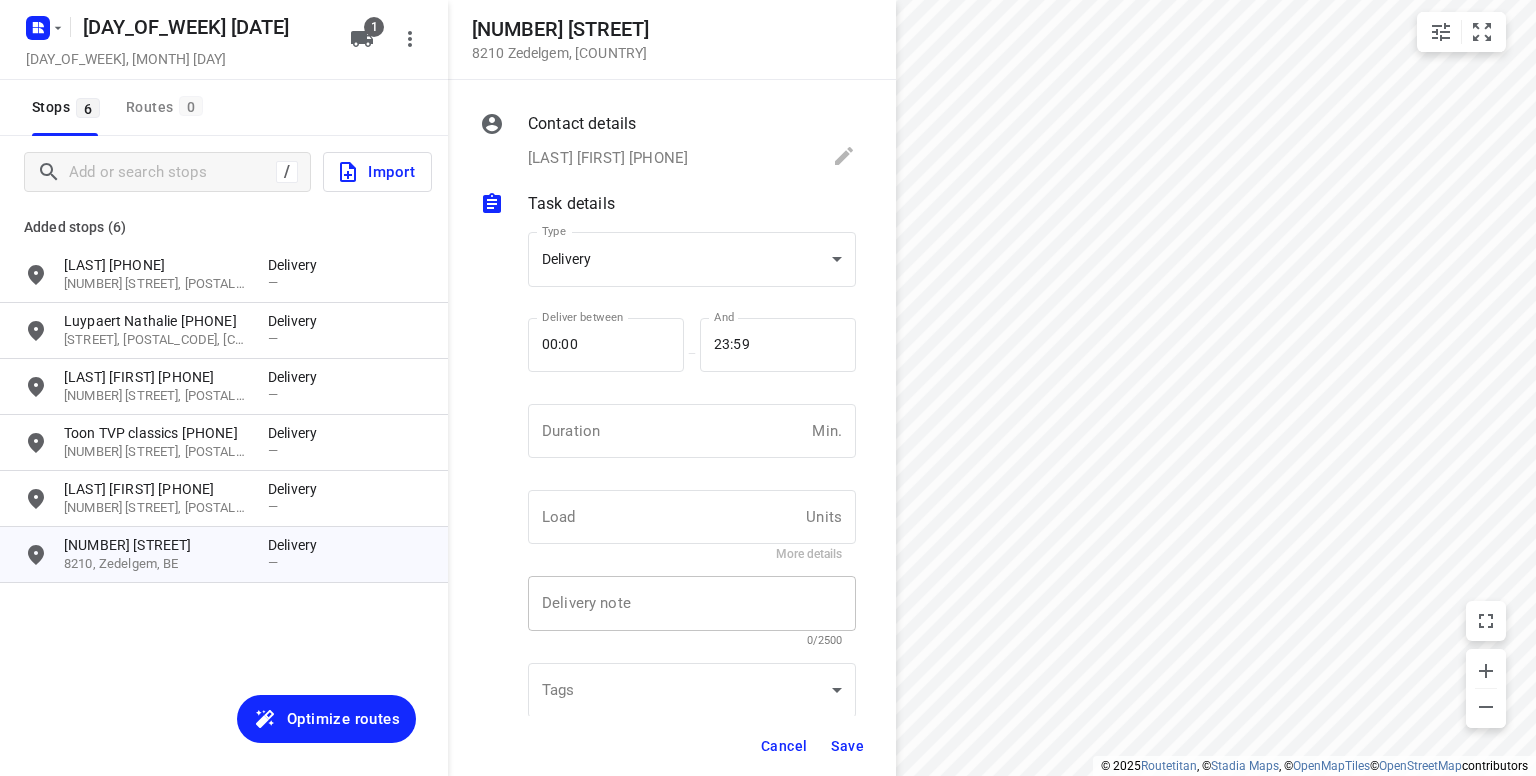 click at bounding box center (692, 604) 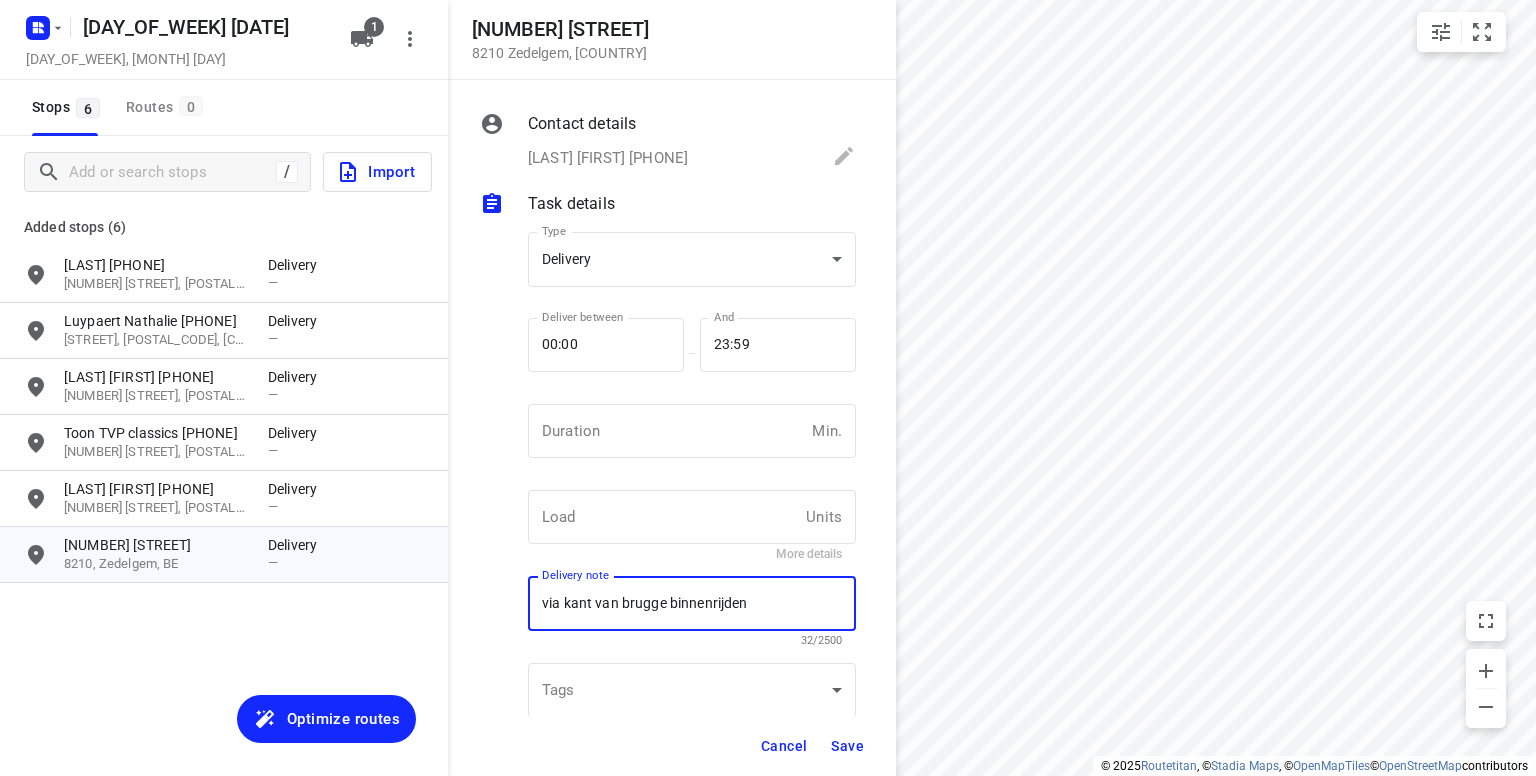 type on "via kant van brugge binnenrijden" 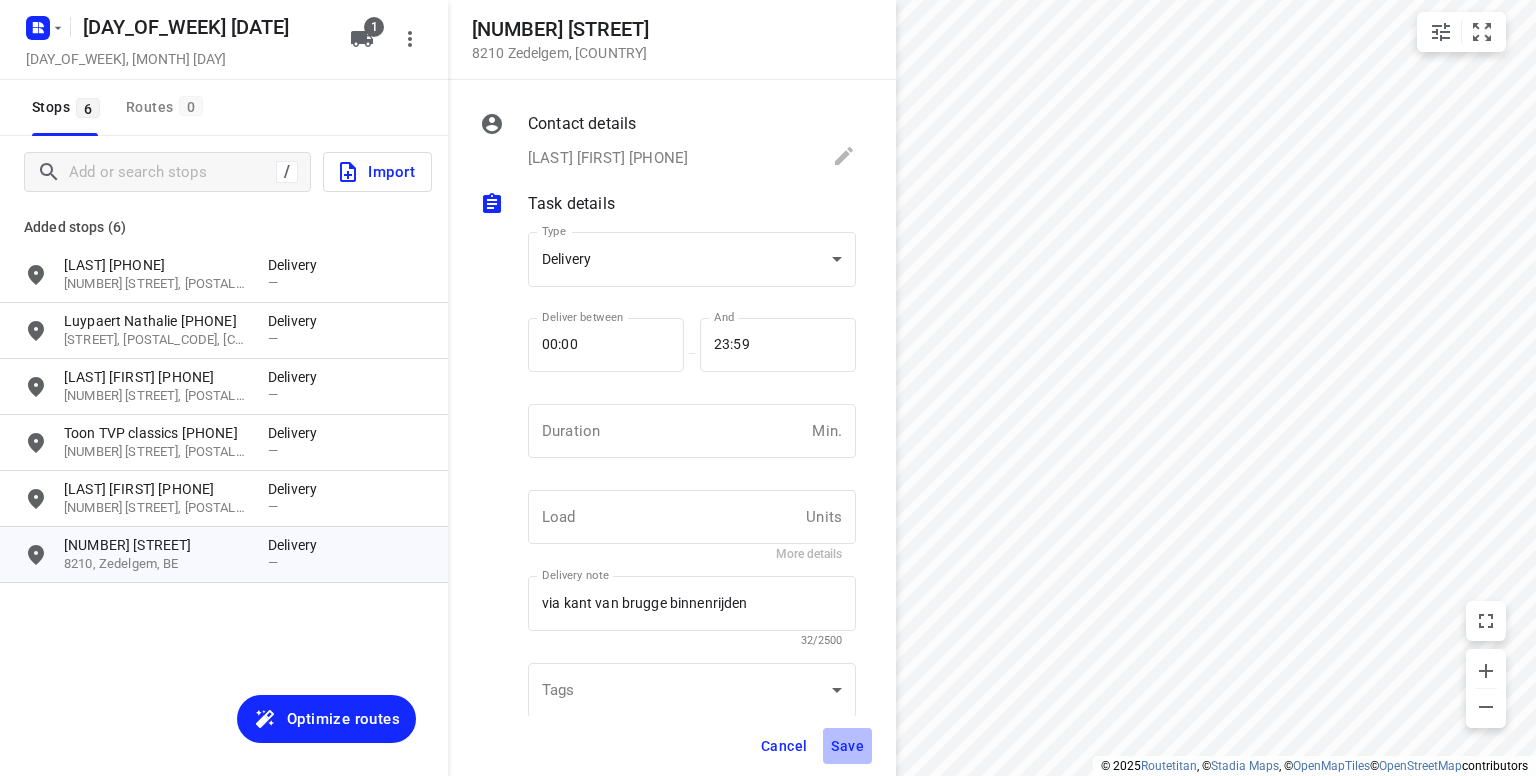 click on "Save" at bounding box center (847, 746) 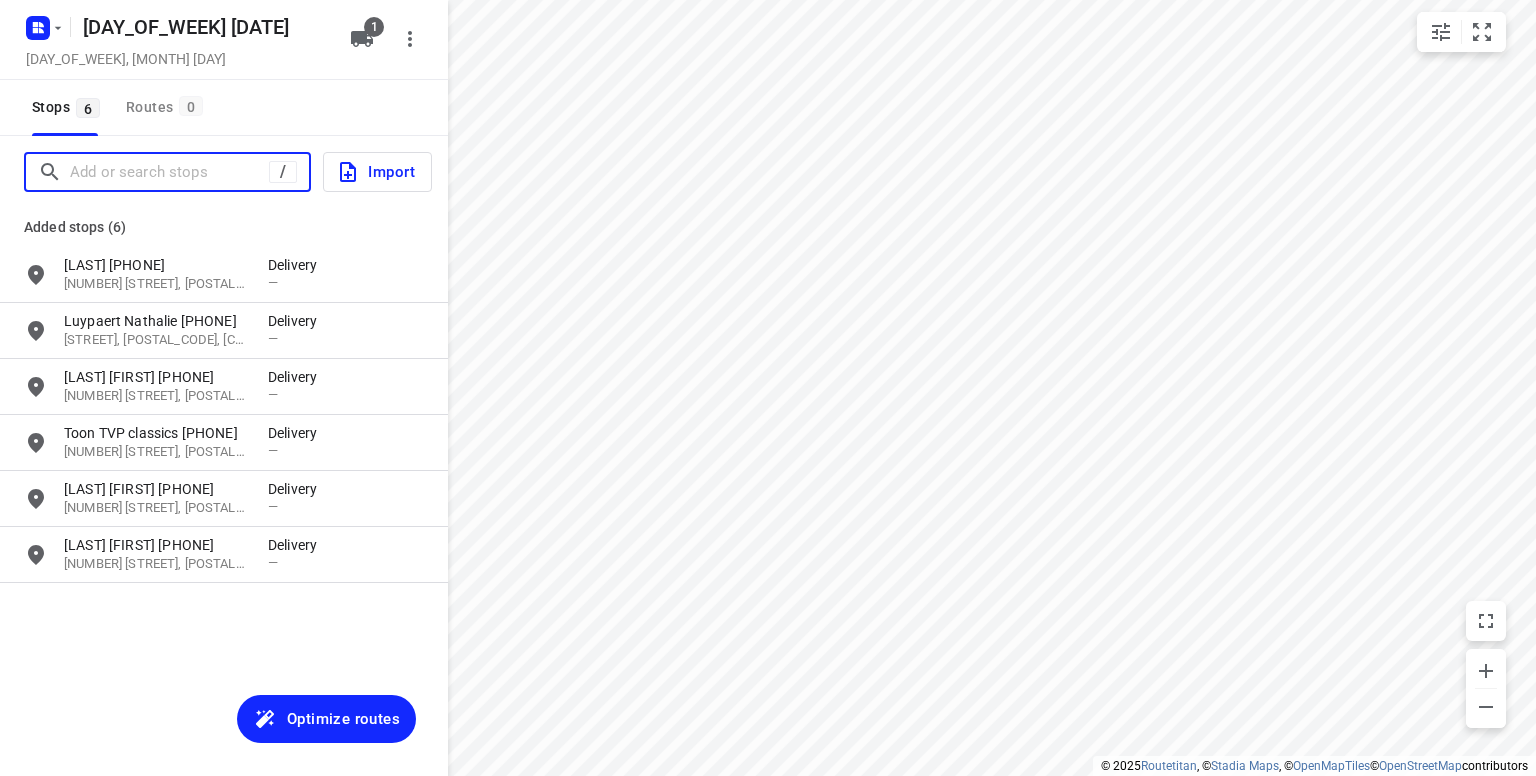 click at bounding box center (169, 172) 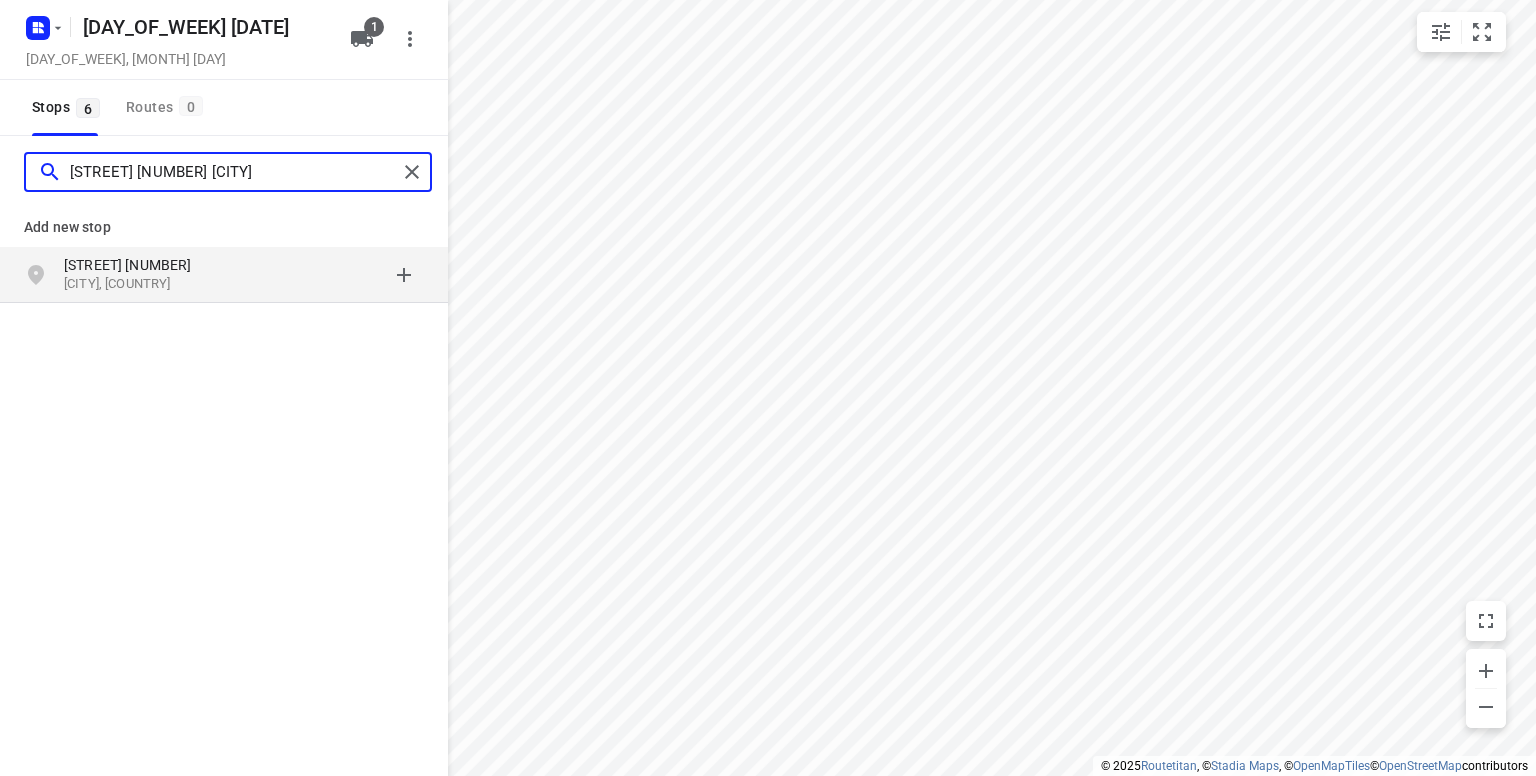 type on "[STREET] [NUMBER] [CITY]" 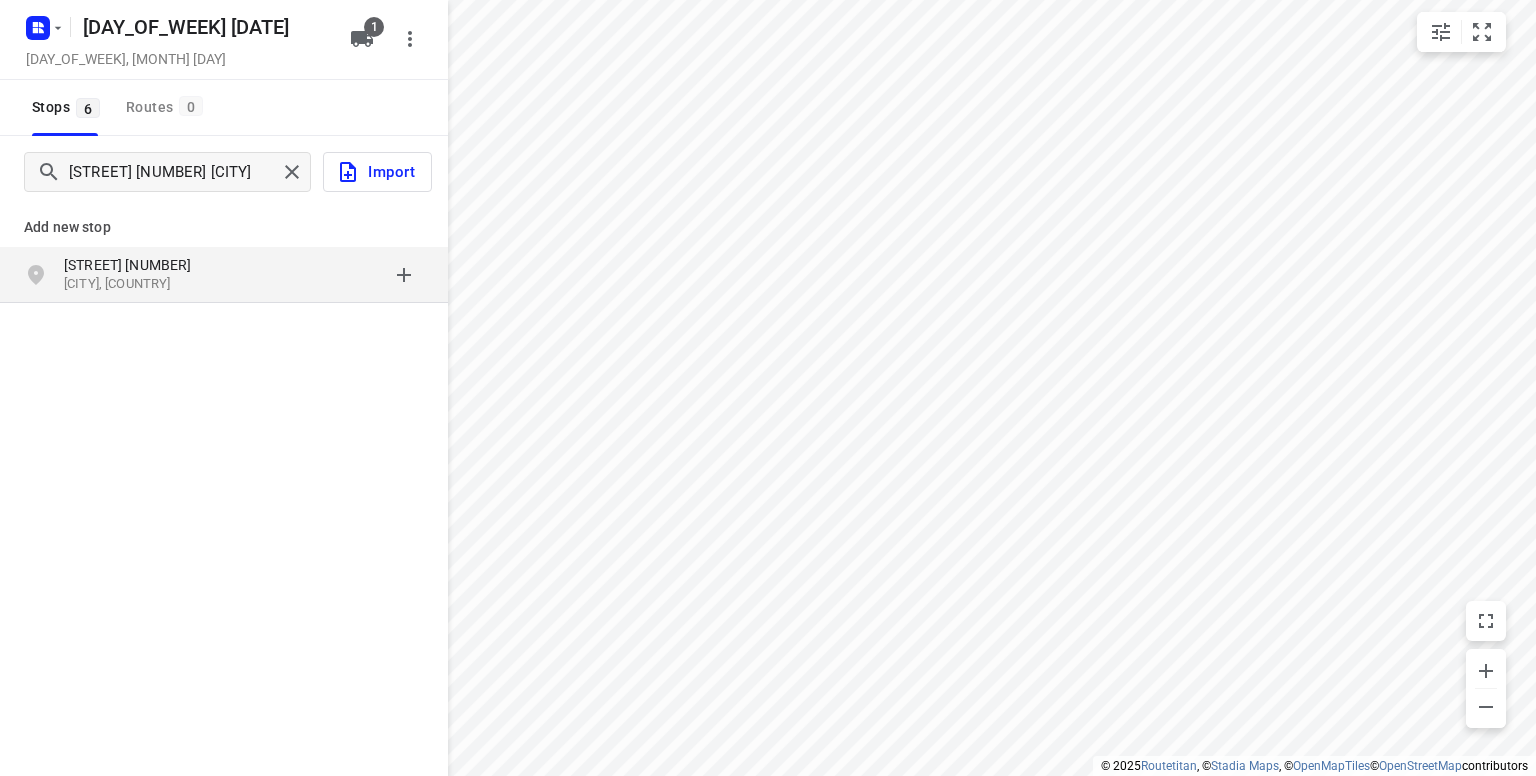 click on "[STREET] [NUMBER]" at bounding box center (156, 265) 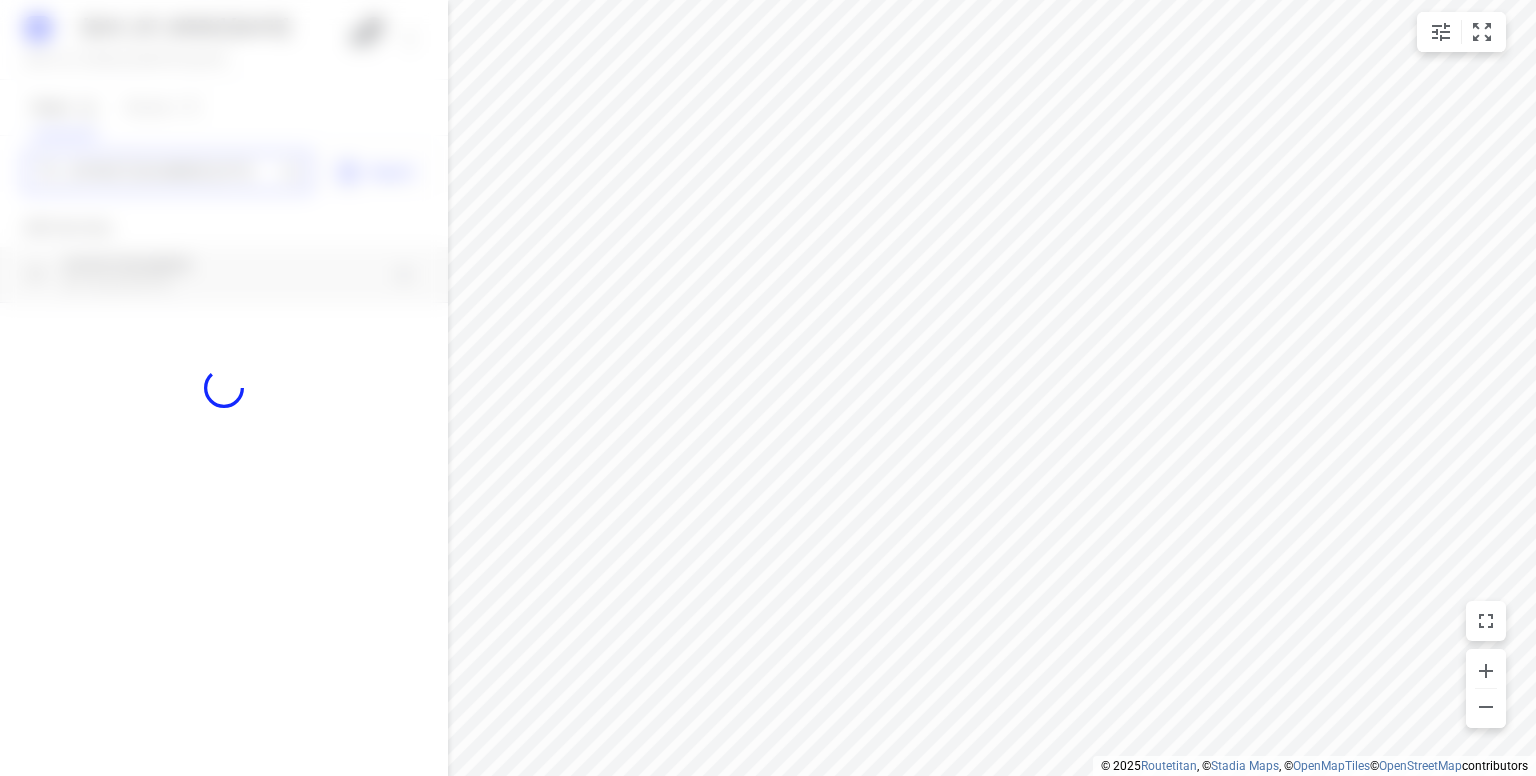 type 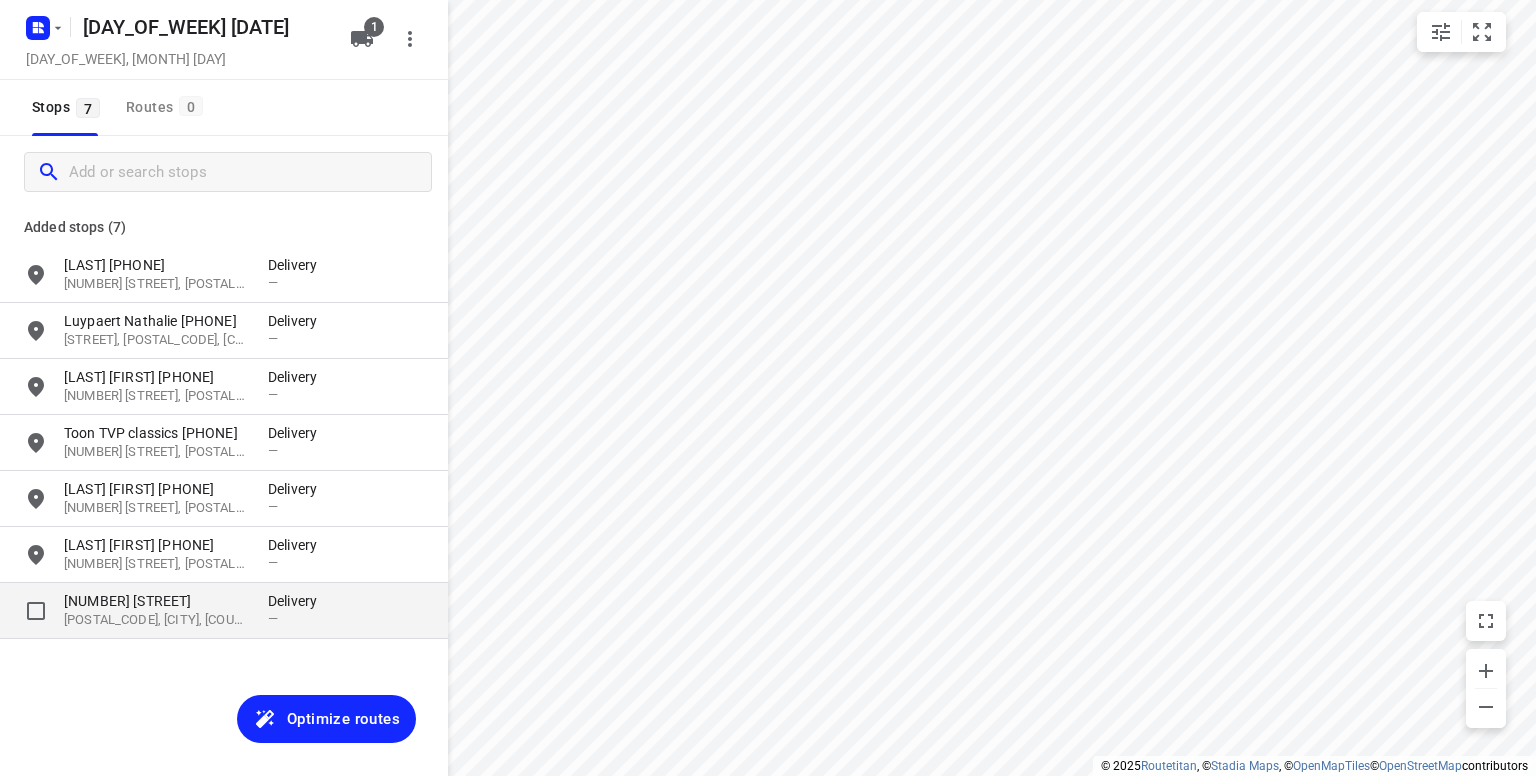 click on "[NUMBER] [STREET]" at bounding box center (156, 601) 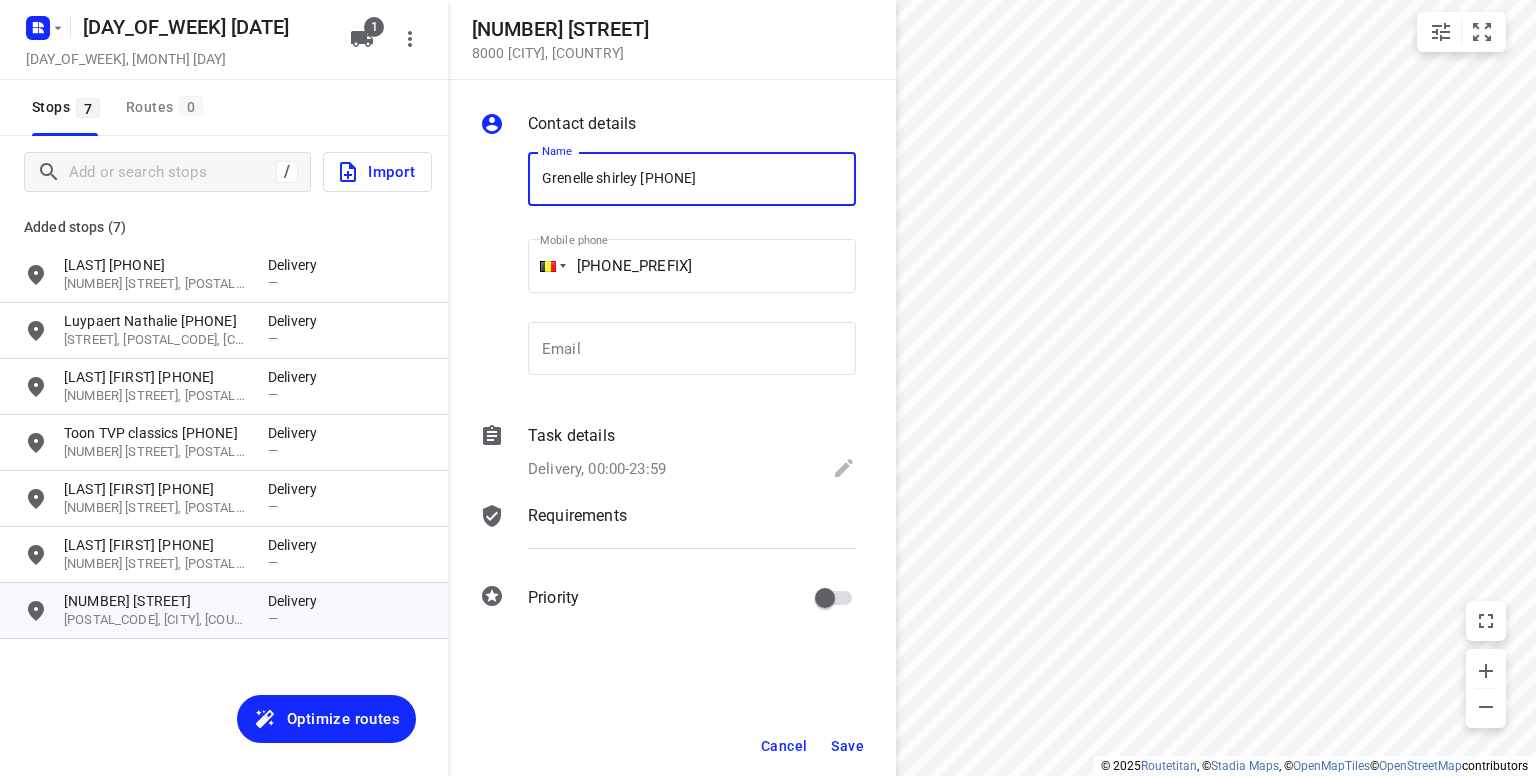 type on "Grenelle shirley [PHONE]" 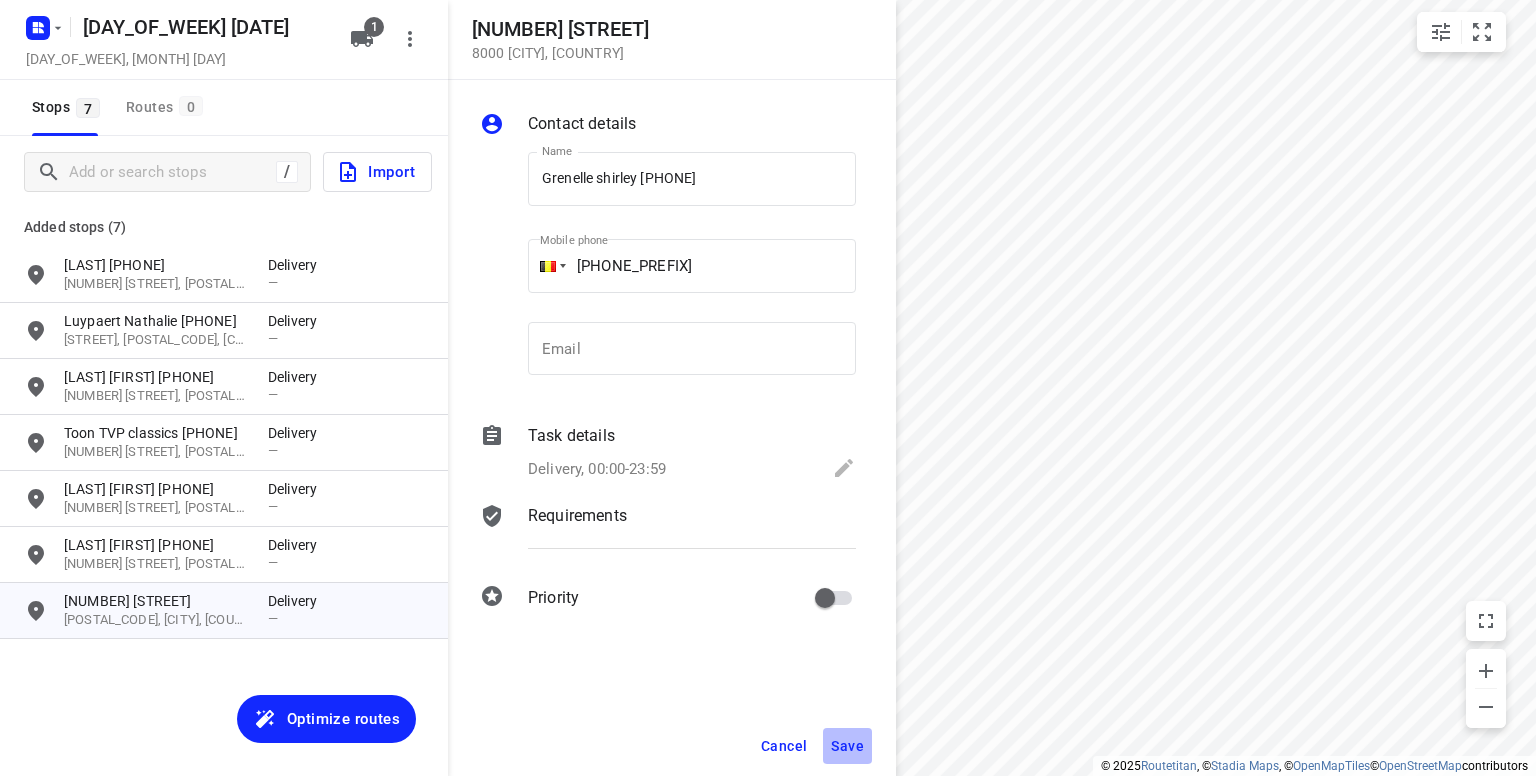 click on "Save" at bounding box center [847, 746] 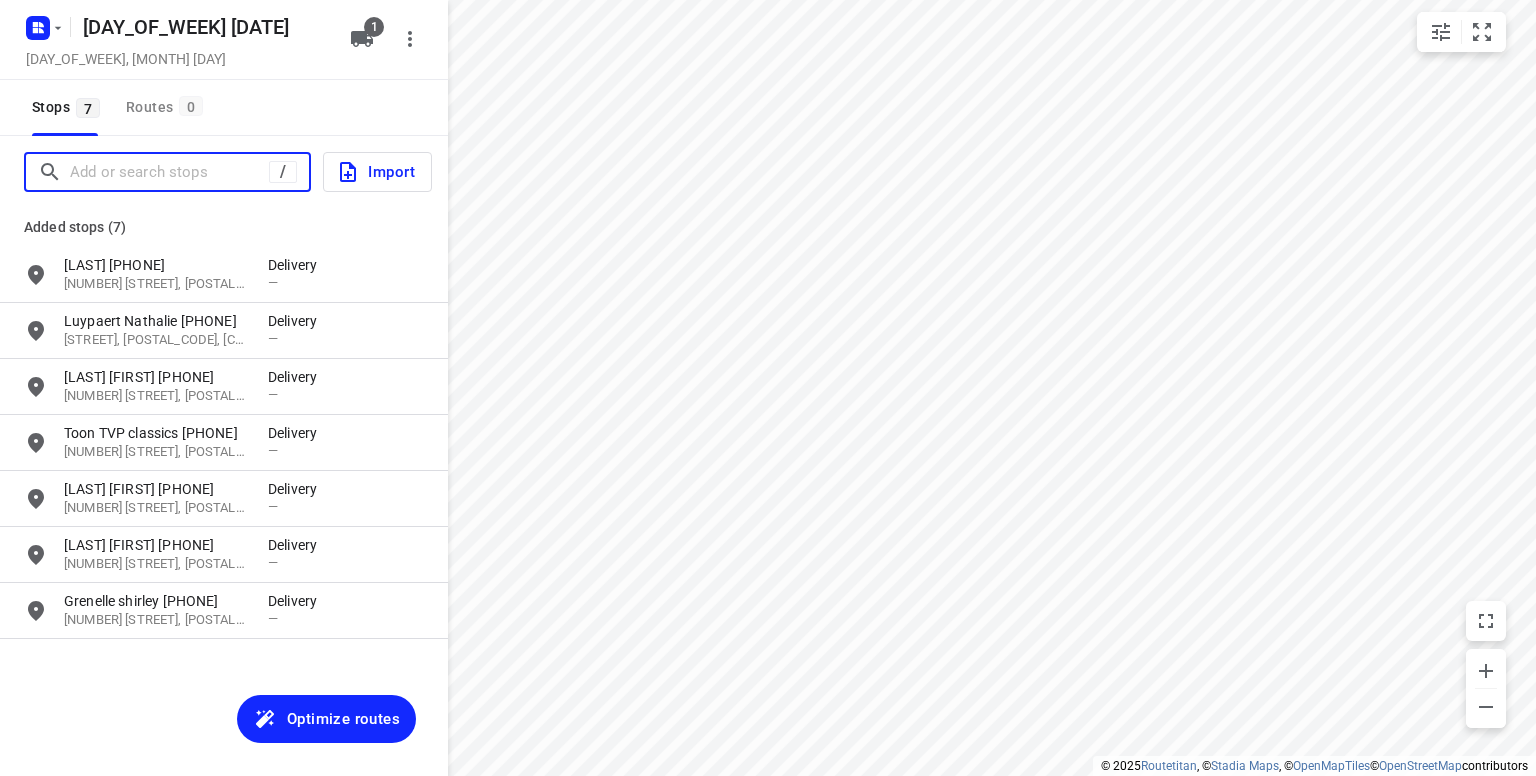 click at bounding box center (169, 172) 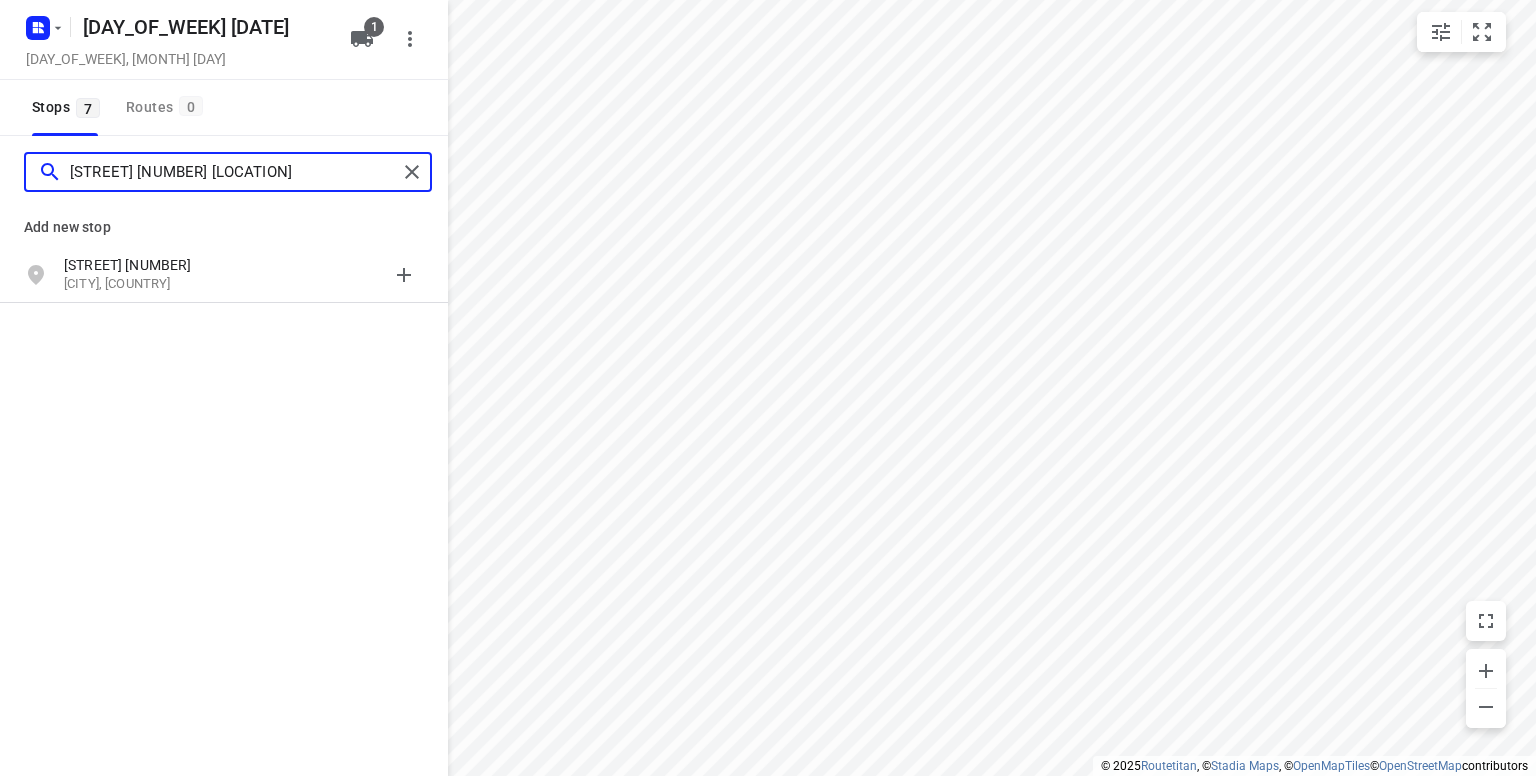 type on "[STREET] [NUMBER] [LOCATION]" 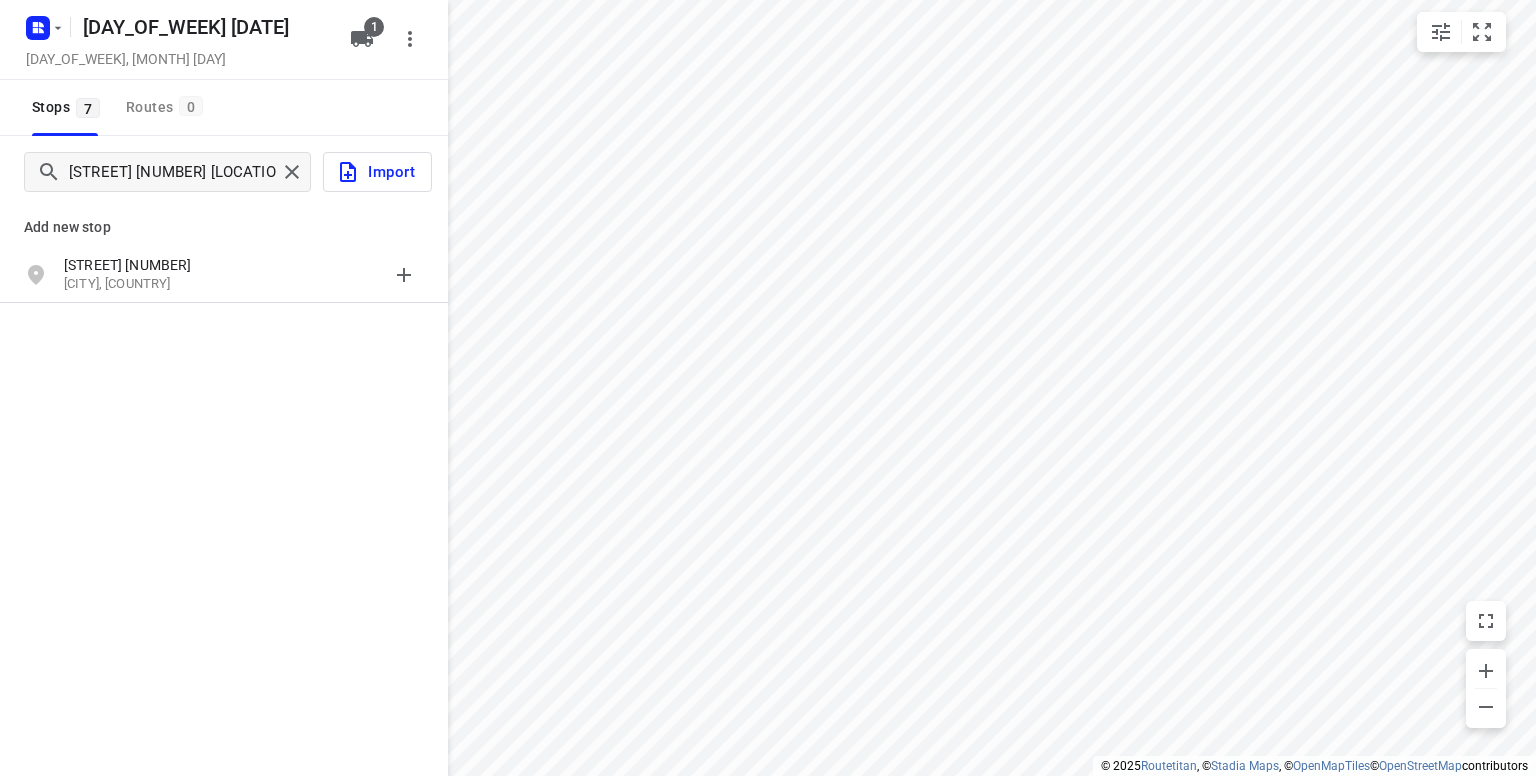 click on "[STREET] [NUMBER]" at bounding box center [156, 265] 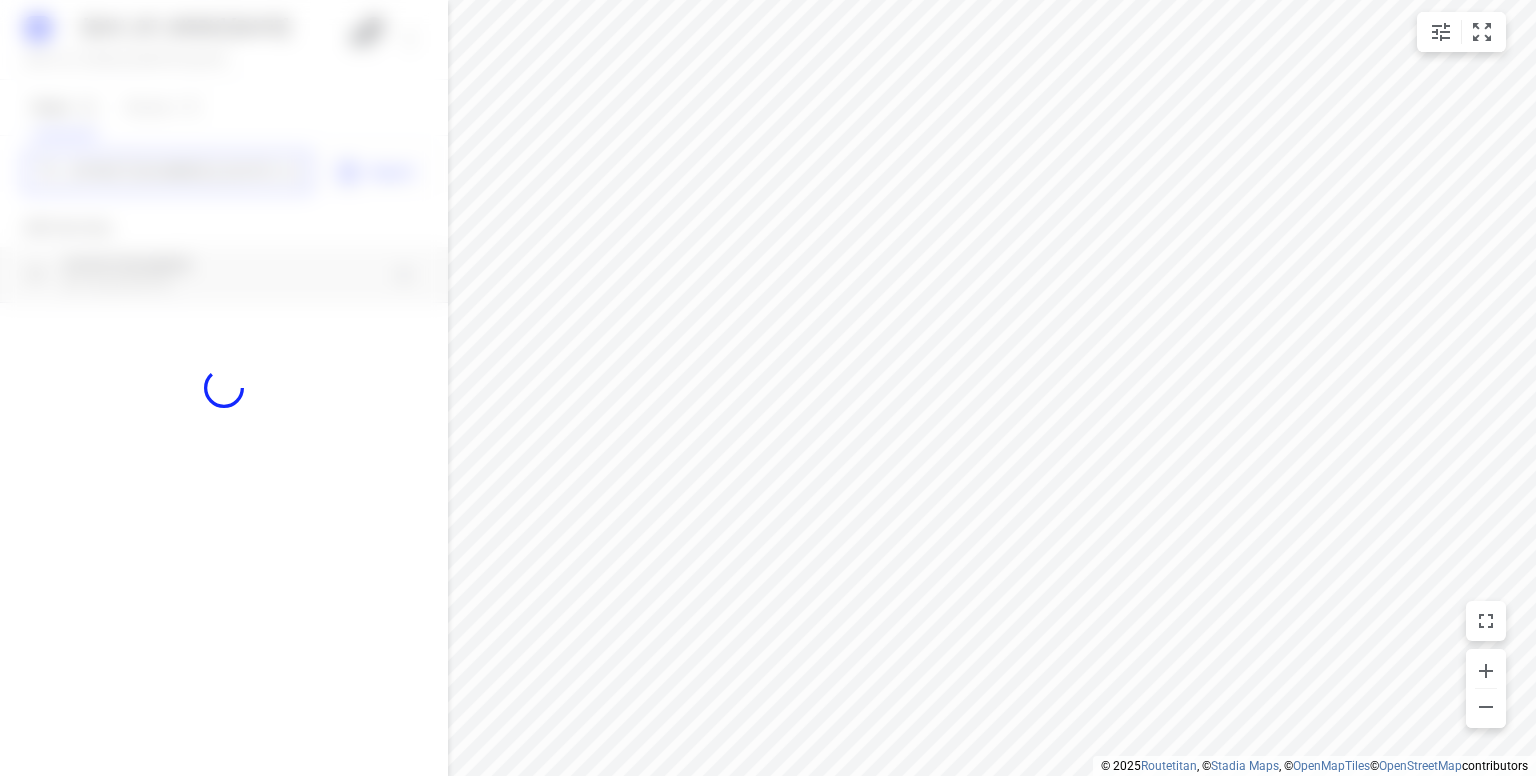 type 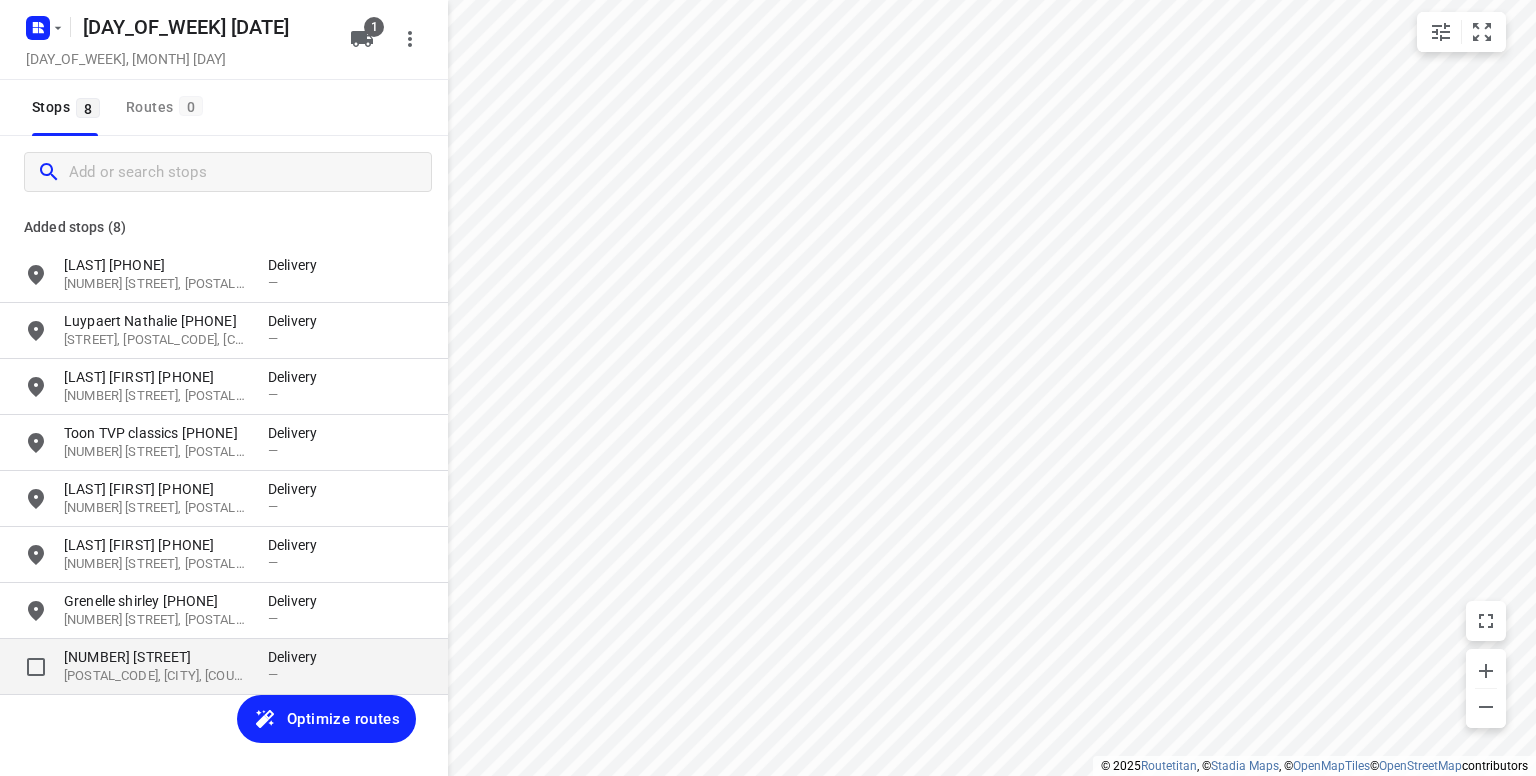 click on "[NUMBER] [STREET]" at bounding box center (156, 657) 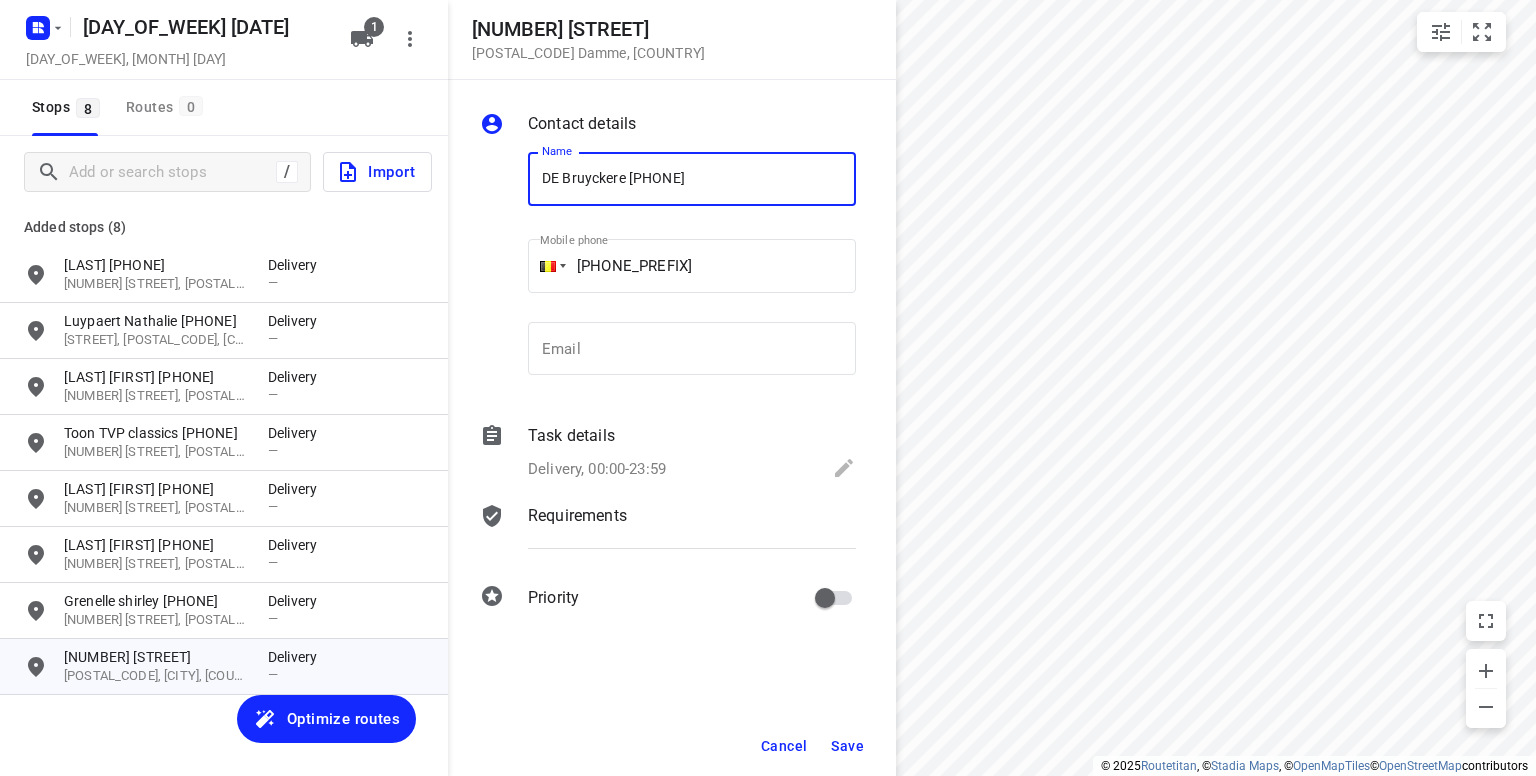 type on "DE Bruyckere [PHONE]" 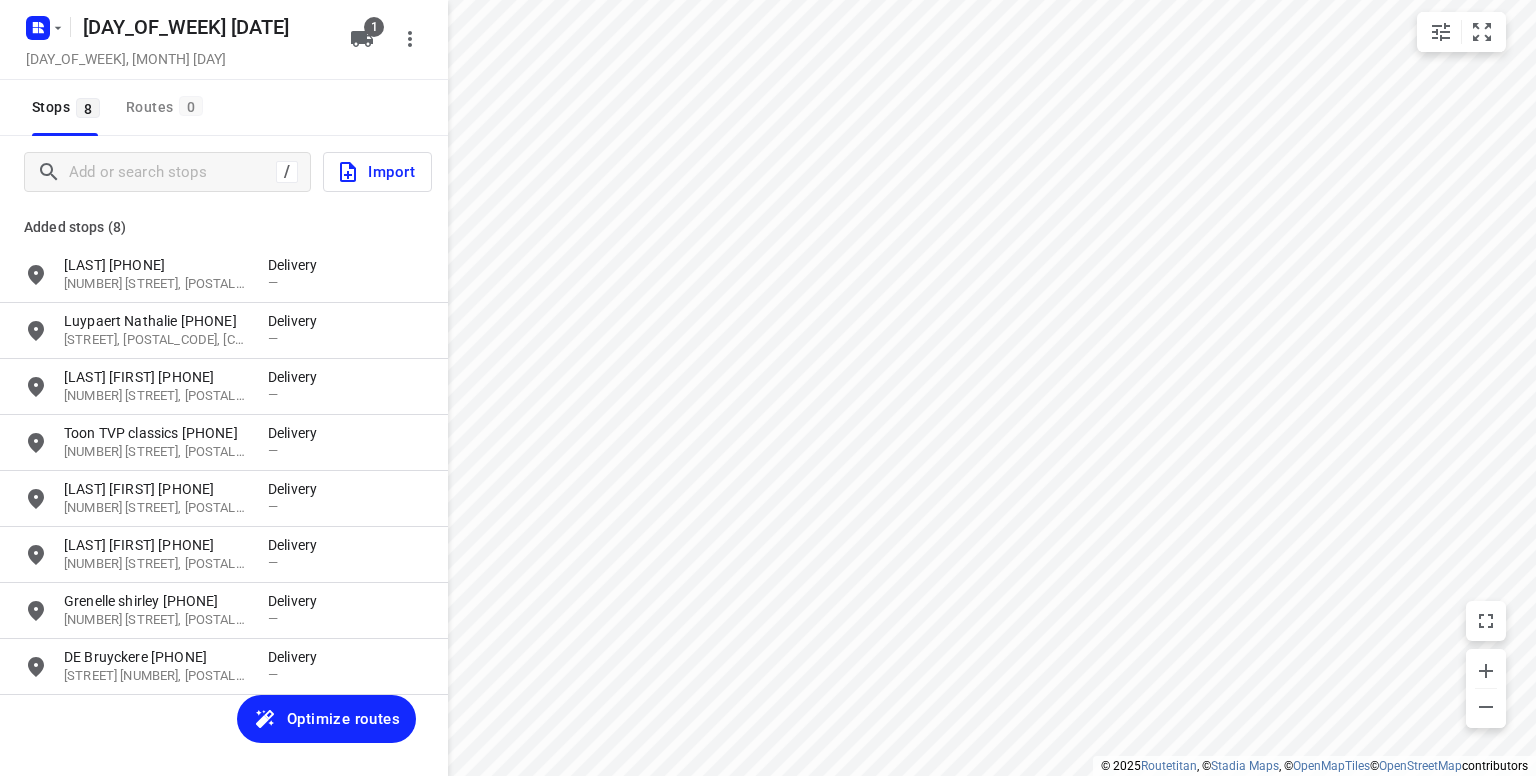 click on "Optimize routes" at bounding box center [343, 719] 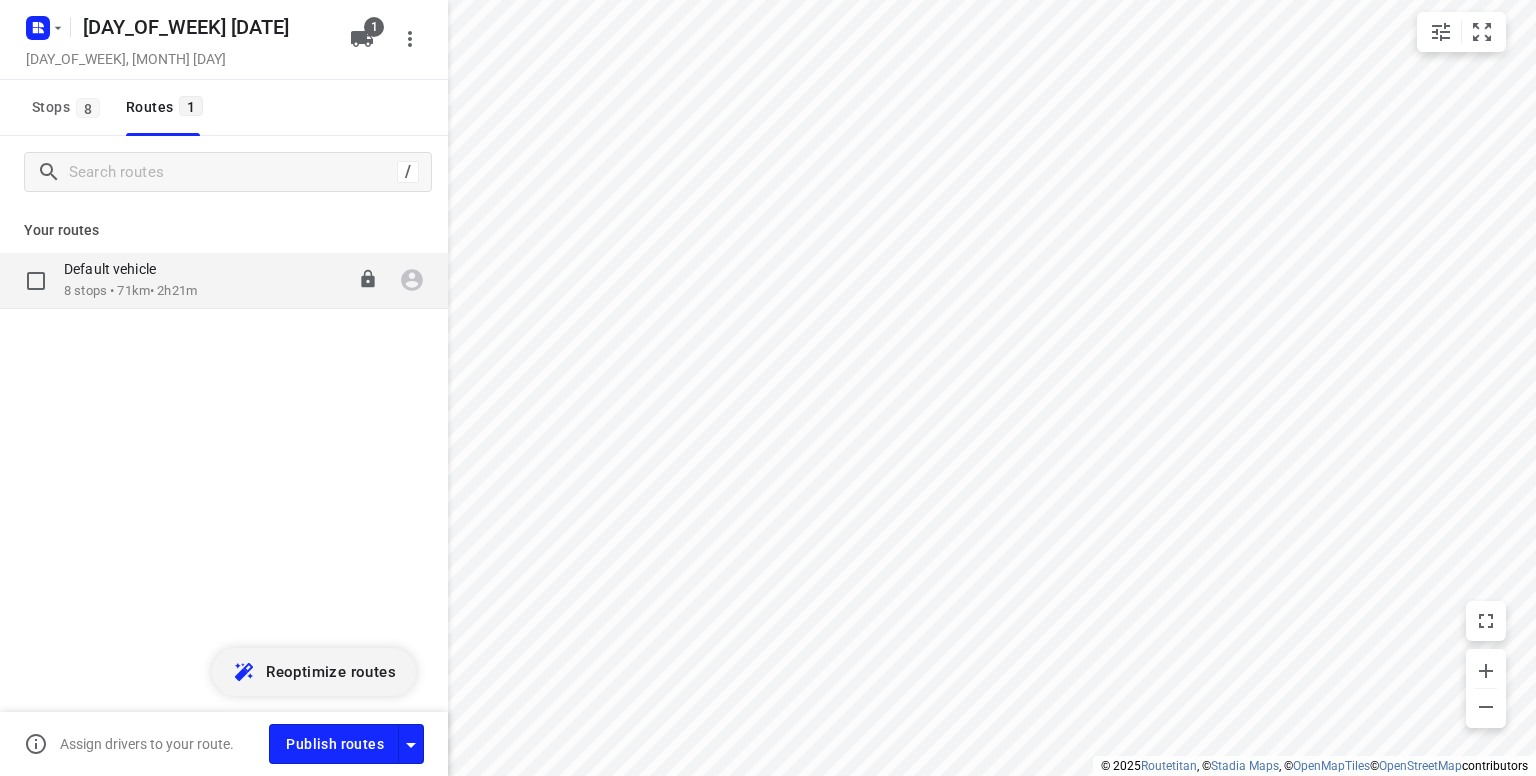 click on "Default vehicle" at bounding box center (130, 271) 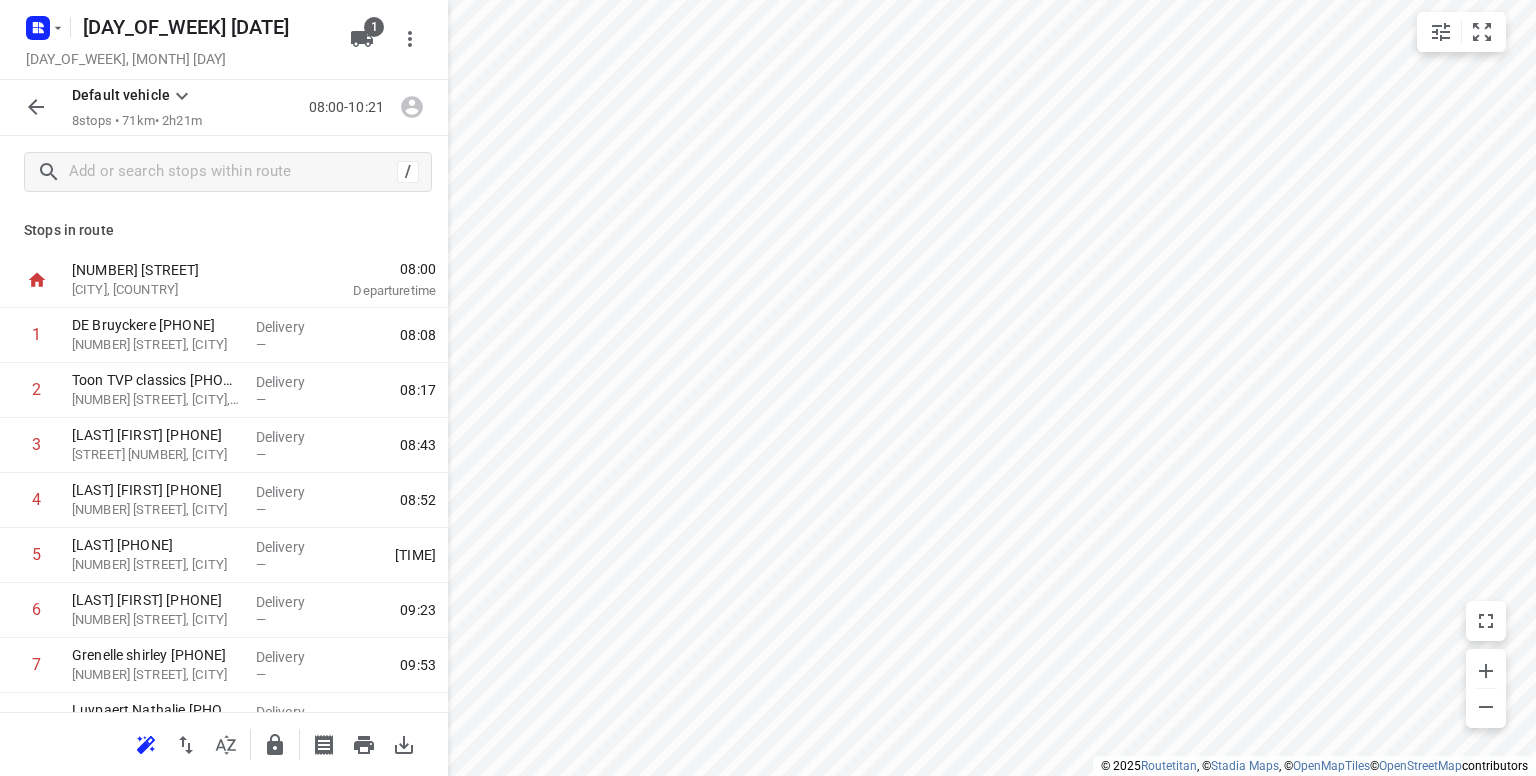 scroll, scrollTop: 0, scrollLeft: 0, axis: both 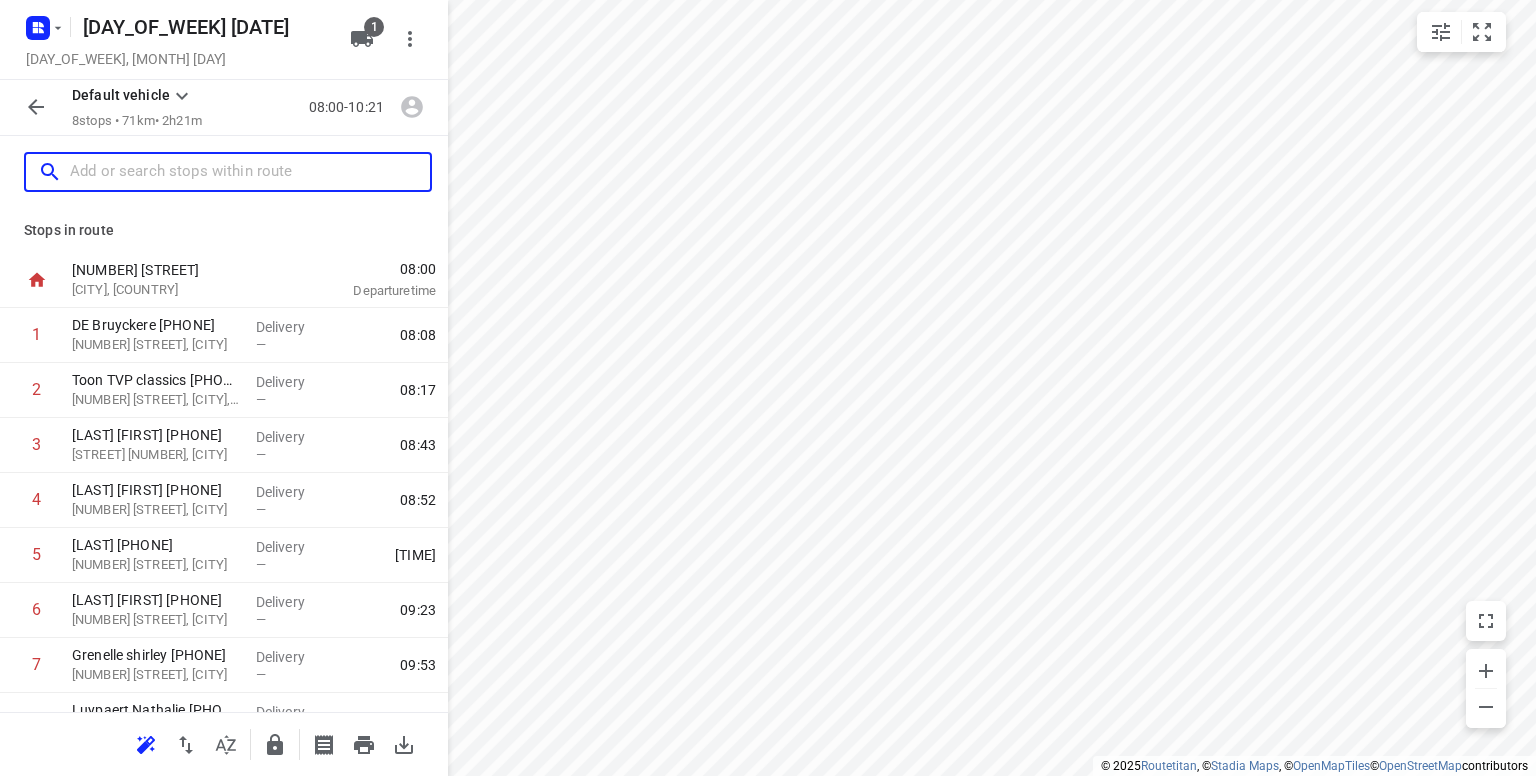 click at bounding box center (250, 172) 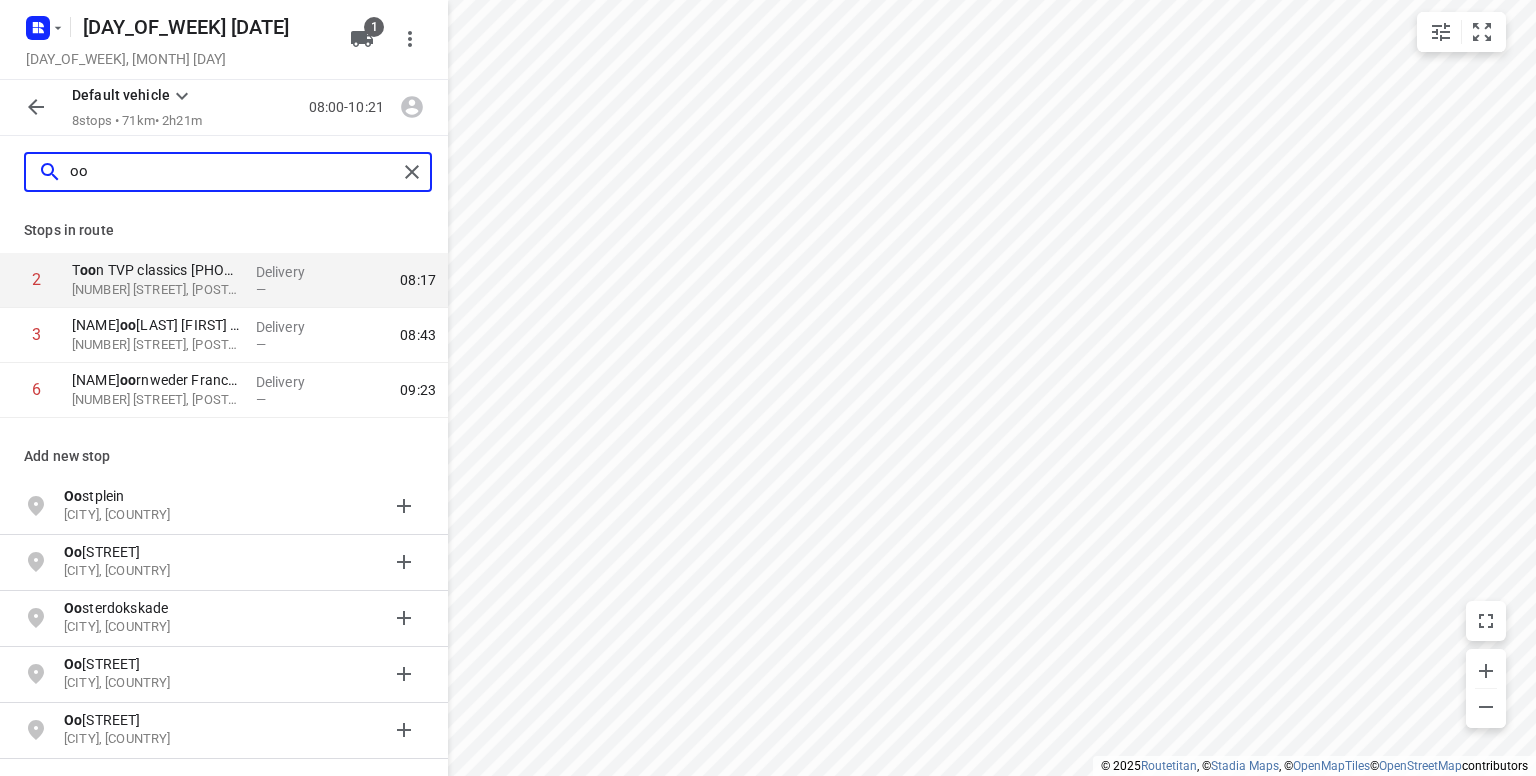 drag, startPoint x: 124, startPoint y: 166, endPoint x: 21, endPoint y: 167, distance: 103.00485 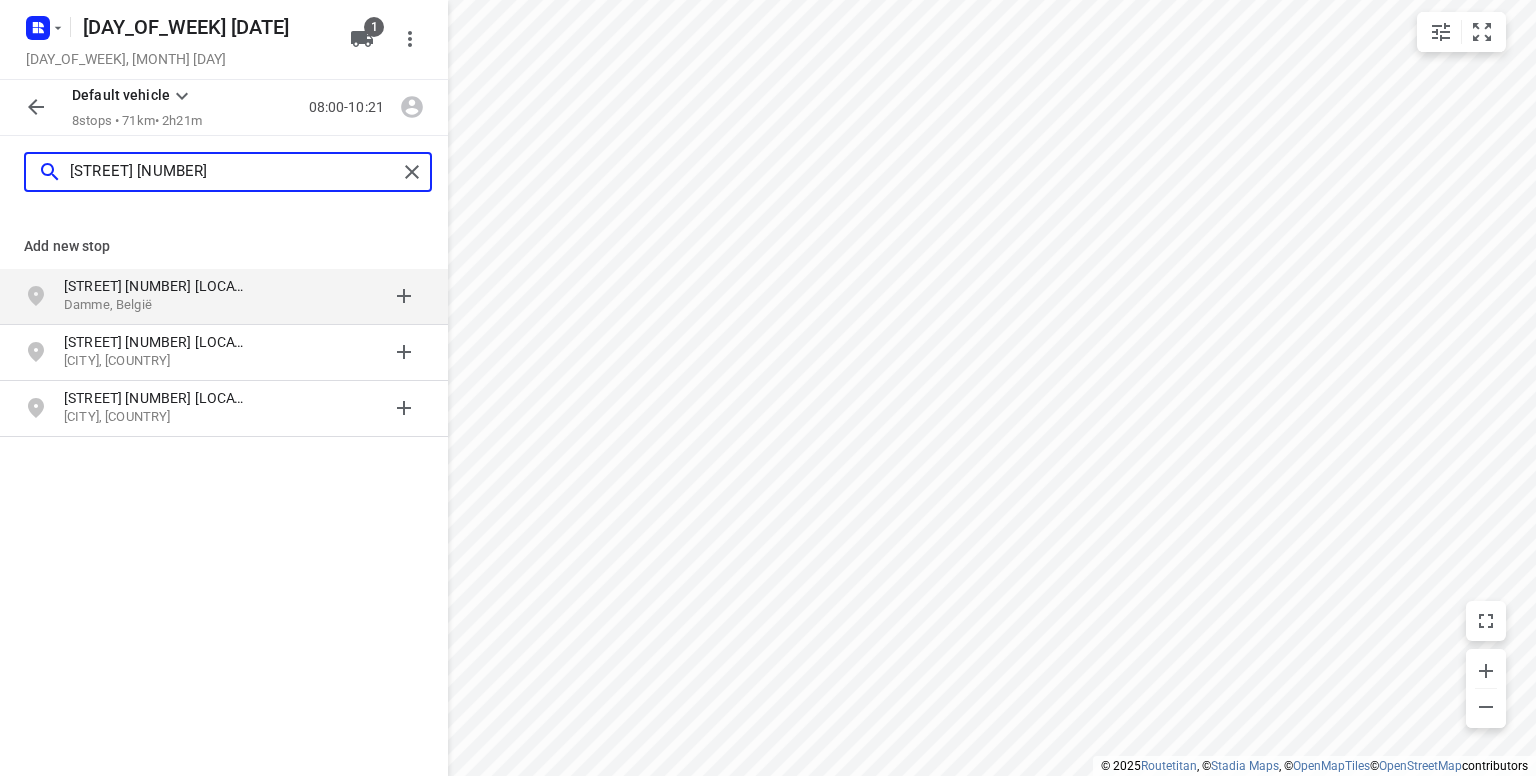 type on "[STREET] [NUMBER]" 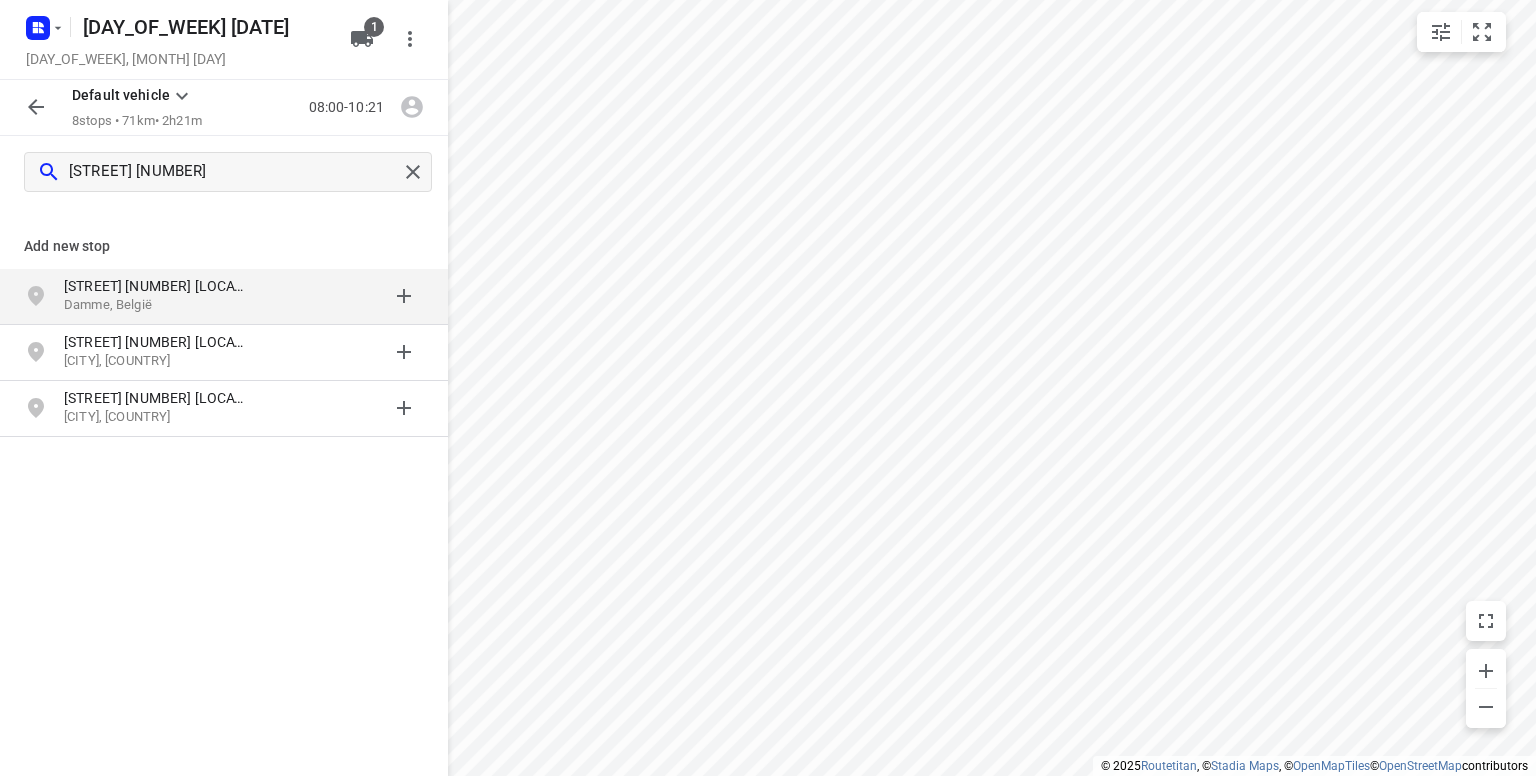 click on "[STREET] [NUMBER] [LOCATION]" at bounding box center (156, 286) 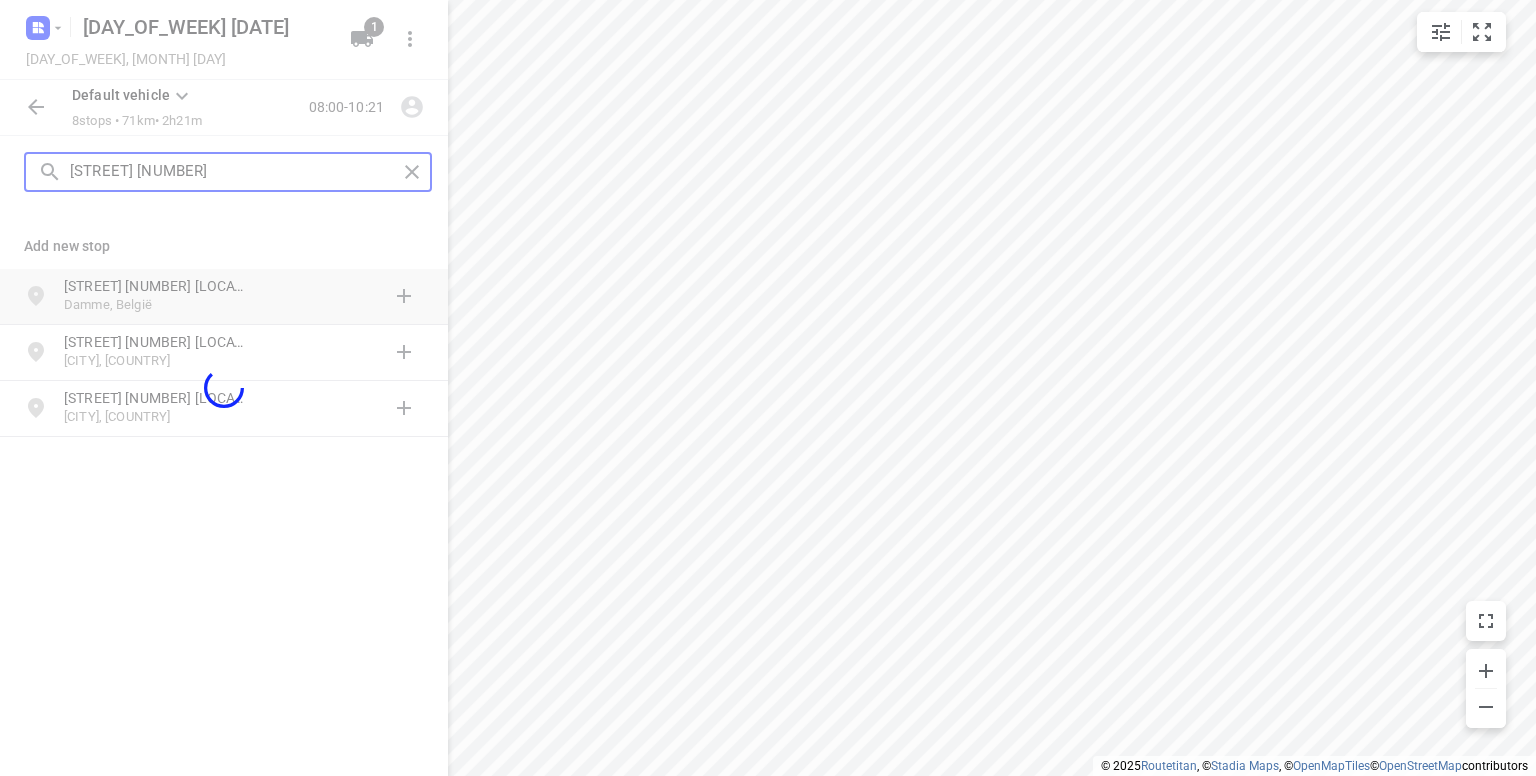 type 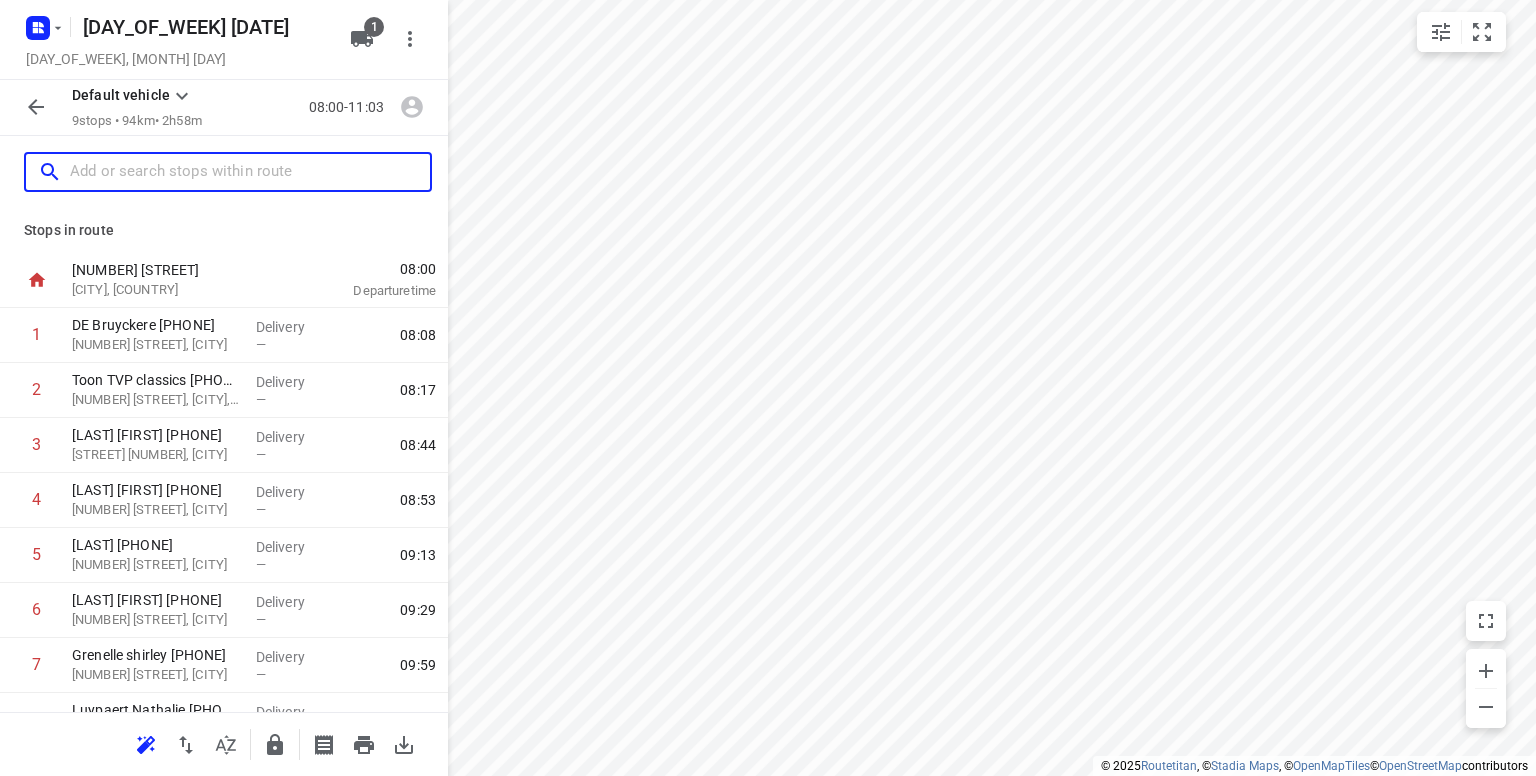scroll, scrollTop: 145, scrollLeft: 0, axis: vertical 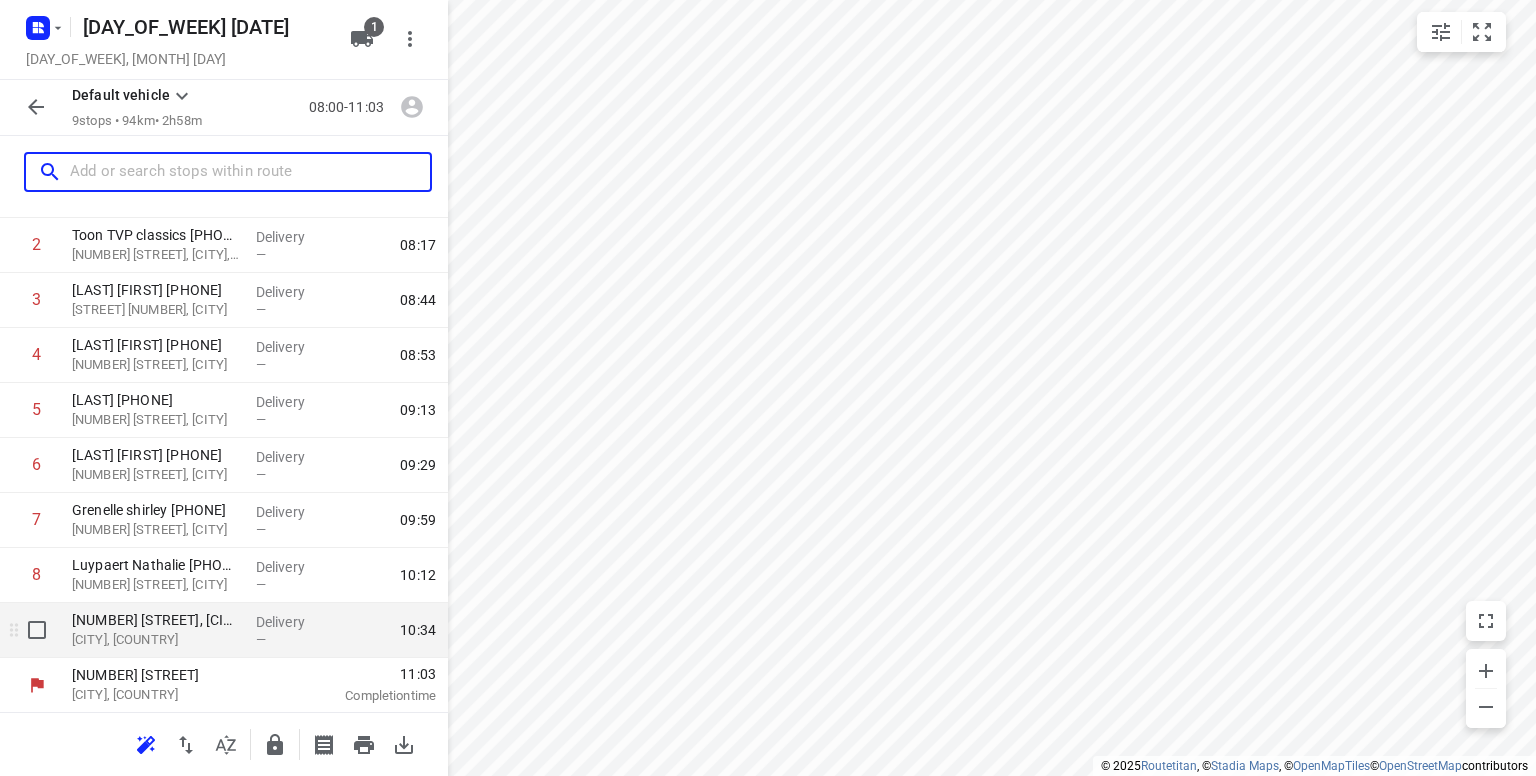 click on "[NUMBER] [STREET], [CITY]" at bounding box center (156, 620) 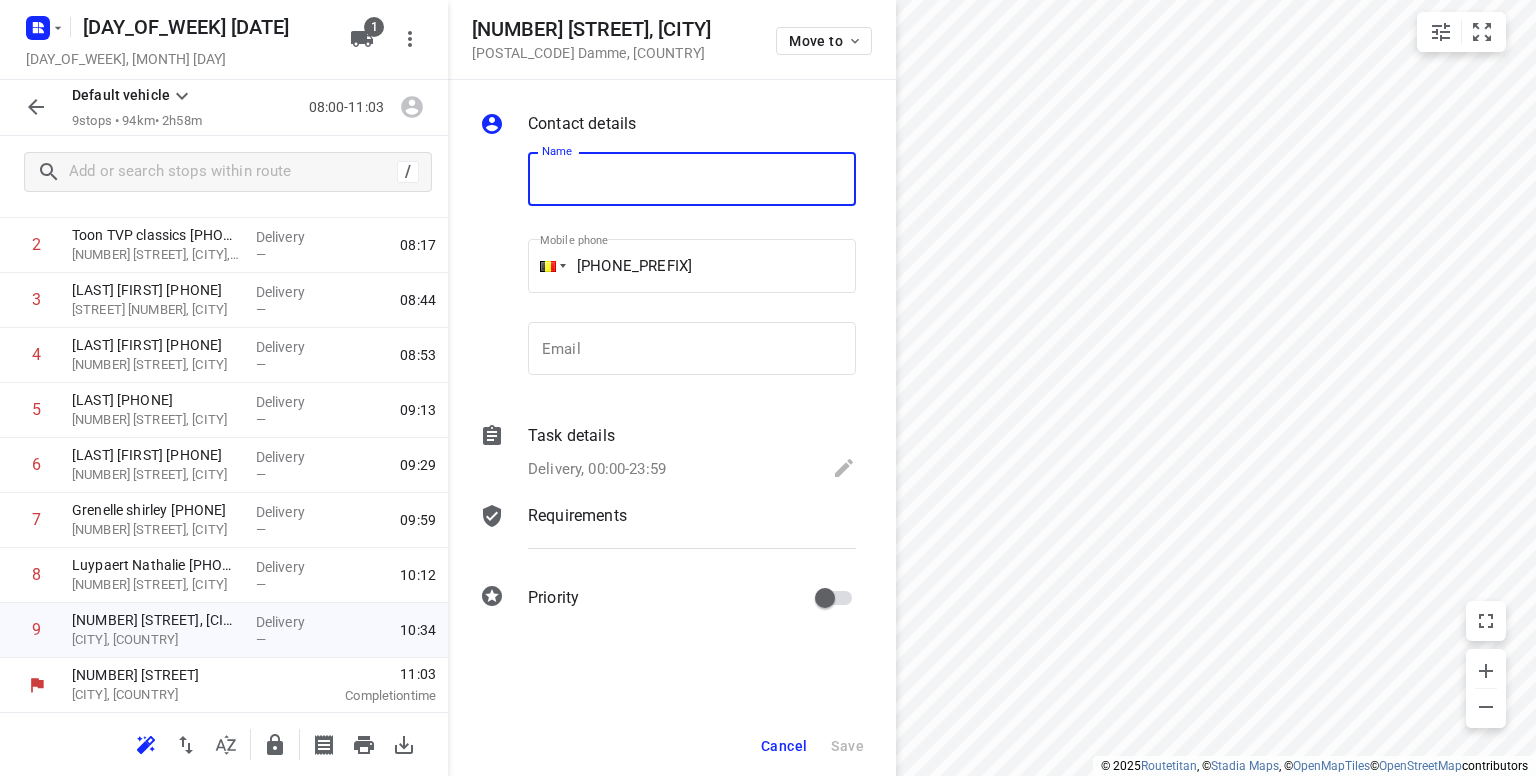 click at bounding box center [692, 179] 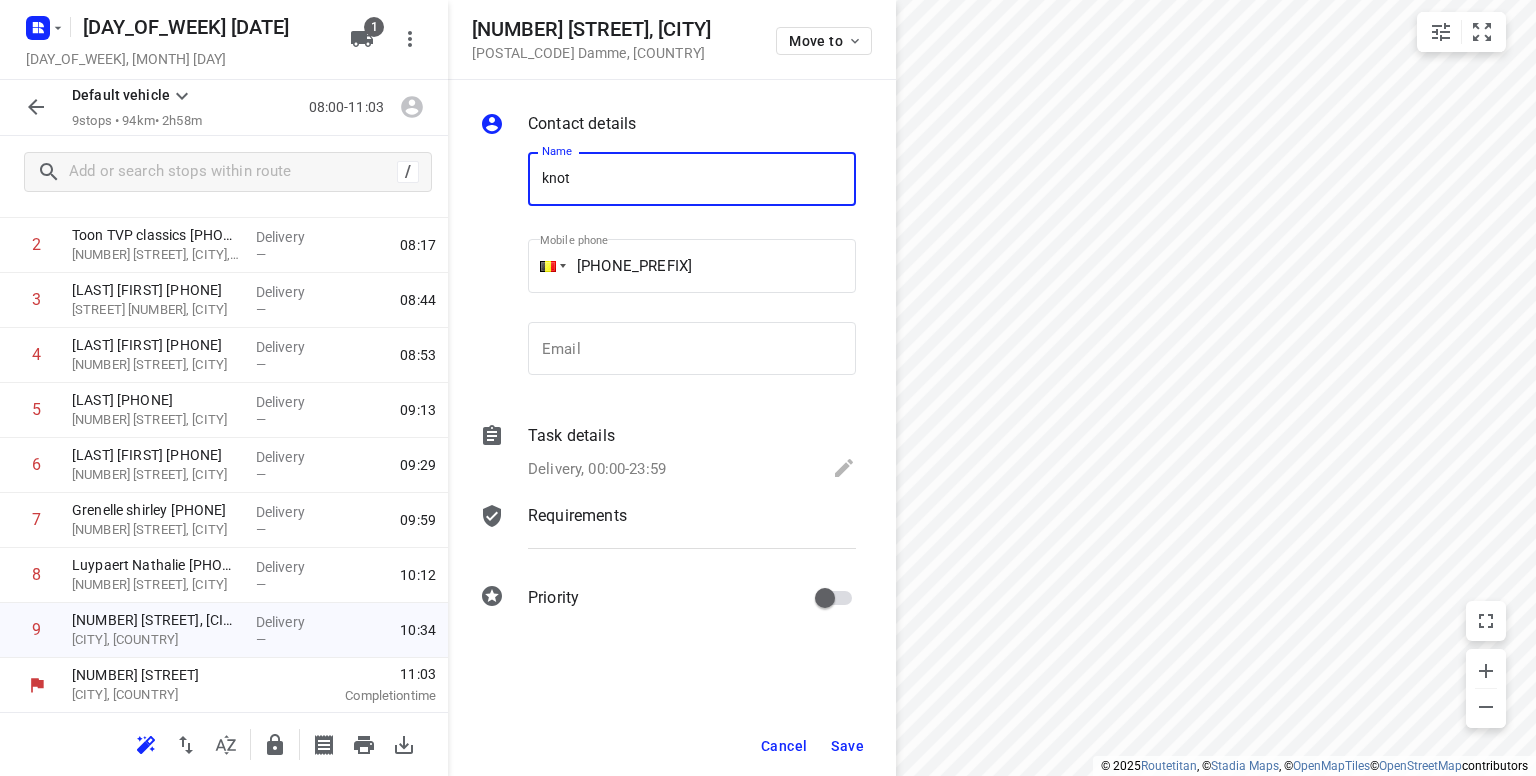 type on "[NAME]  controle" 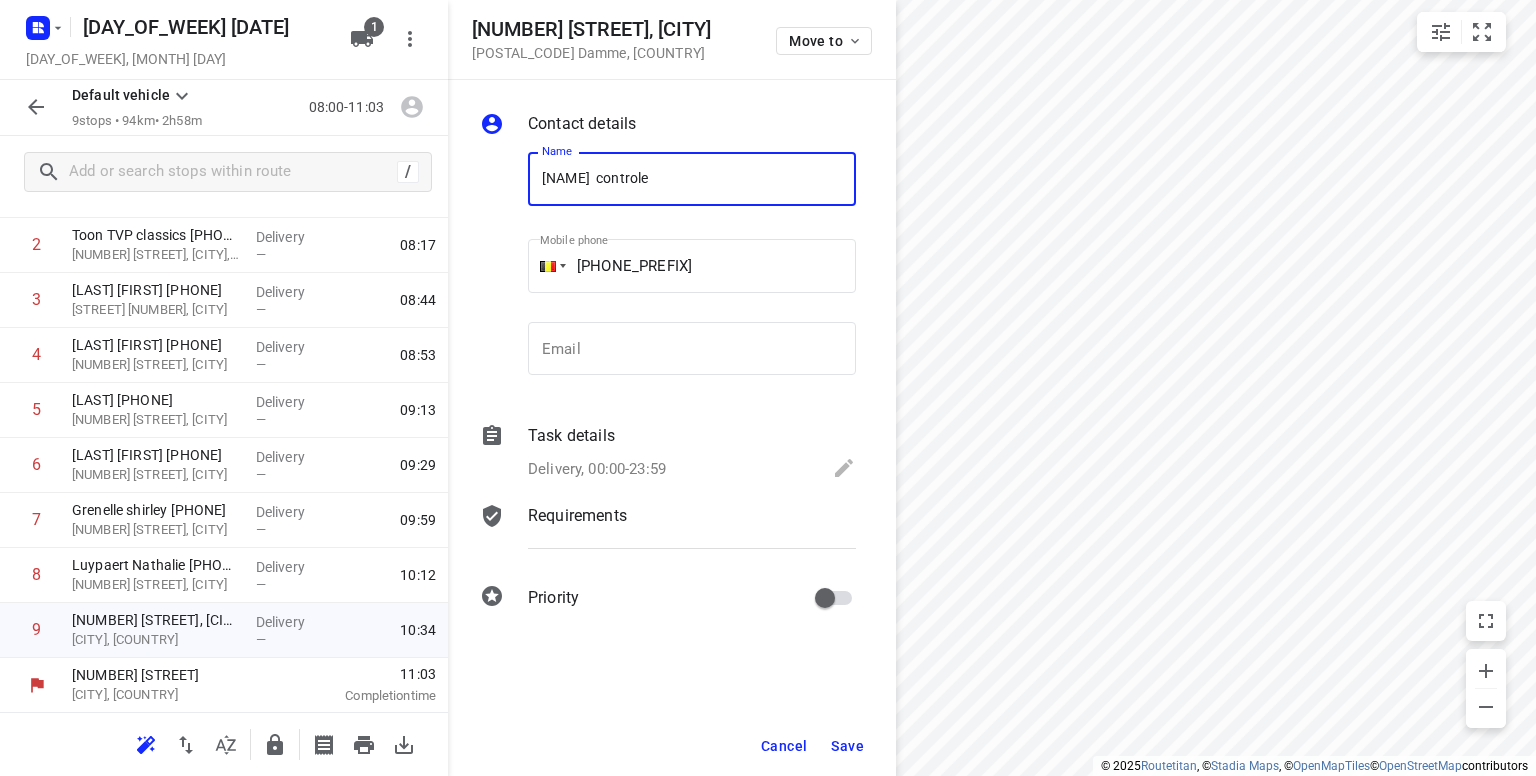 click on "Save" at bounding box center [847, 746] 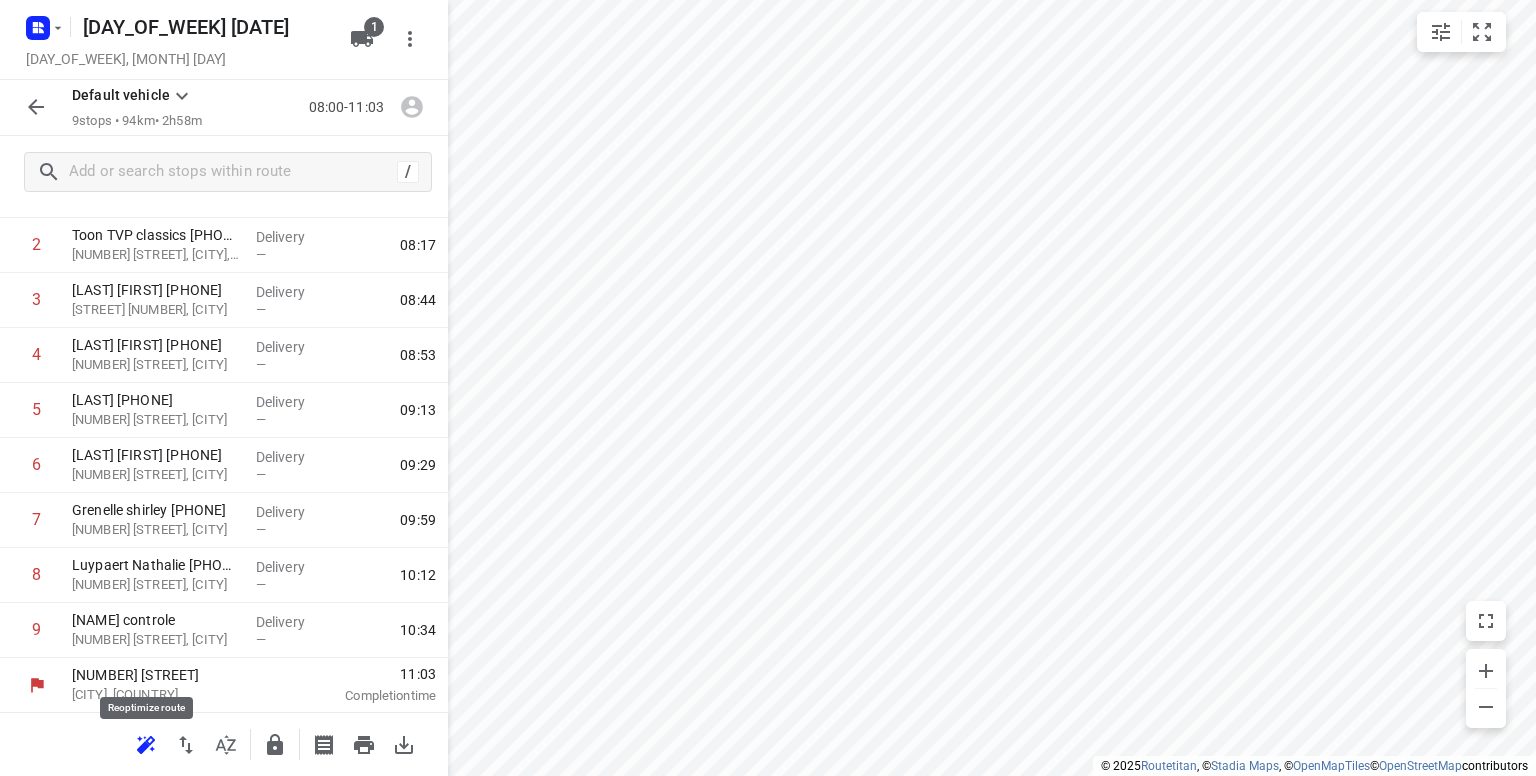 click 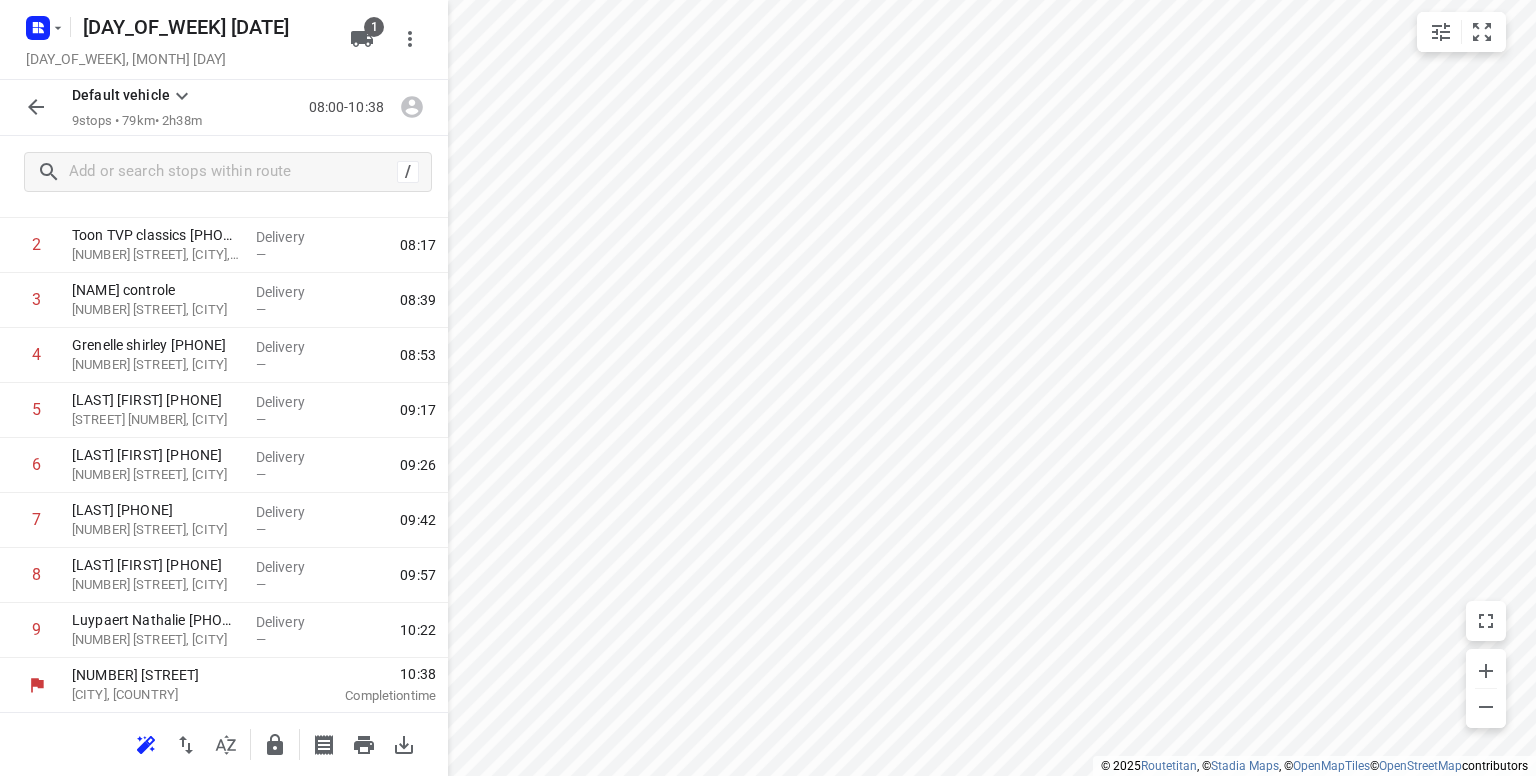 scroll, scrollTop: 0, scrollLeft: 0, axis: both 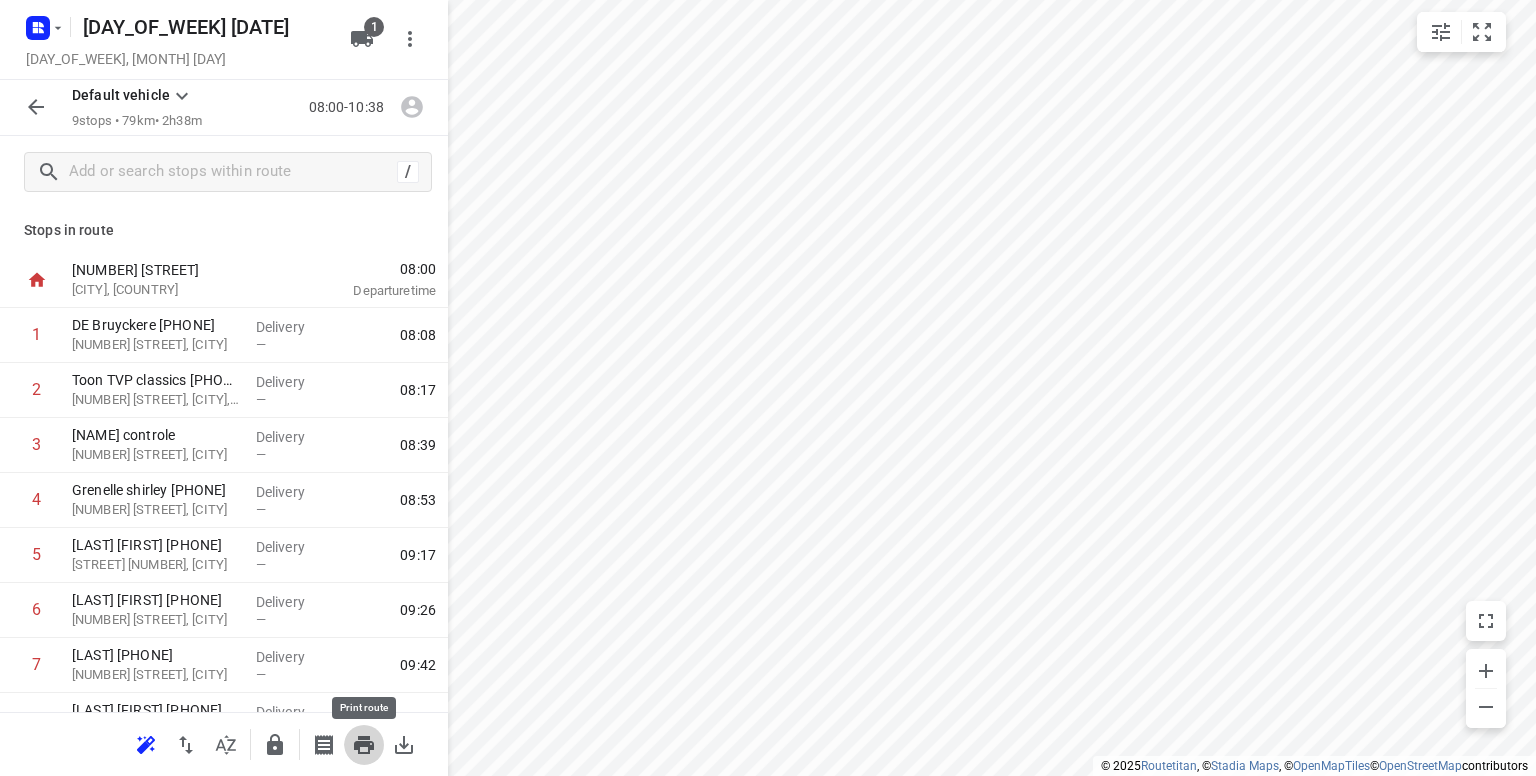 click 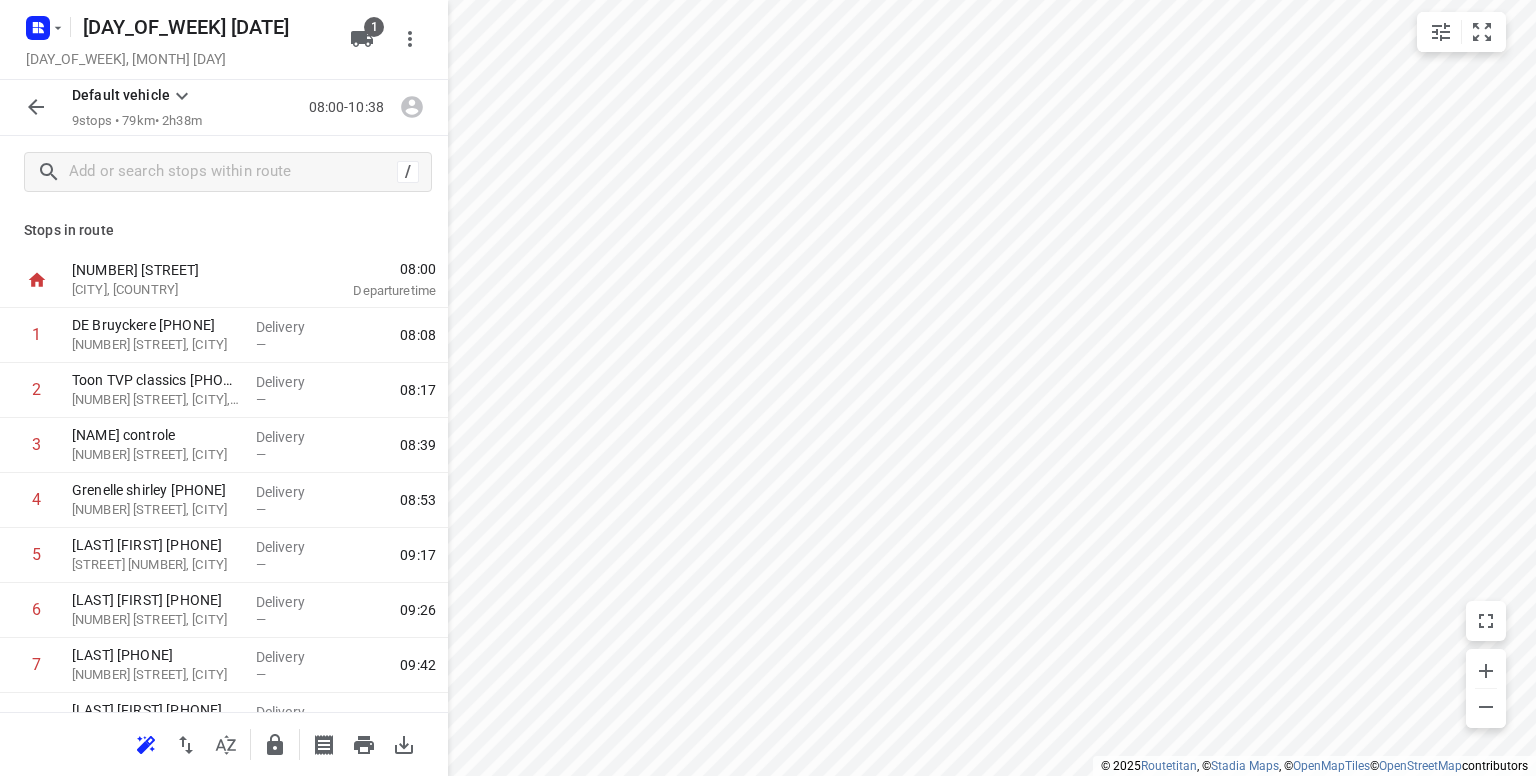 scroll, scrollTop: 0, scrollLeft: 0, axis: both 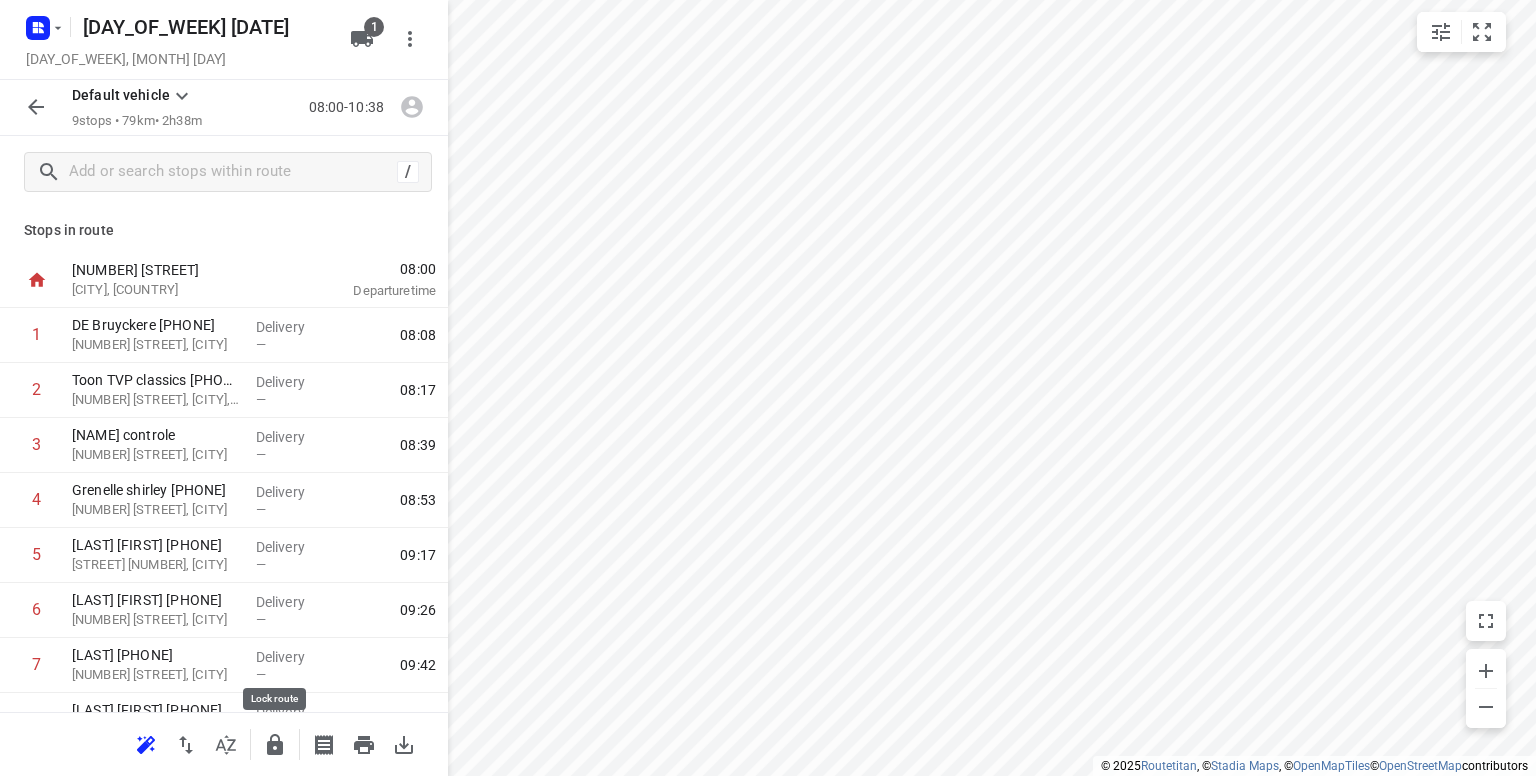 click 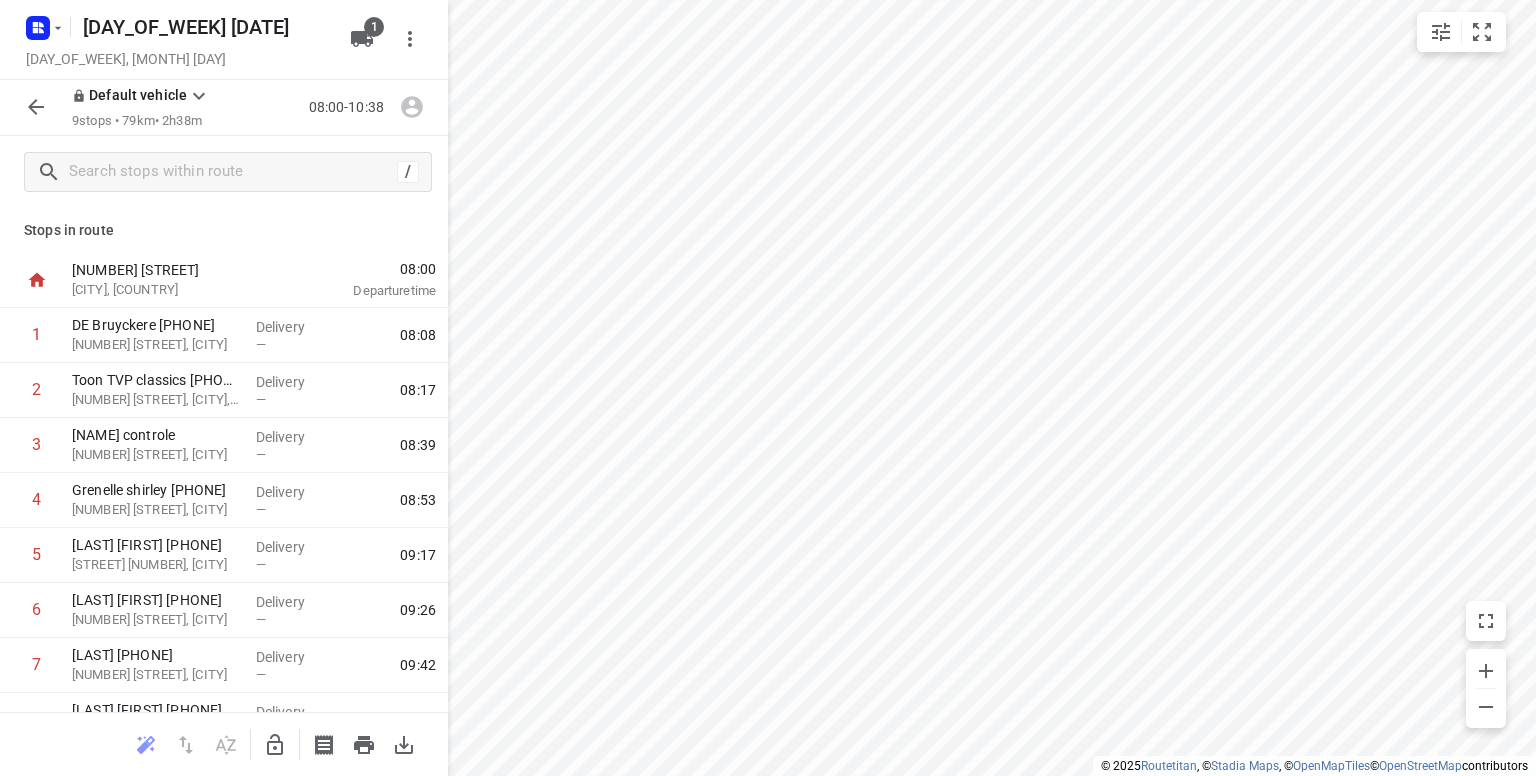 click 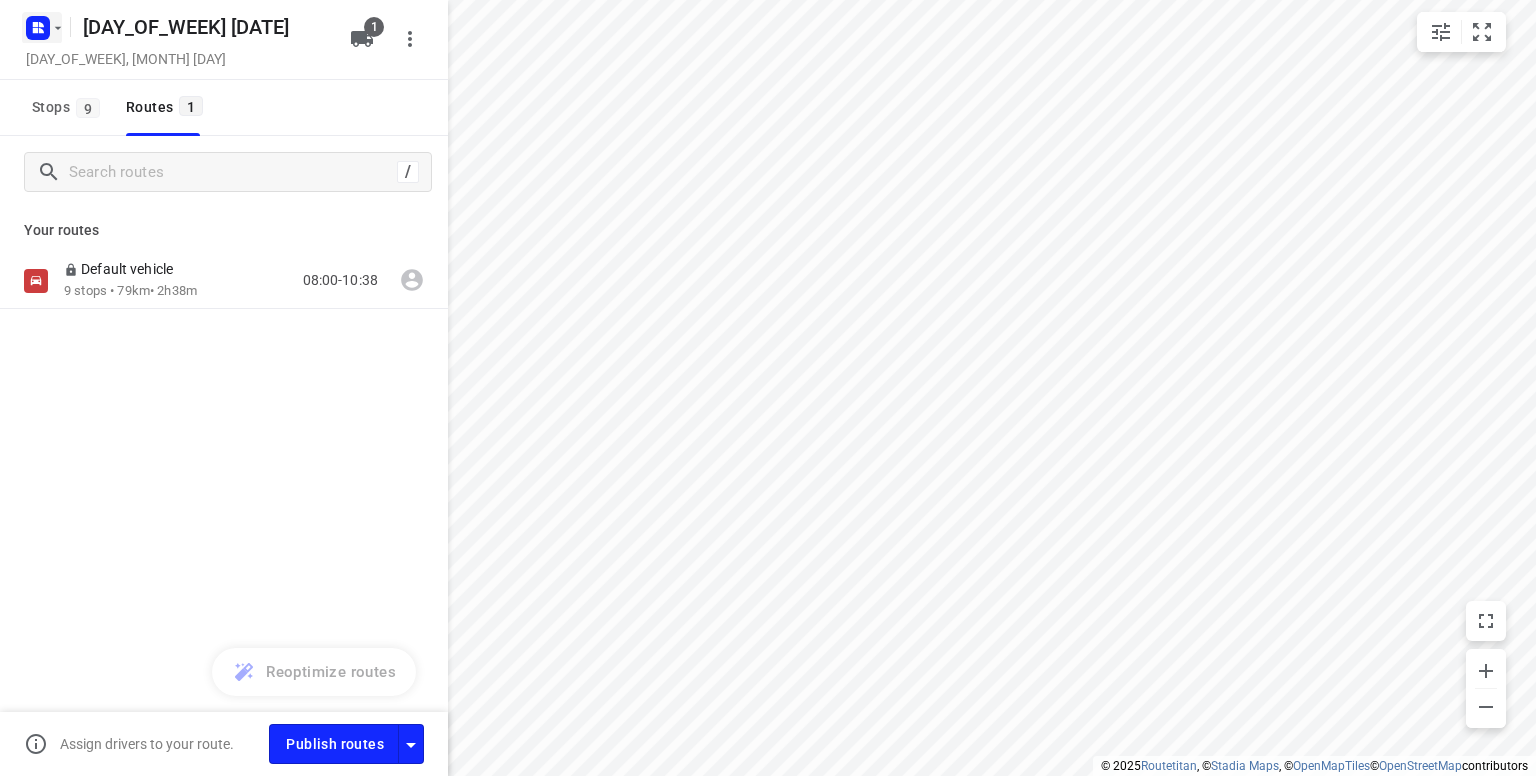 click 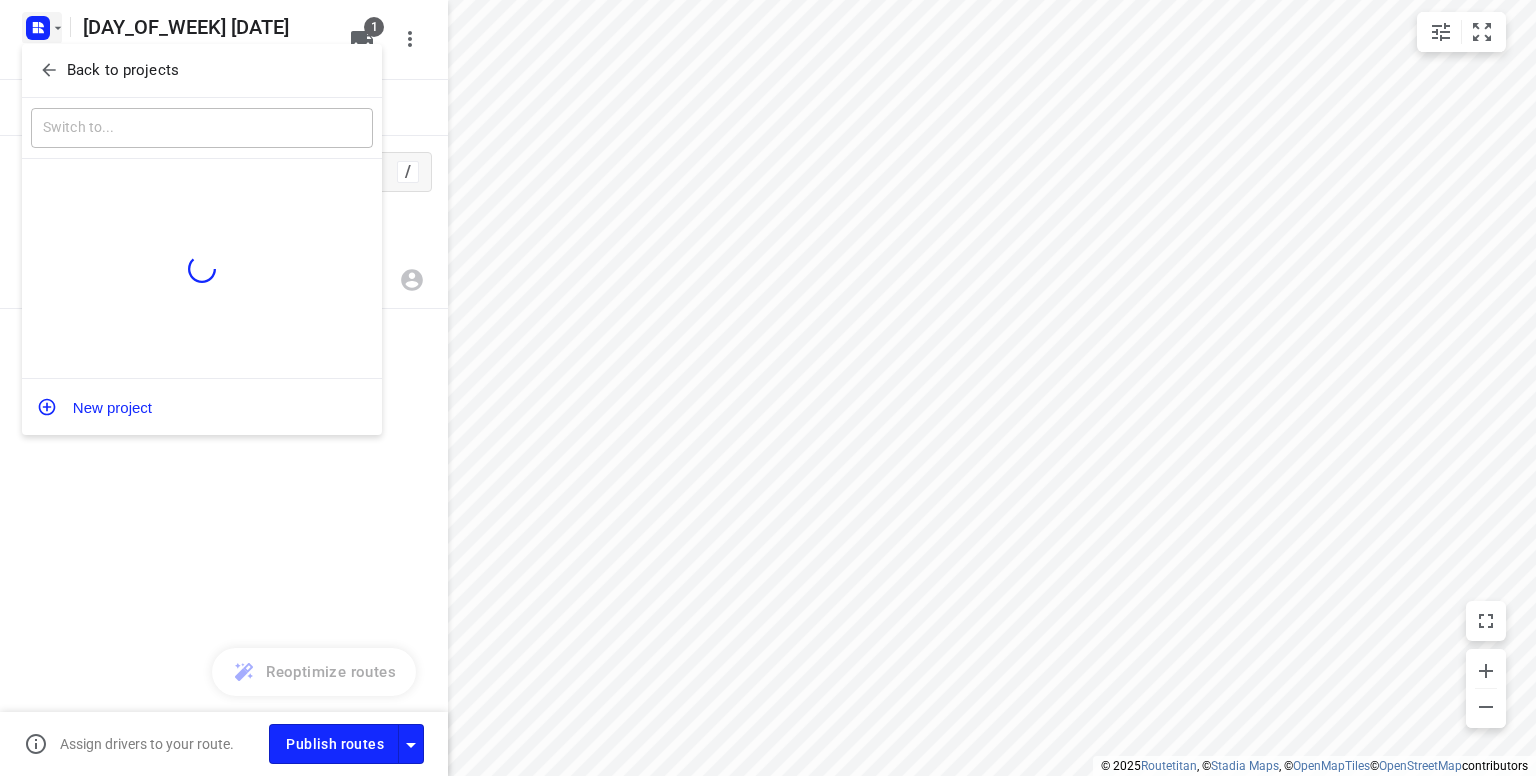 click 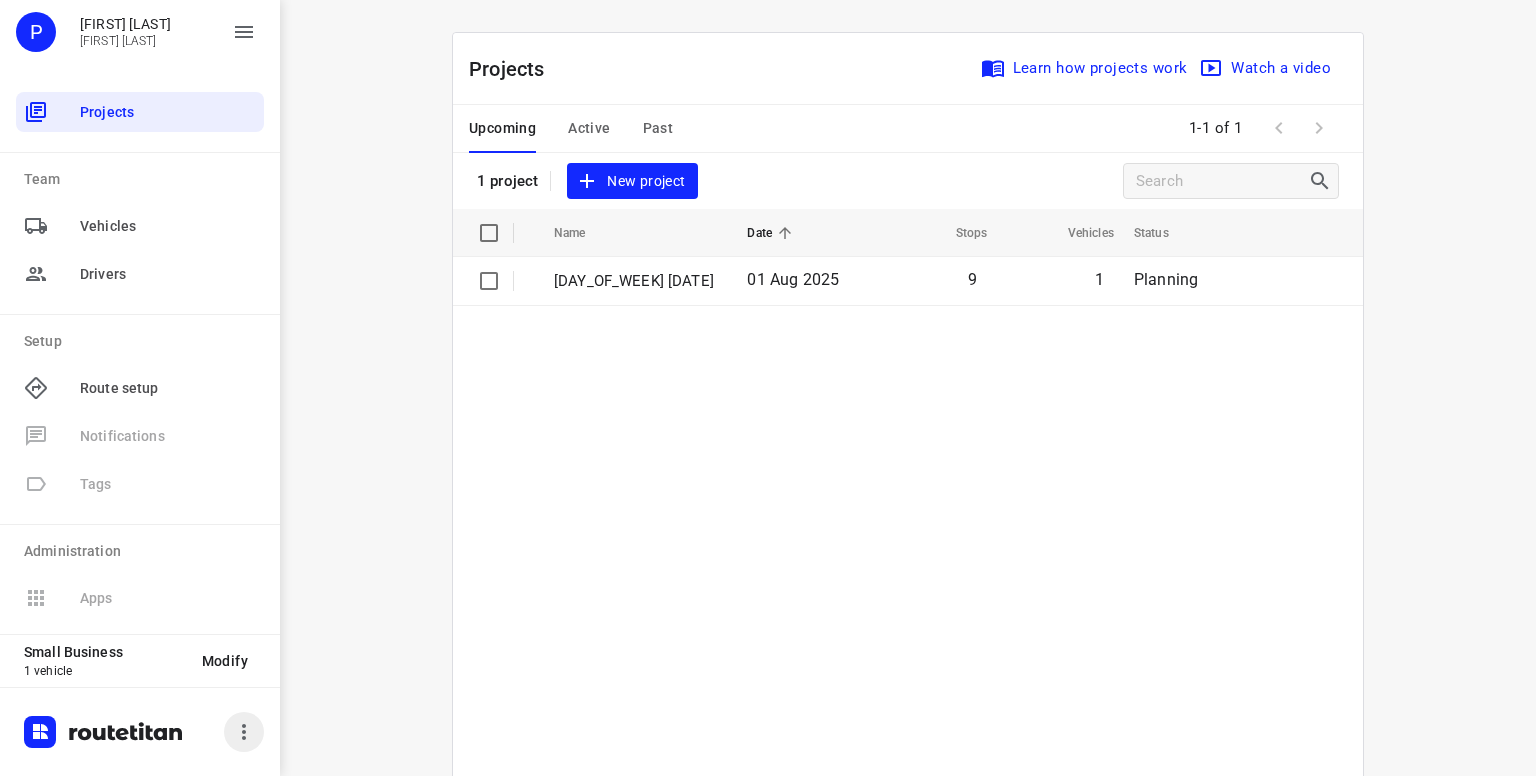 click 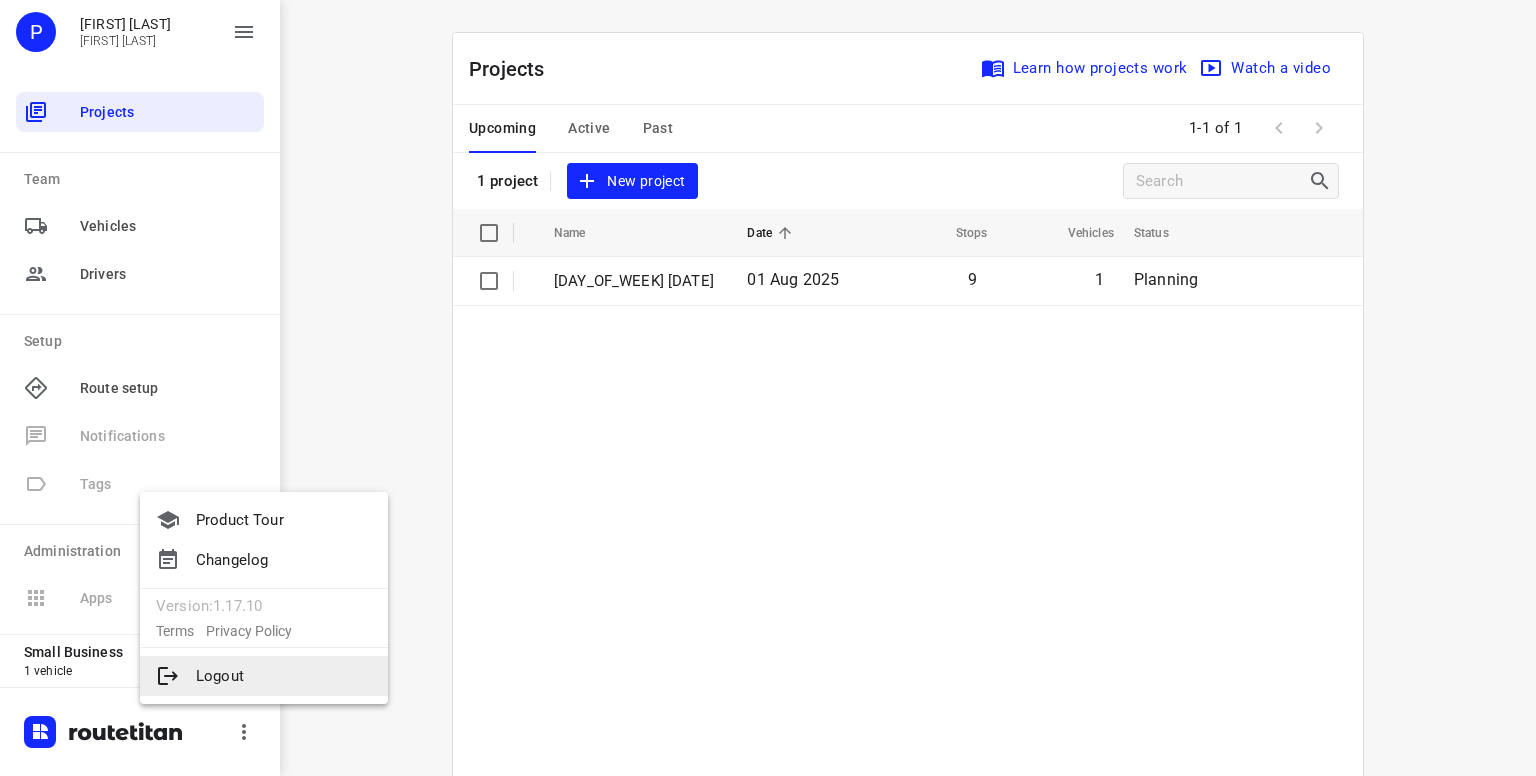 click on "Logout" at bounding box center (264, 676) 